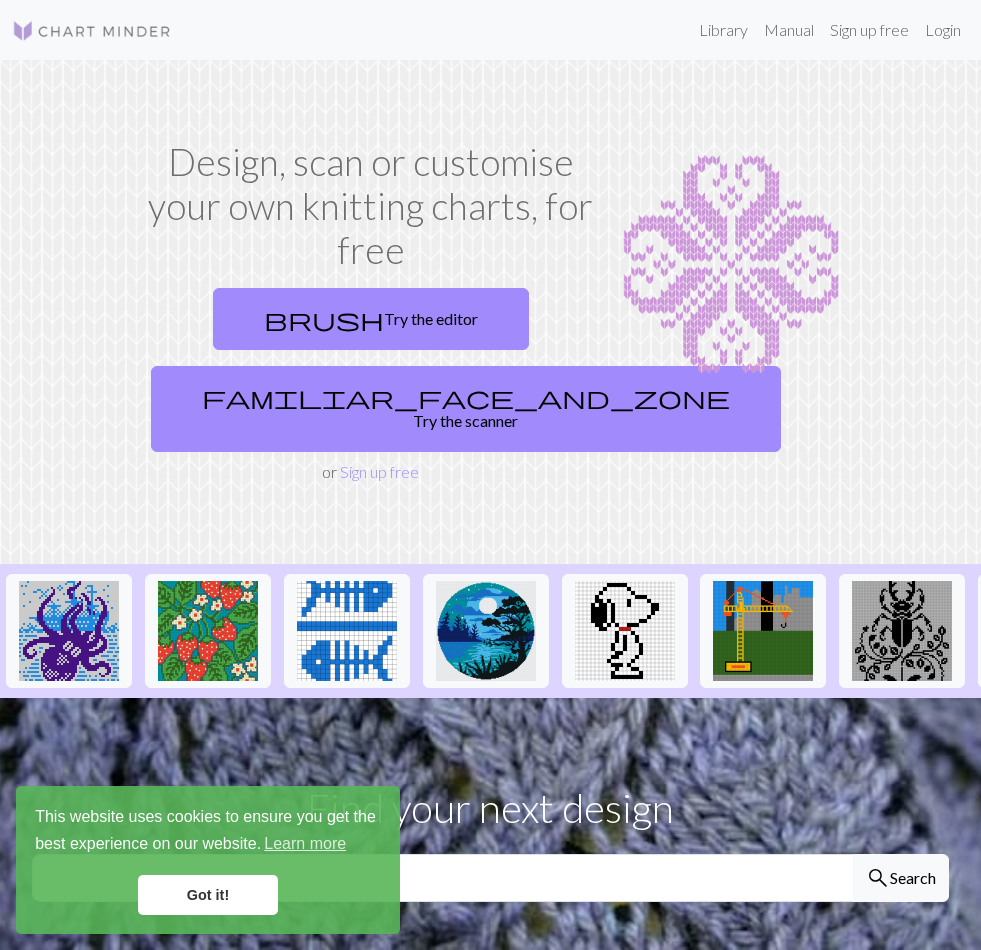 scroll, scrollTop: 0, scrollLeft: 0, axis: both 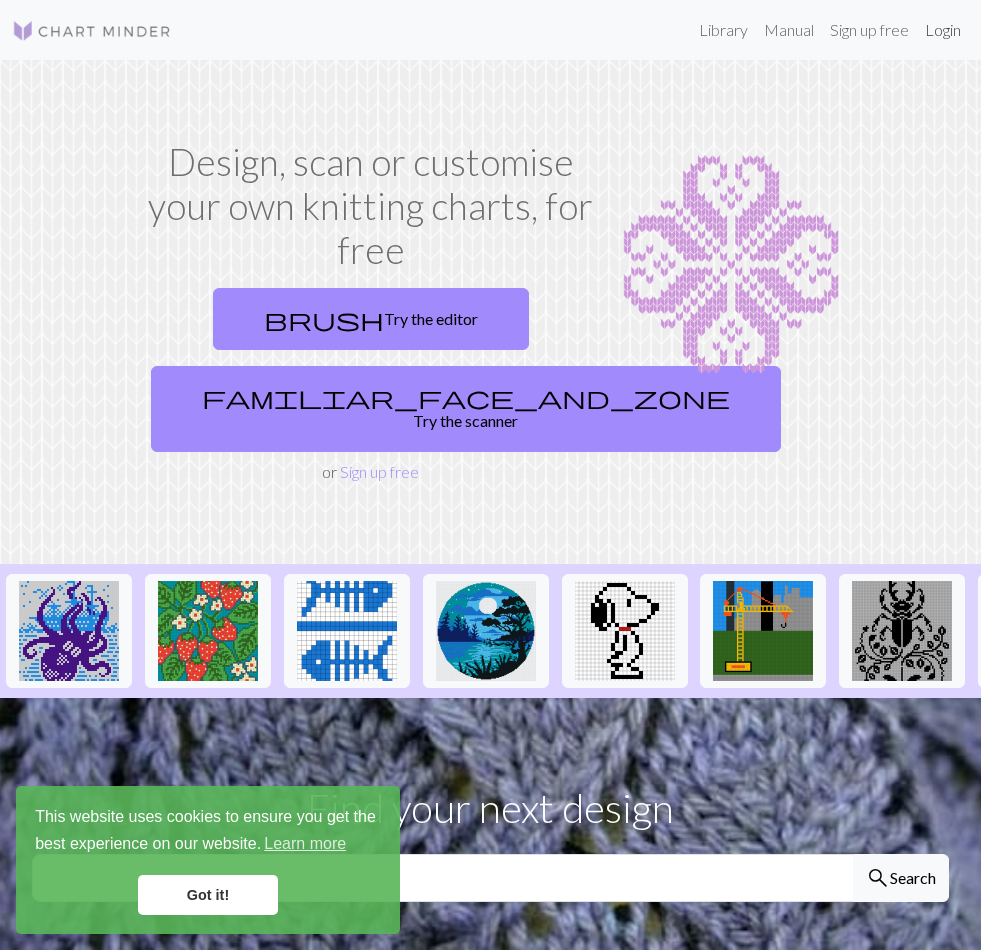 click on "Login" at bounding box center (943, 30) 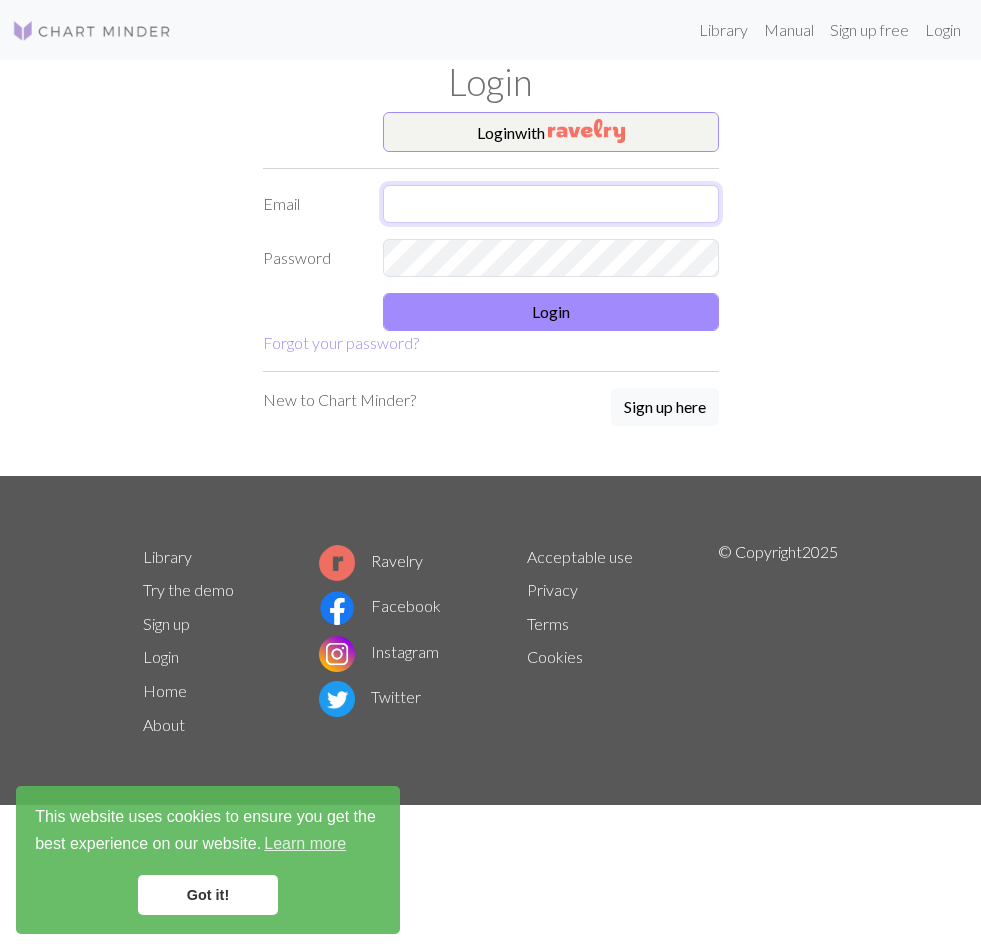 click at bounding box center (551, 204) 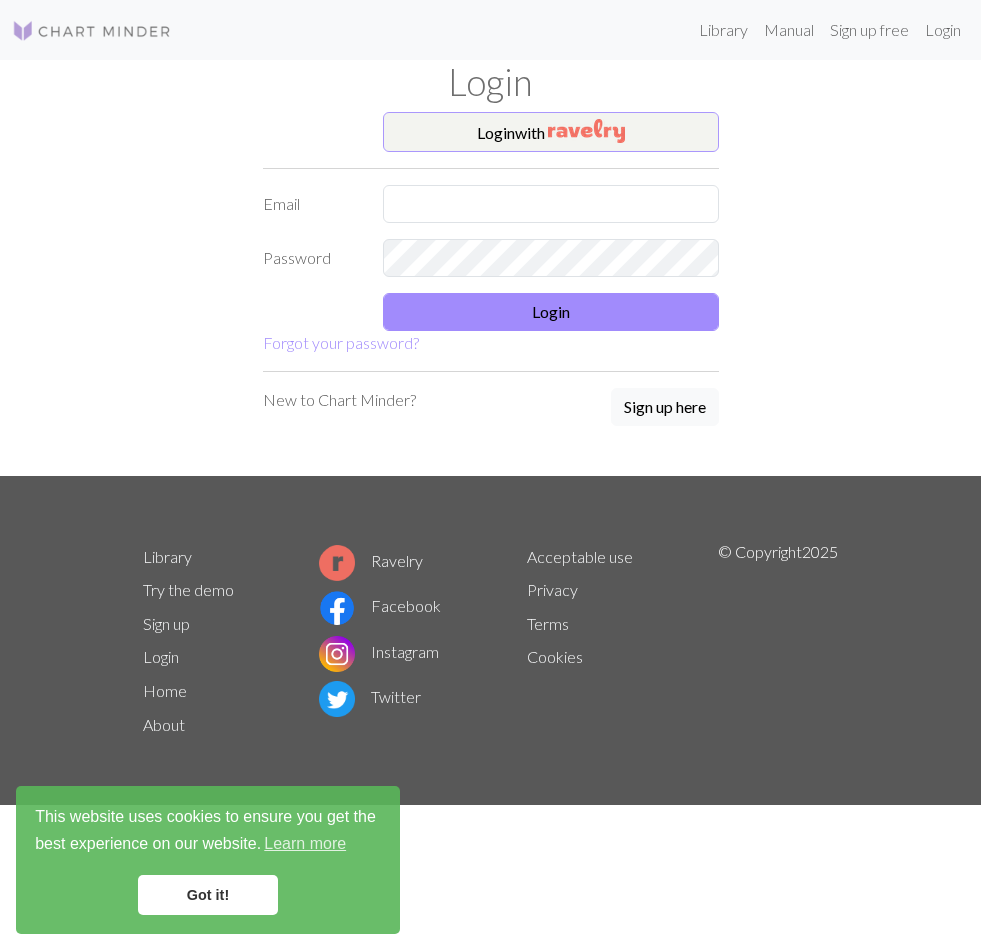 click at bounding box center [586, 131] 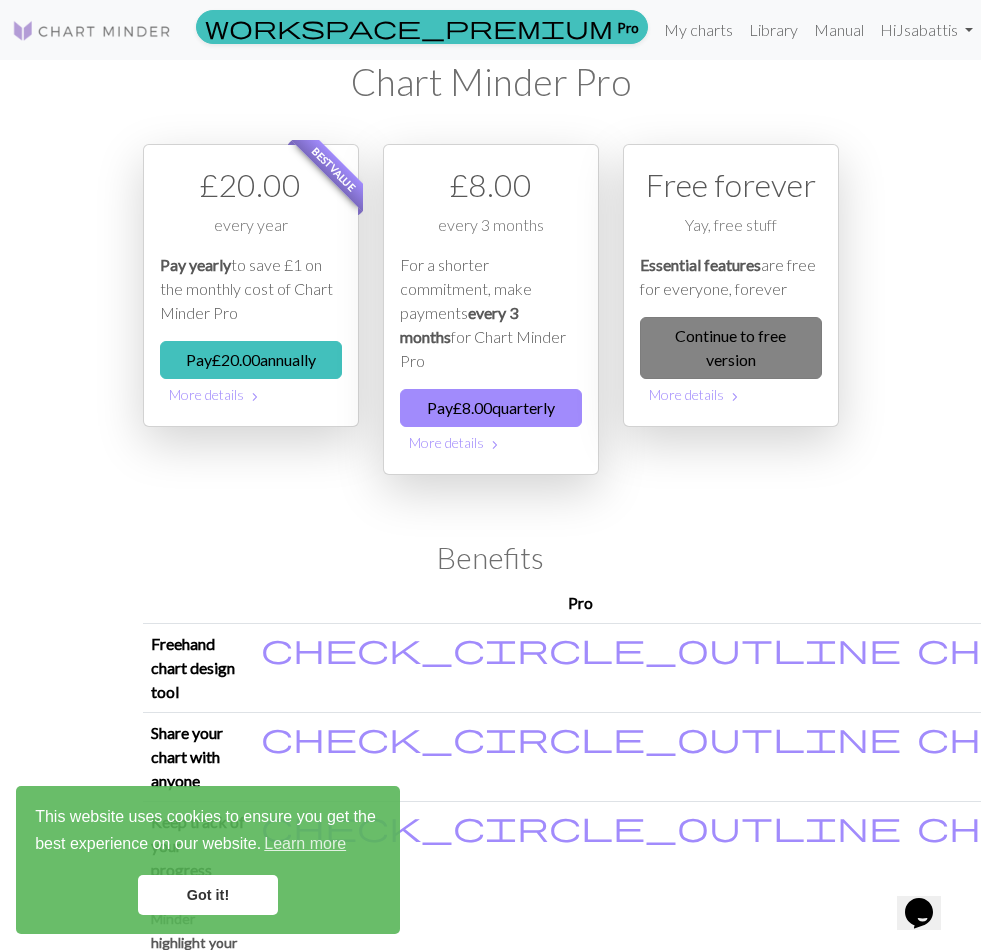 click on "Continue to free version" at bounding box center [731, 348] 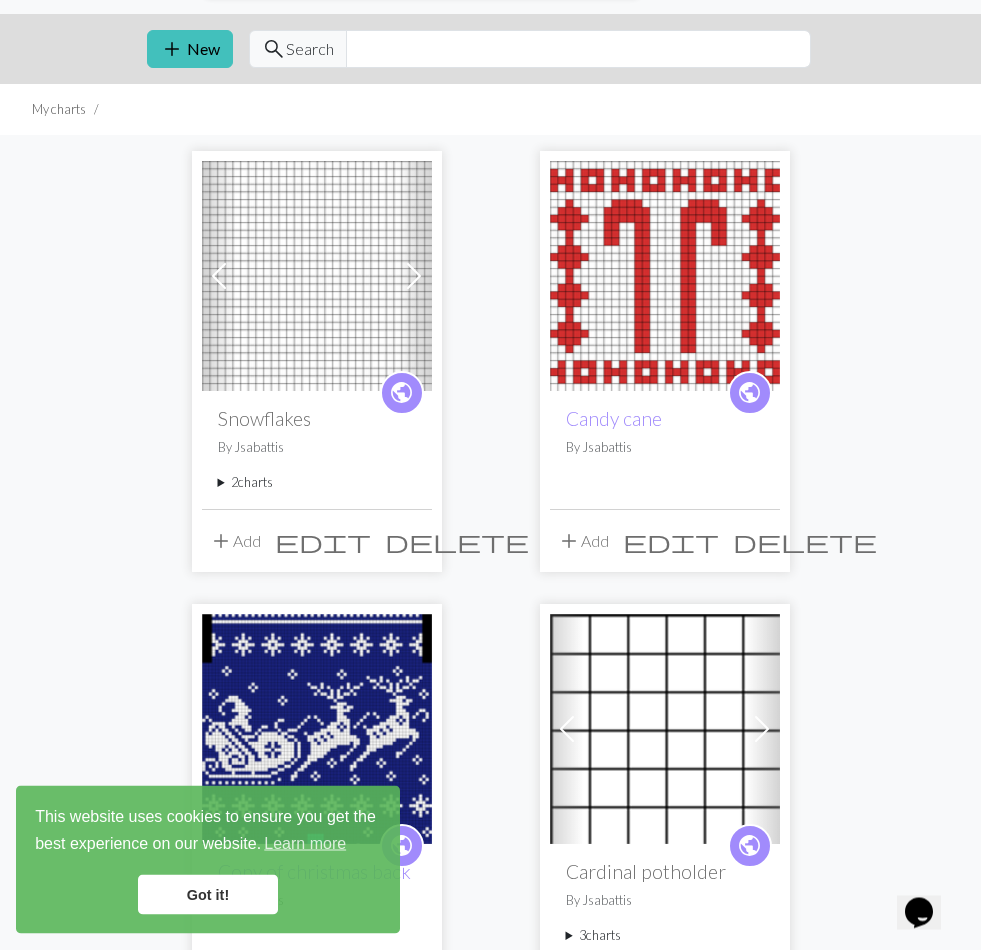 scroll, scrollTop: 0, scrollLeft: 0, axis: both 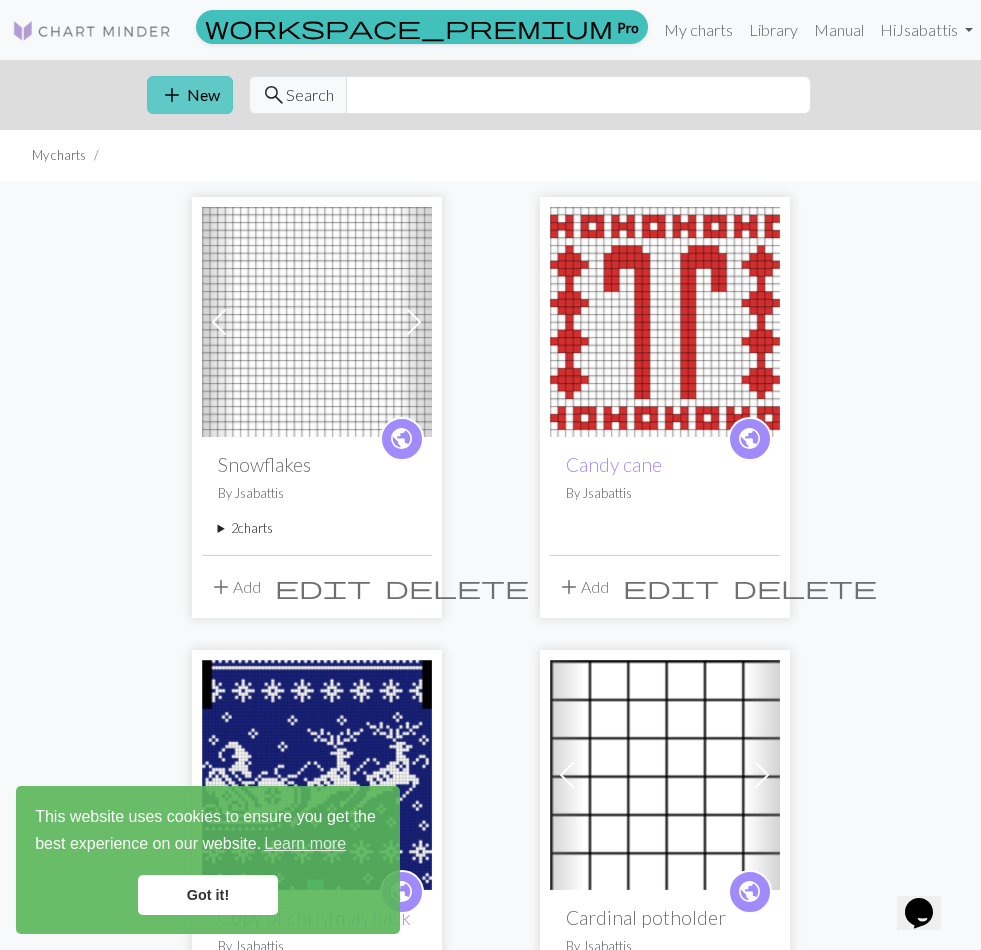 click on "add   New" at bounding box center (190, 95) 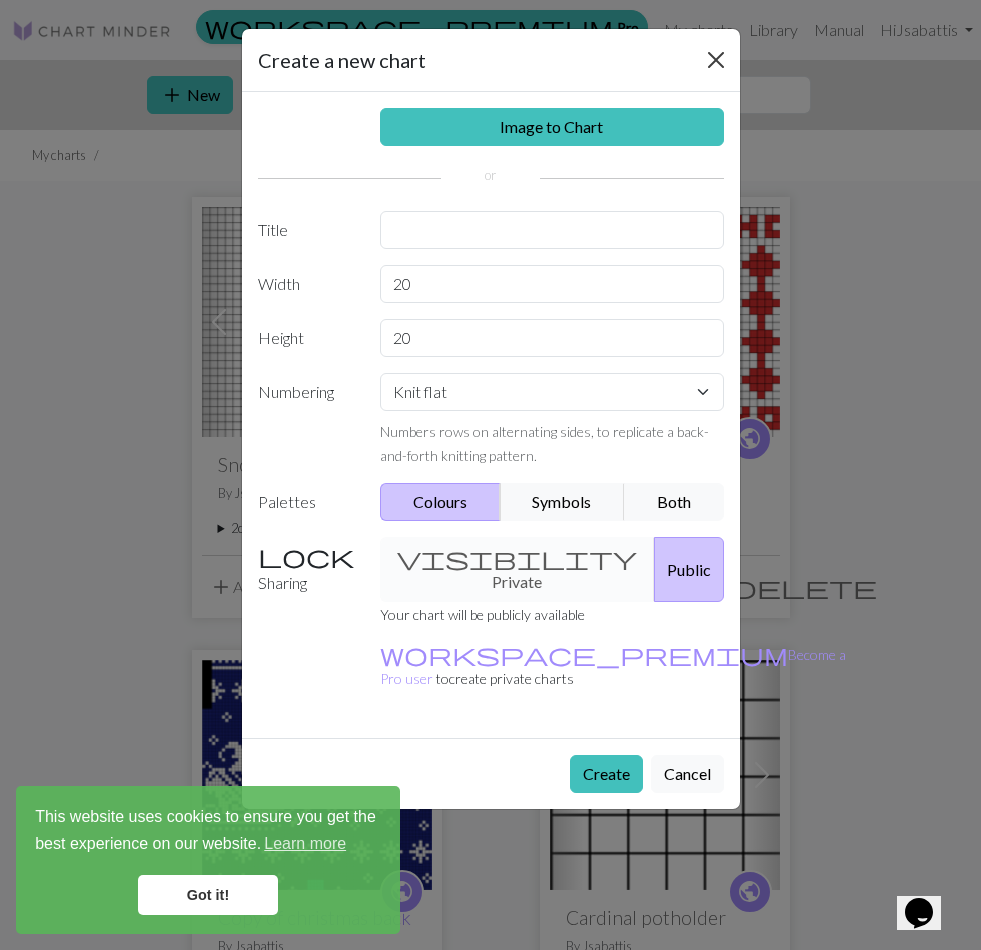 click at bounding box center (716, 60) 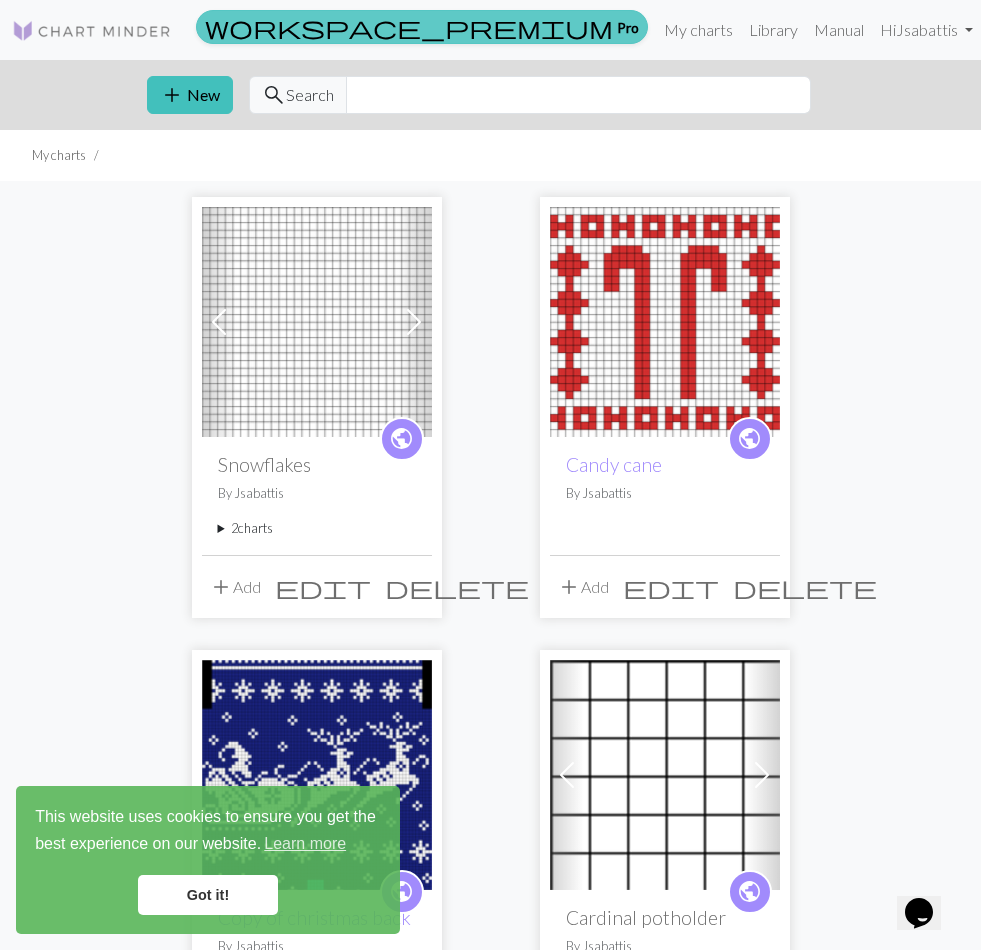 click on "workspace_premium  Pro" at bounding box center (422, 27) 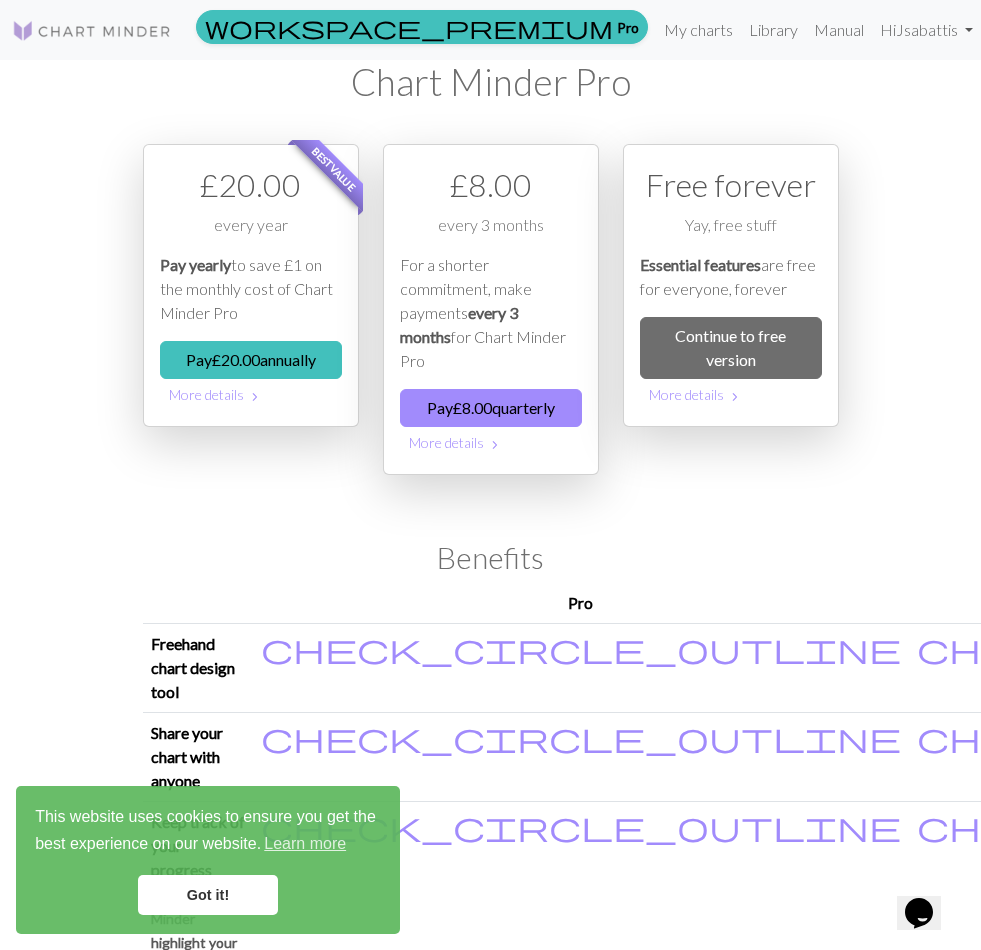 click on "Got it!" at bounding box center [208, 895] 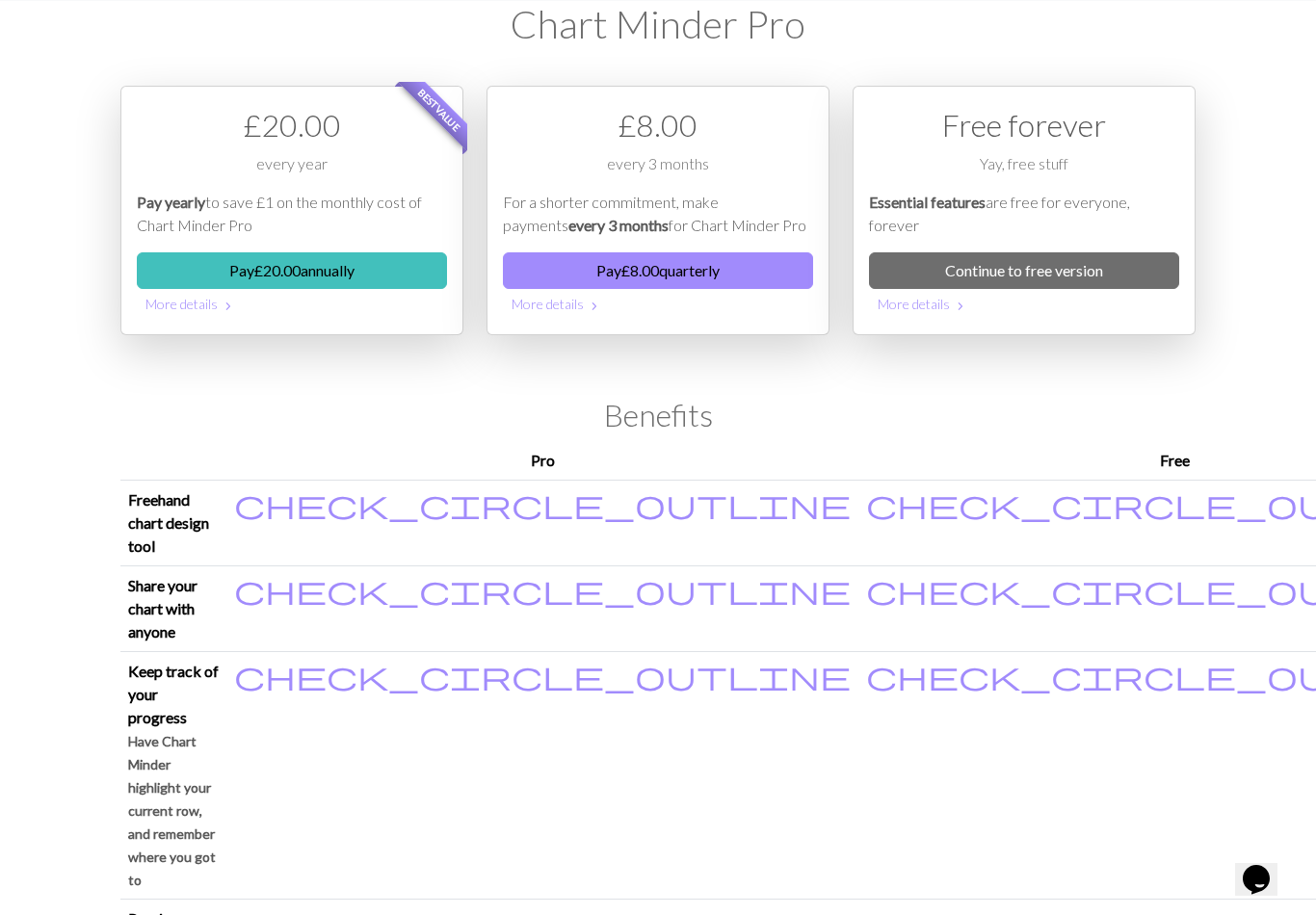 scroll, scrollTop: 0, scrollLeft: 0, axis: both 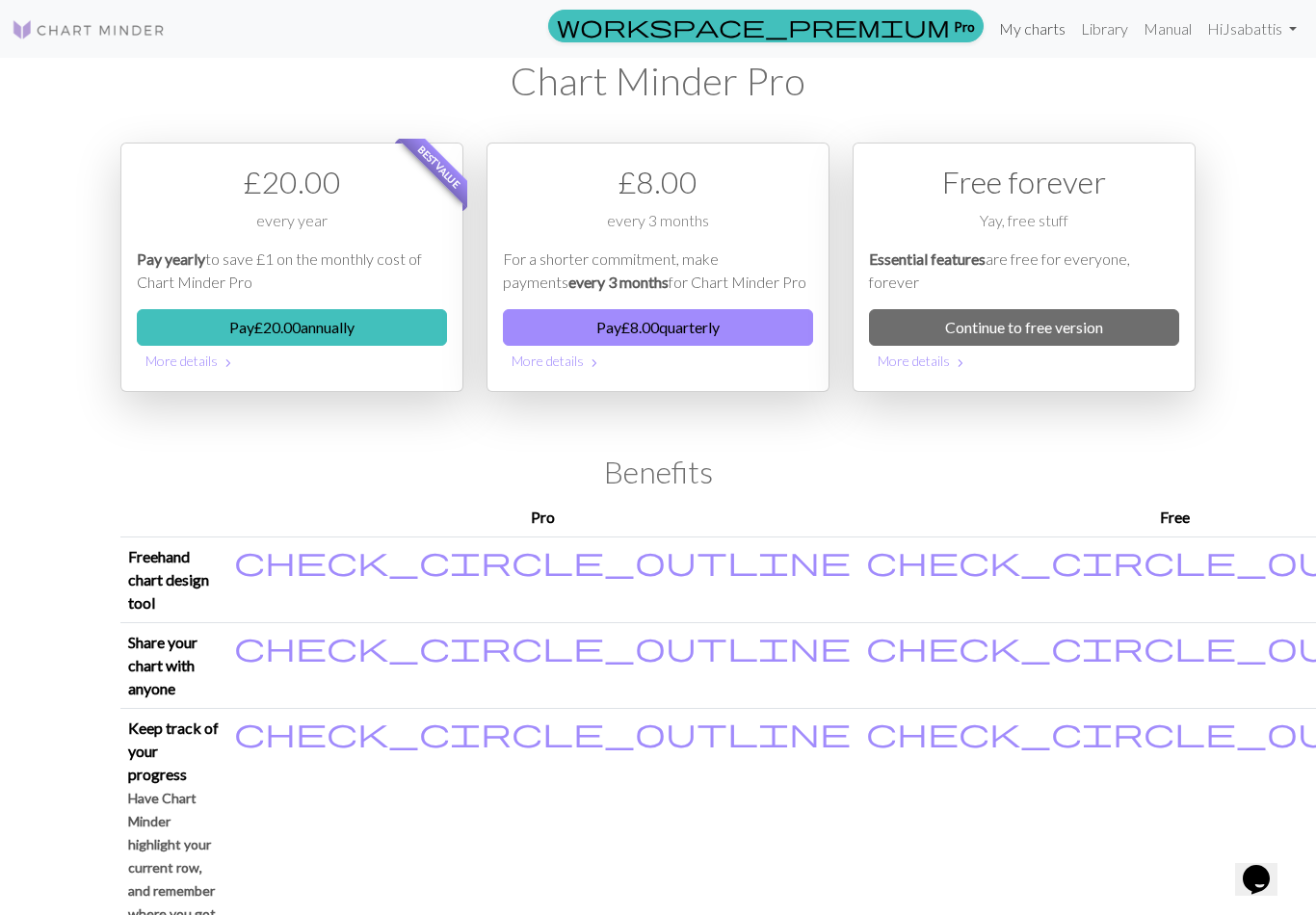 click on "My charts" at bounding box center (1032, 29) 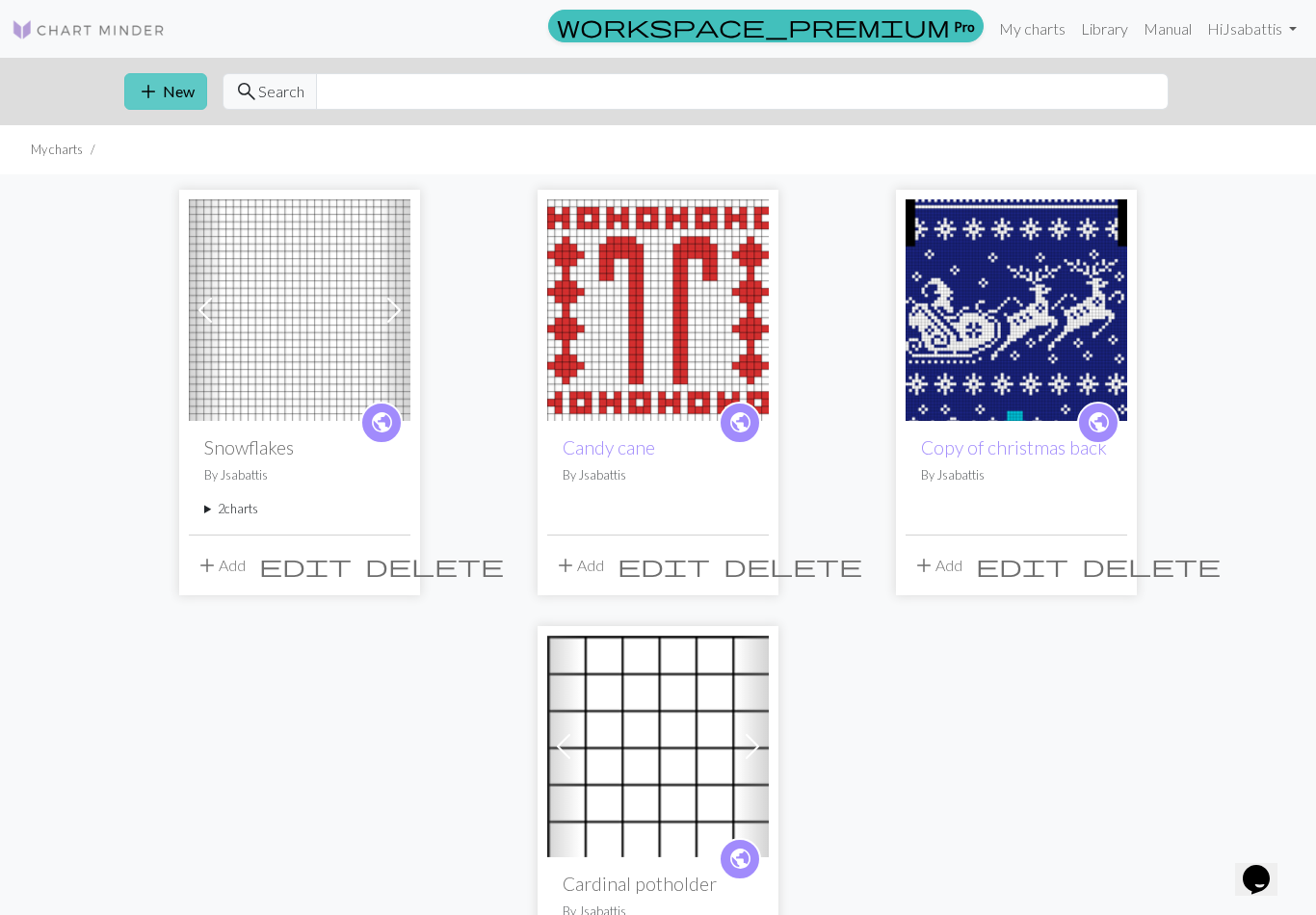 click on "add   New" at bounding box center [166, 92] 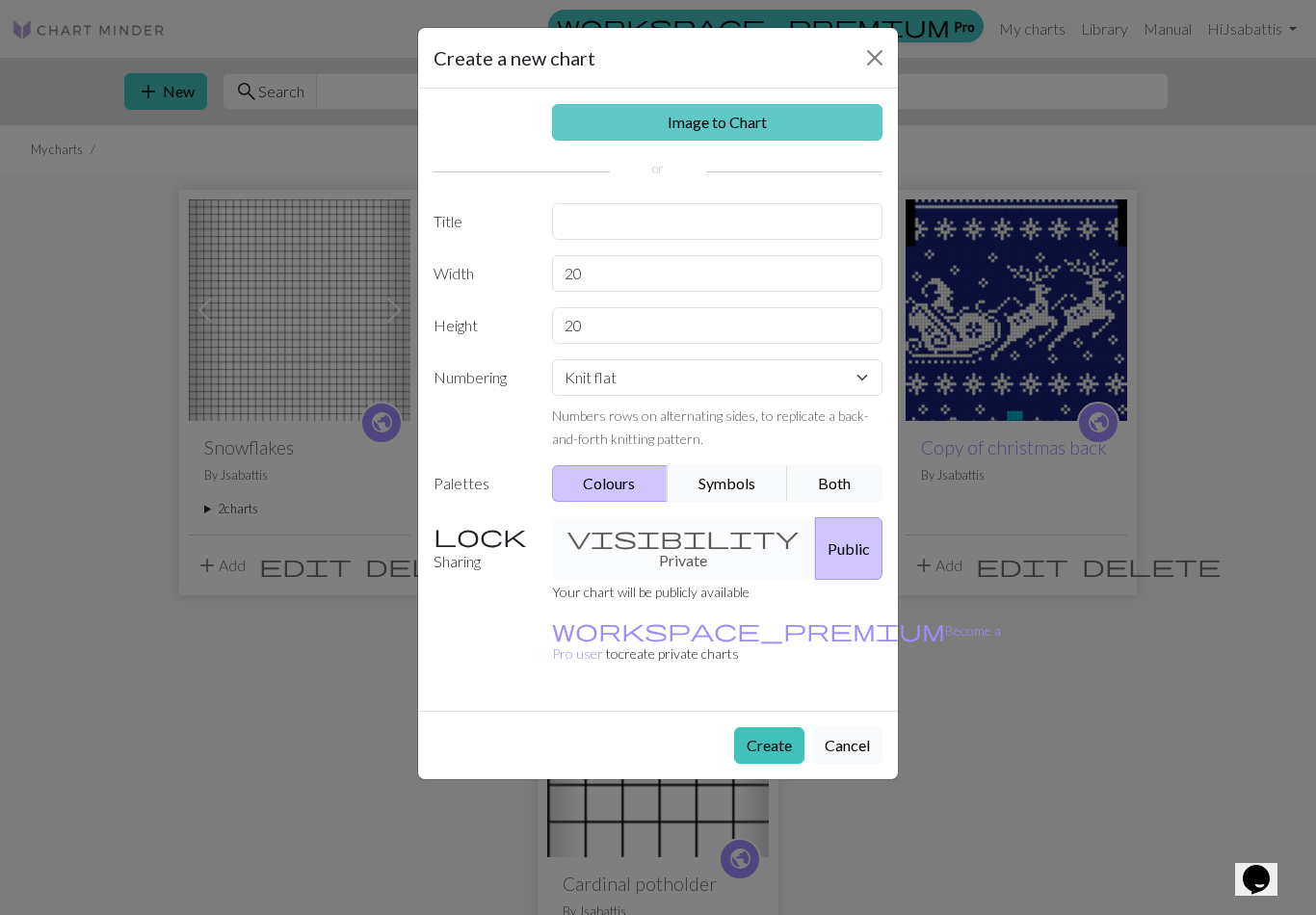 click on "Image to Chart" at bounding box center [718, 122] 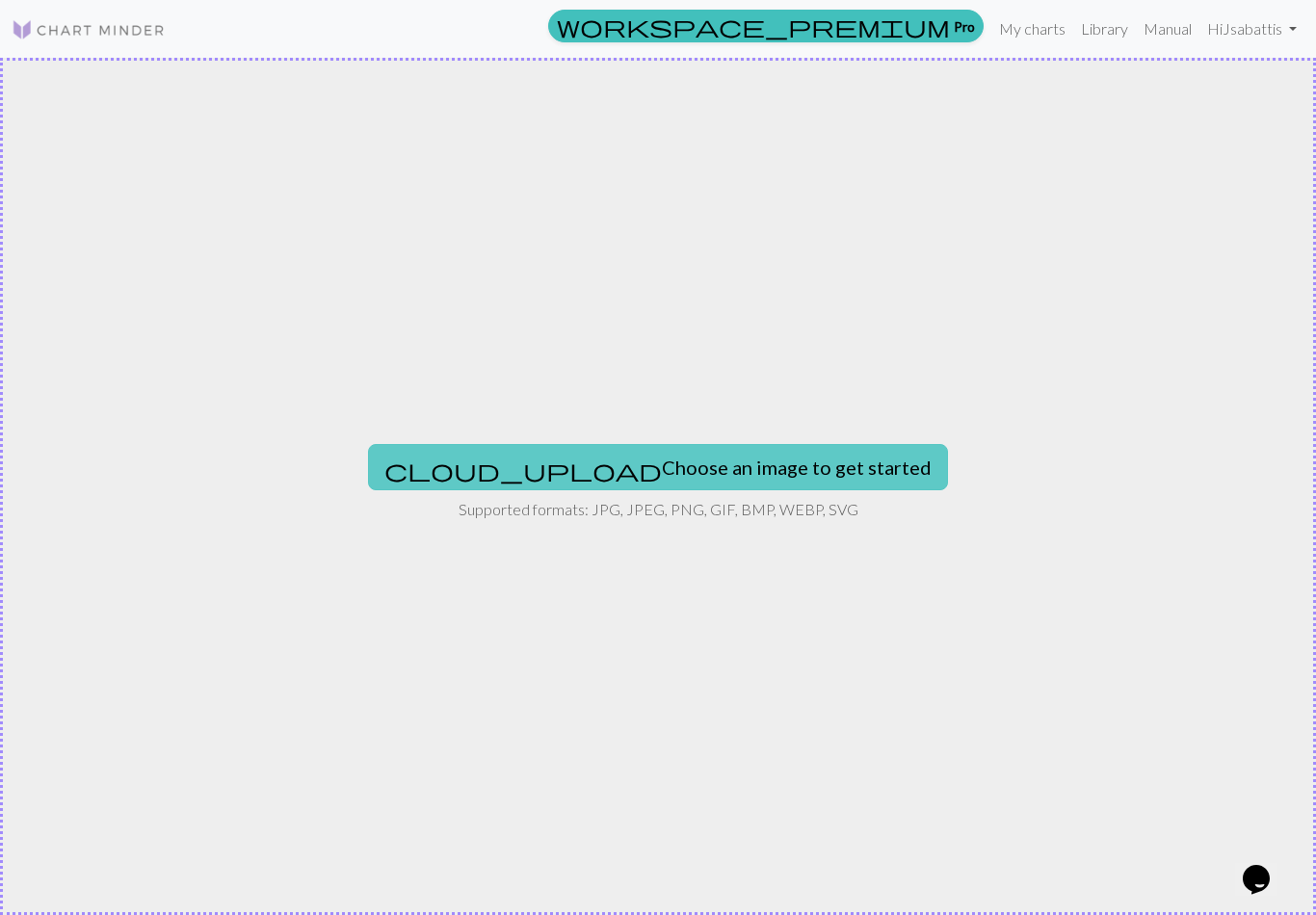 click on "cloud_upload  Choose an image to get started" at bounding box center [658, 467] 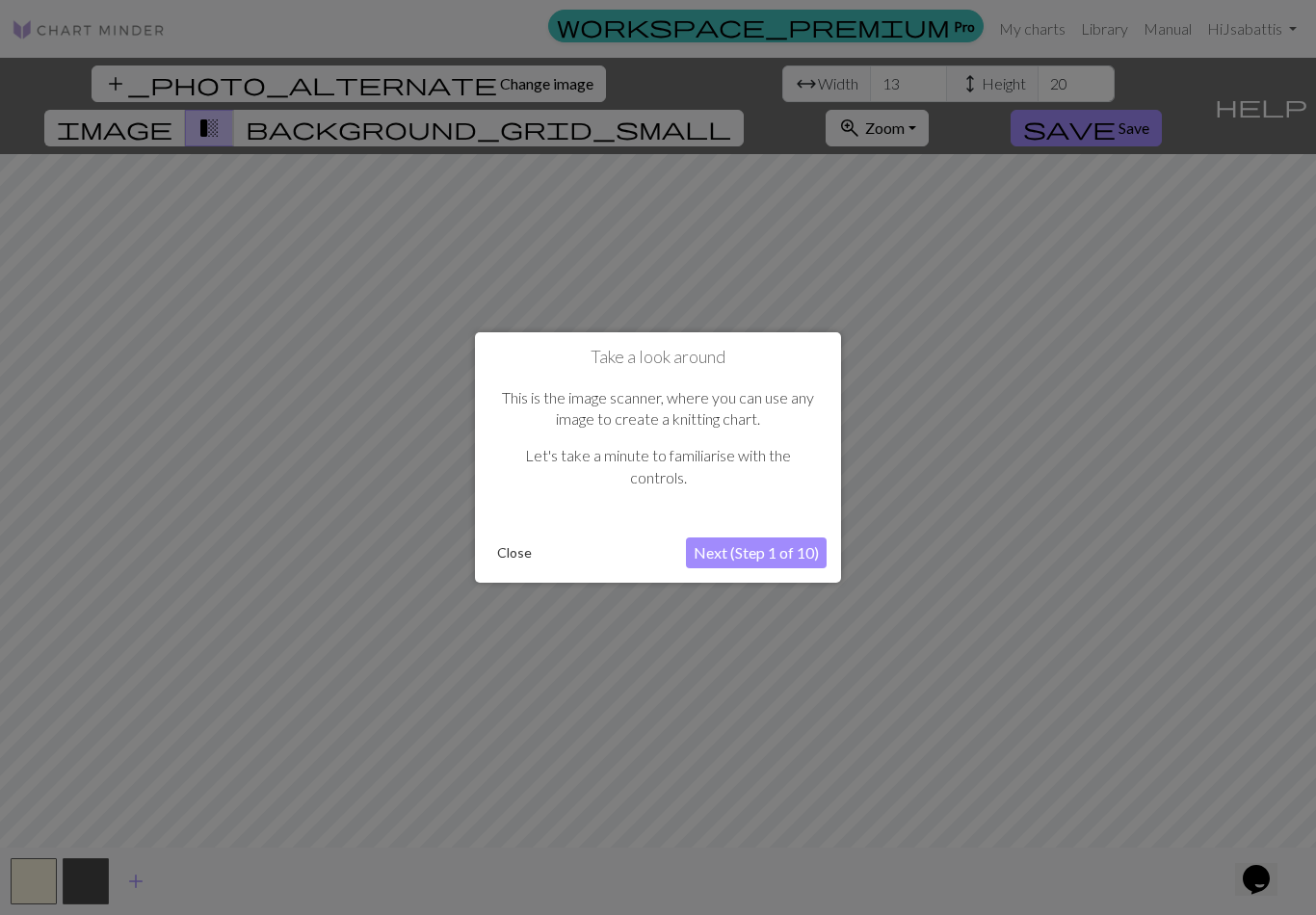 scroll, scrollTop: 30, scrollLeft: 0, axis: vertical 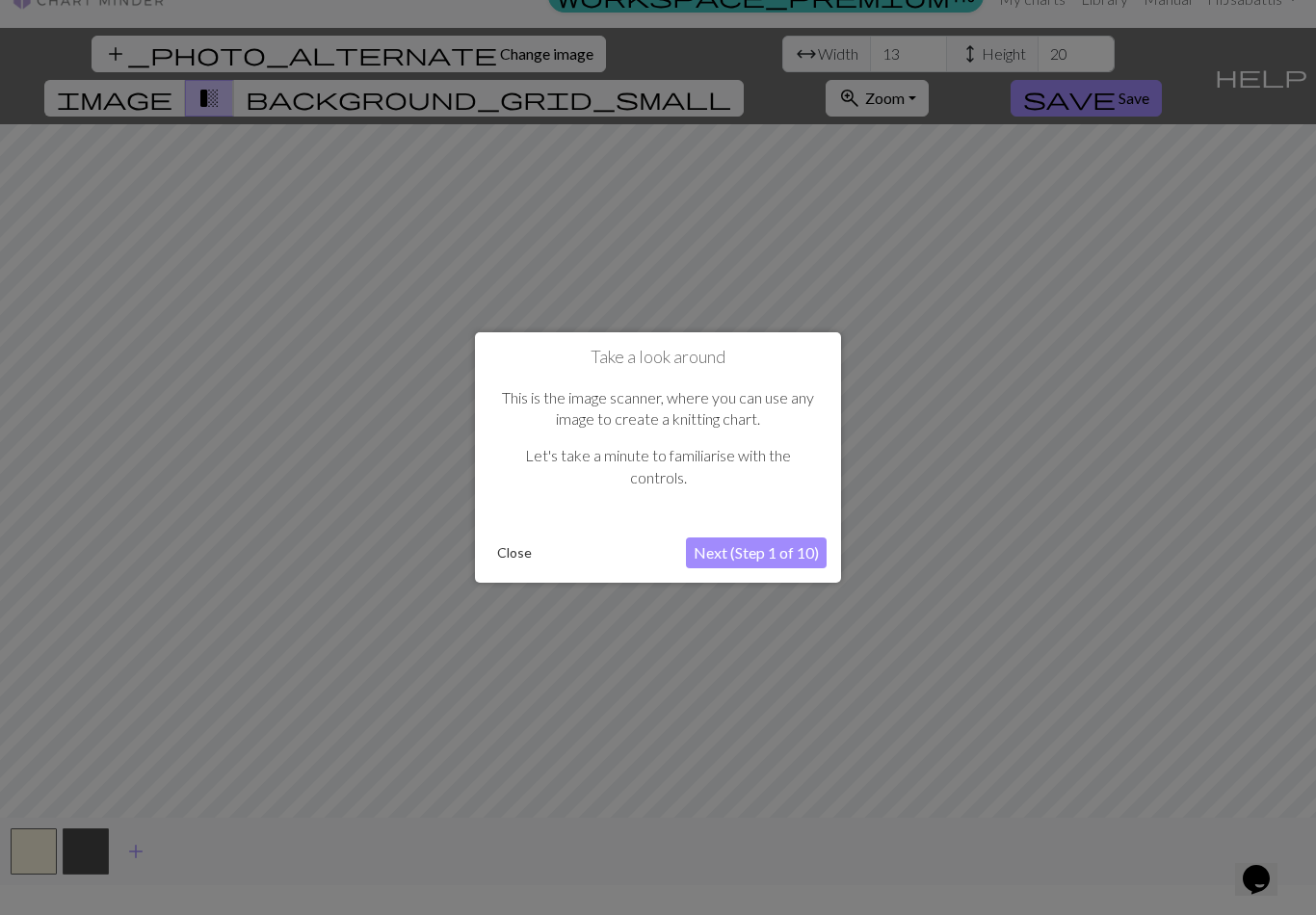 click on "Next (Step 1 of 10)" at bounding box center (756, 553) 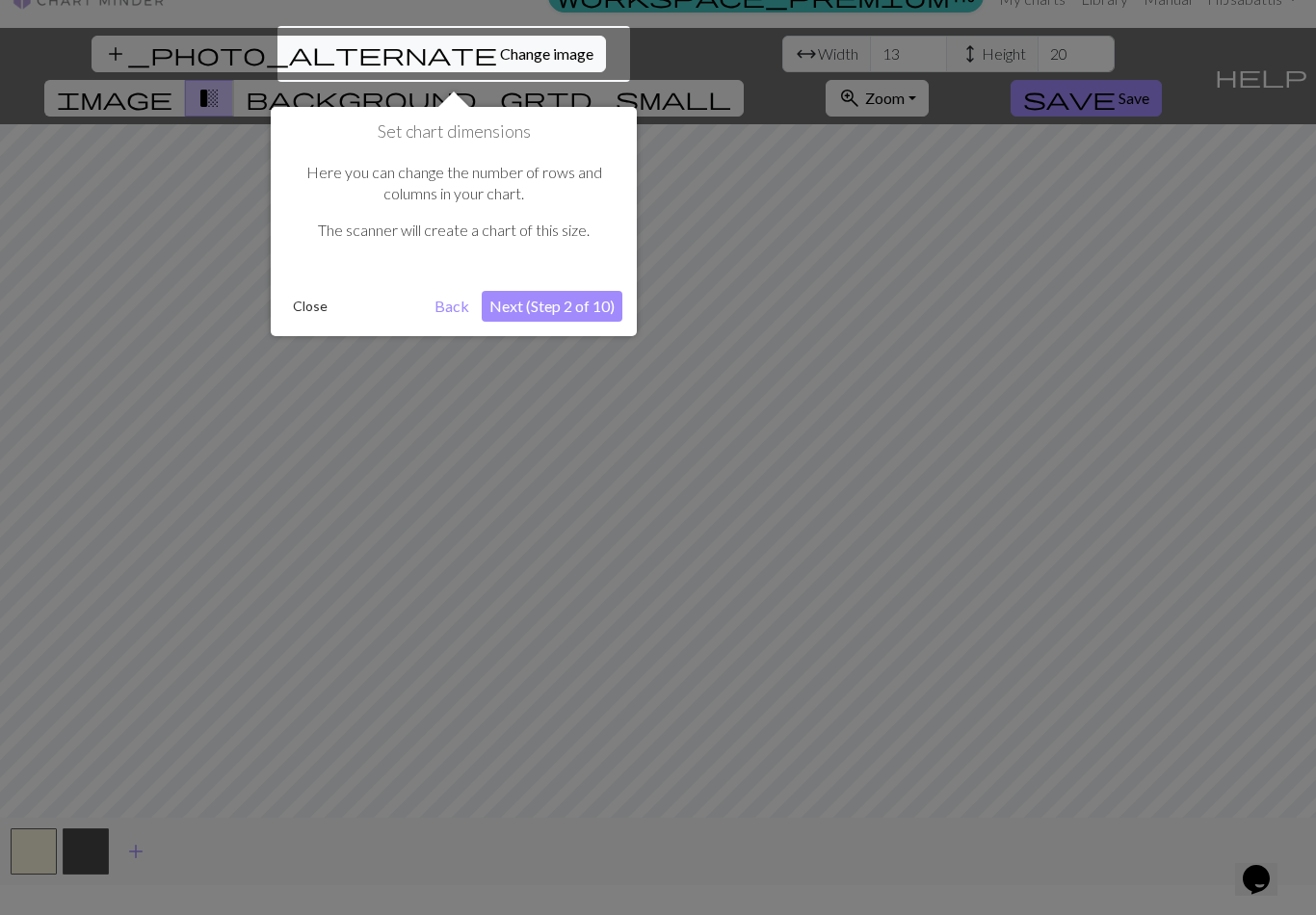 click on "Next (Step 2 of 10)" at bounding box center [552, 306] 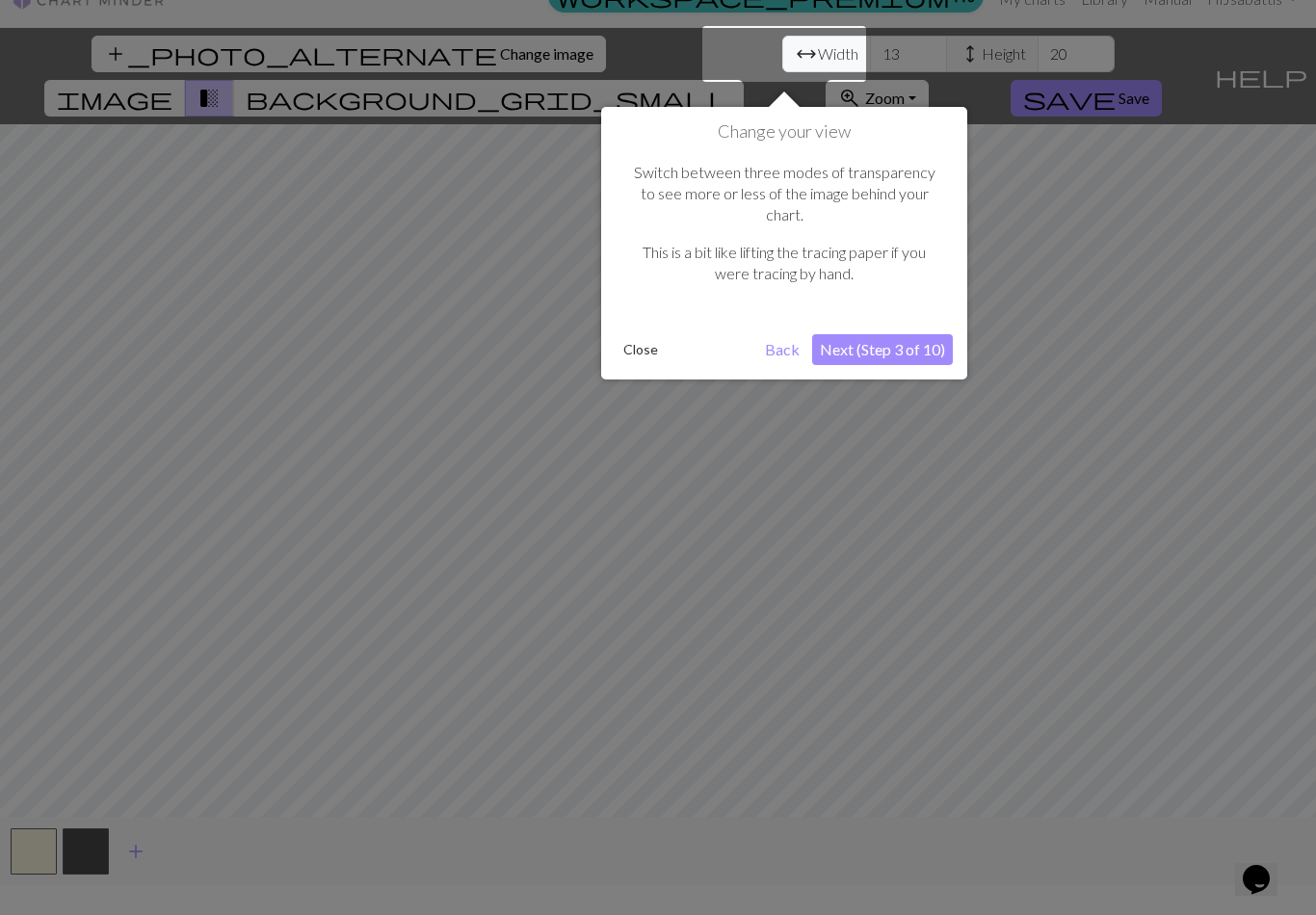 click on "Next (Step 3 of 10)" at bounding box center (882, 350) 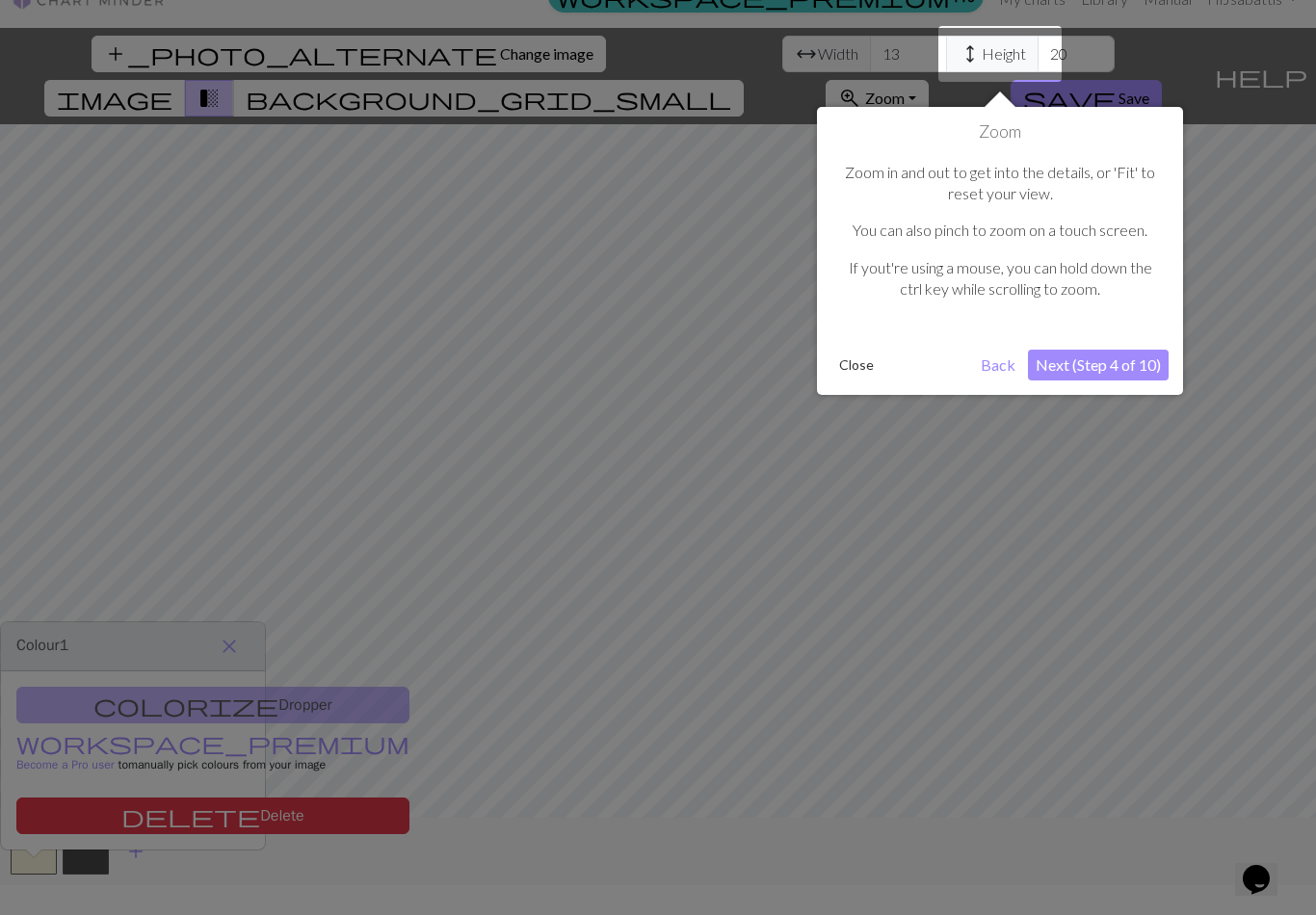 click on "Next (Step 4 of 10)" at bounding box center [1098, 365] 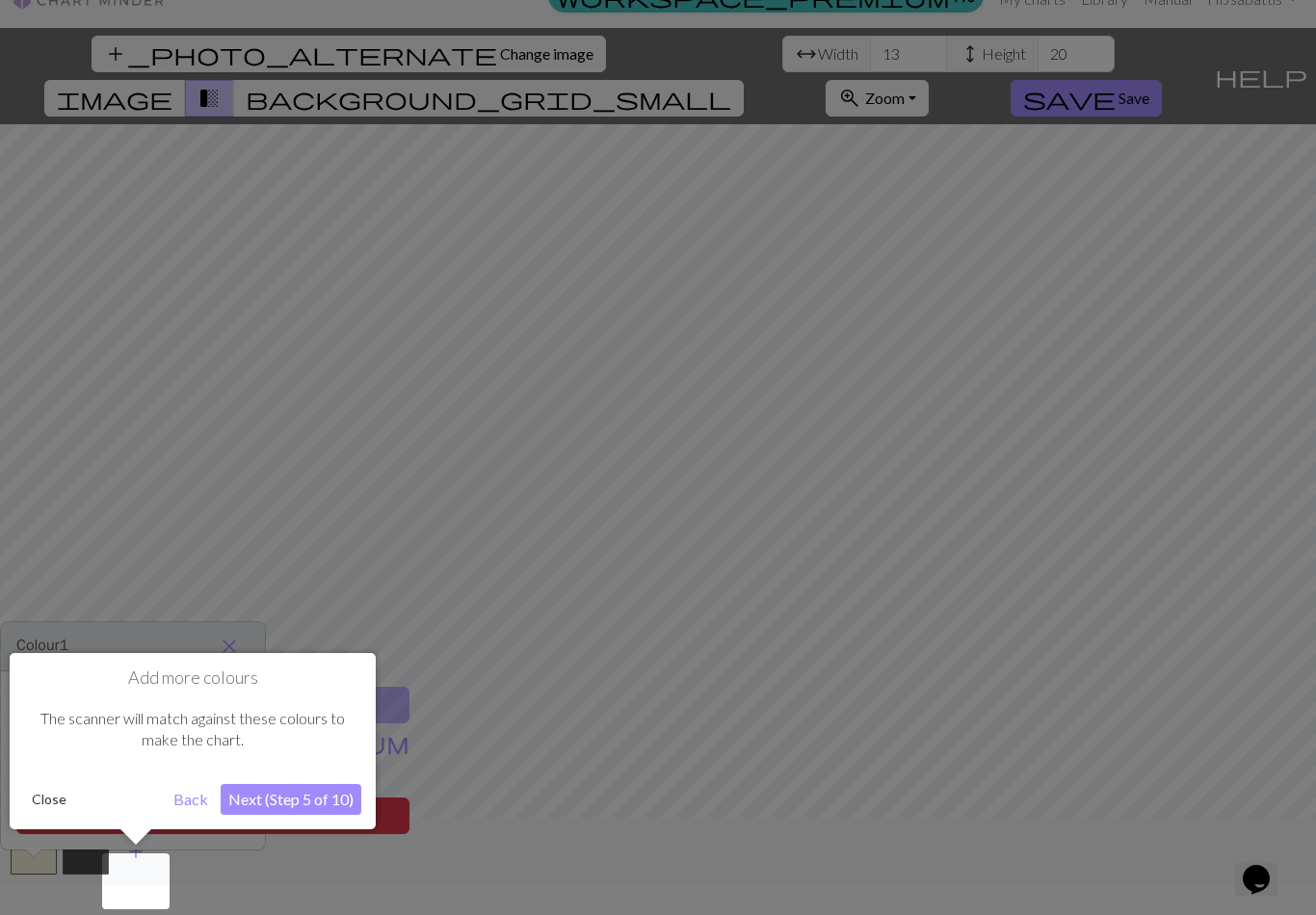 click on "Next (Step 5 of 10)" at bounding box center [291, 799] 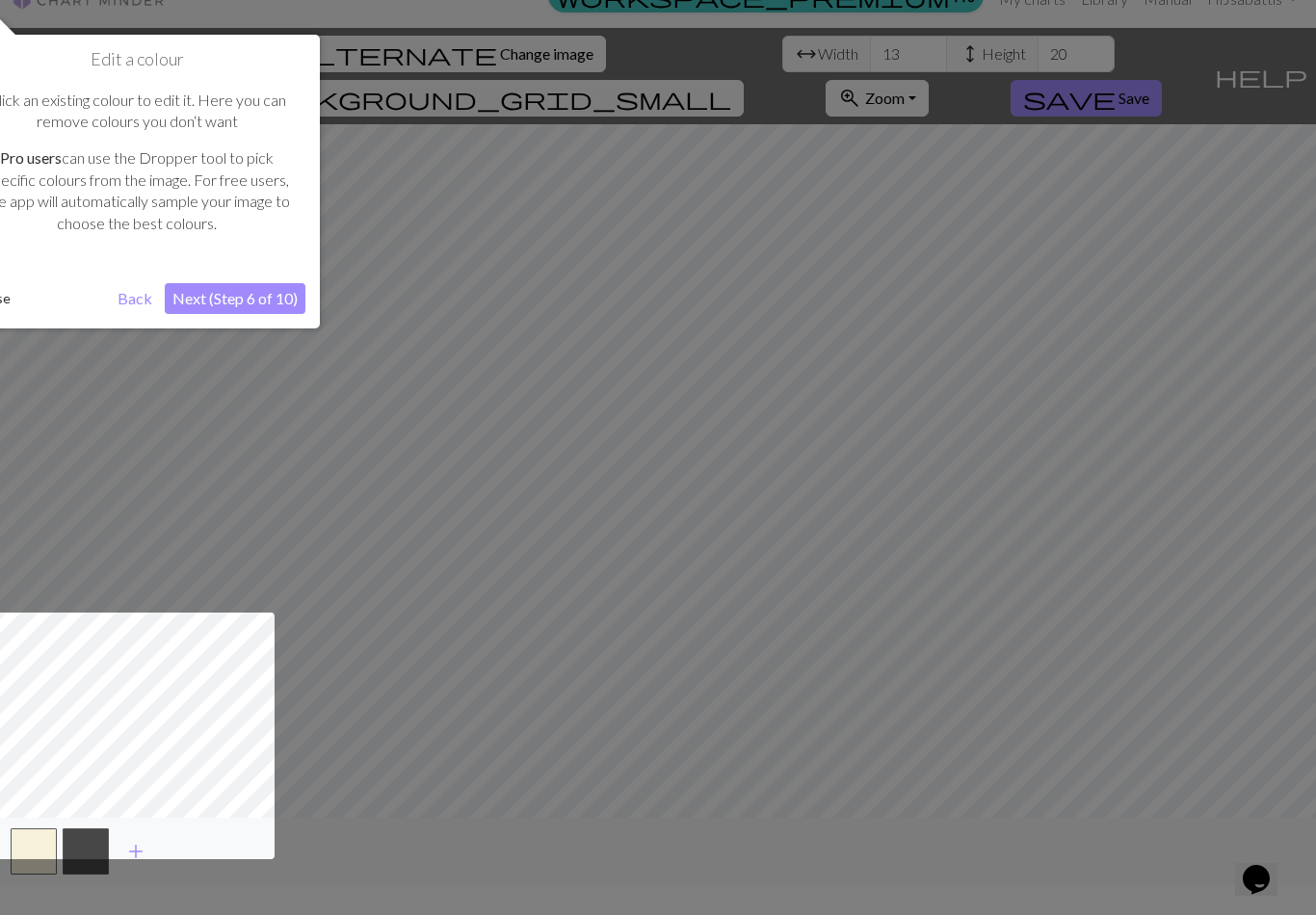 click on "Next (Step 6 of 10)" at bounding box center [235, 299] 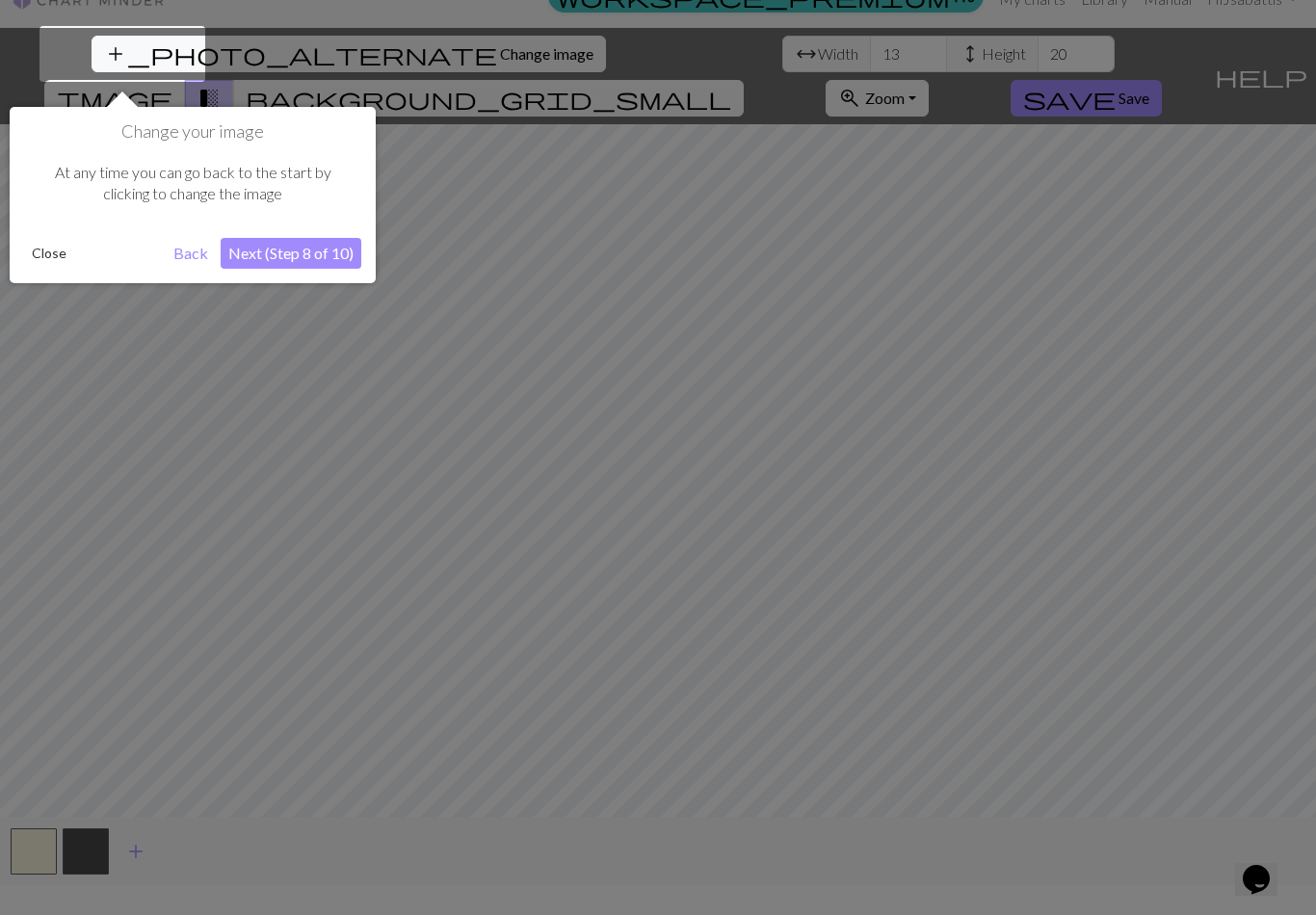 click on "Next (Step 8 of 10)" at bounding box center (291, 253) 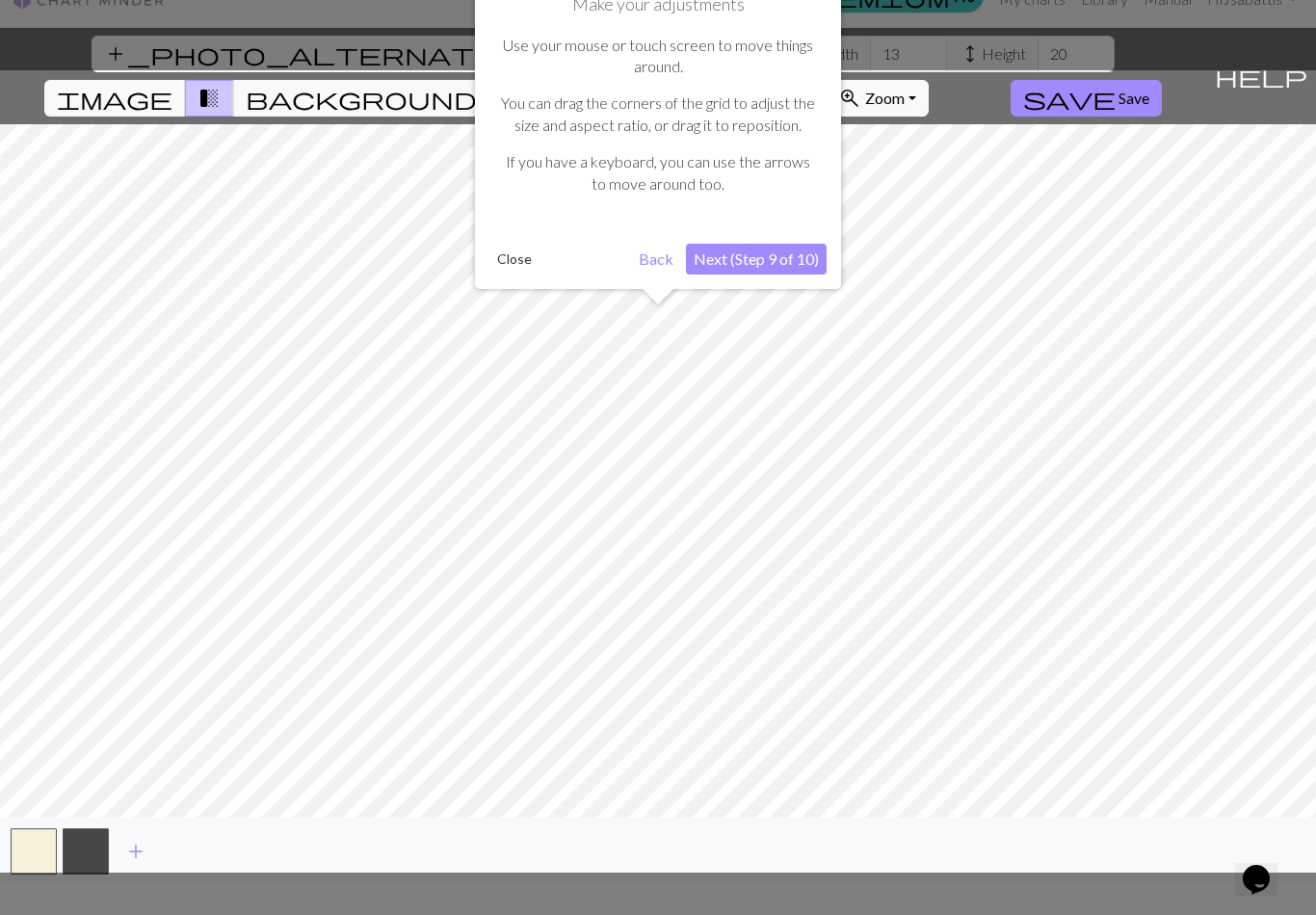 click on "Next (Step 9 of 10)" at bounding box center [756, 259] 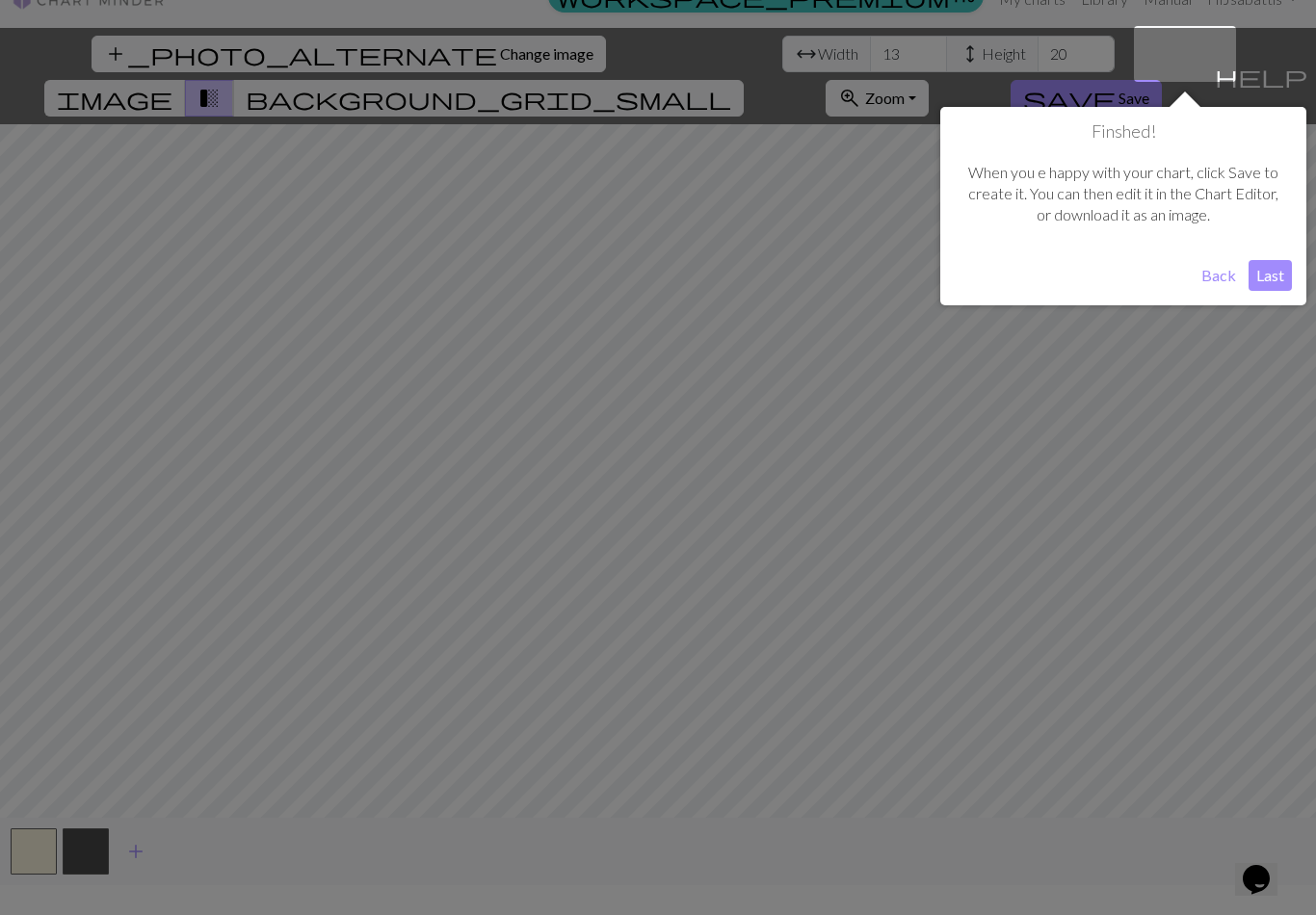 click on "Last" at bounding box center (1270, 275) 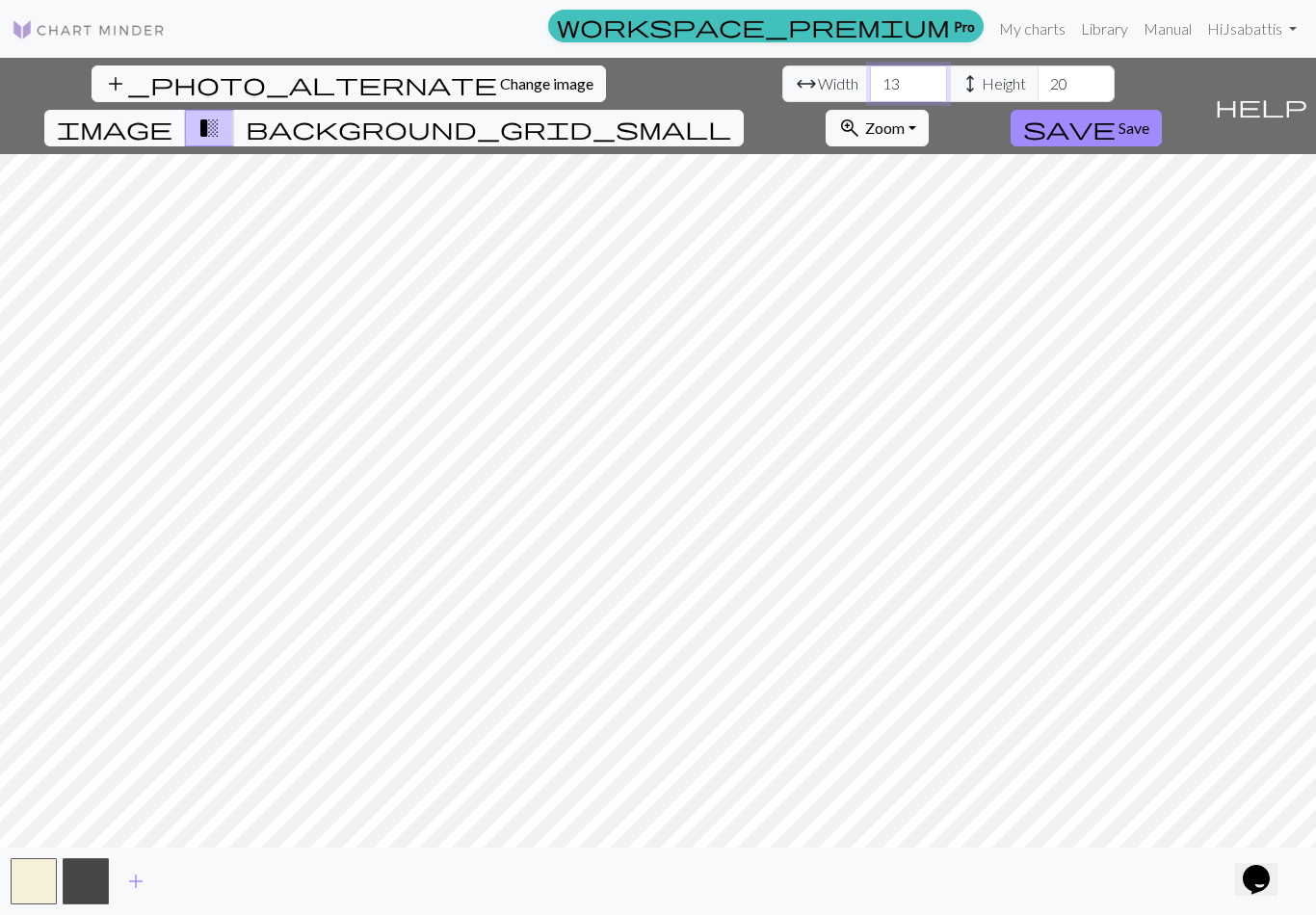 click on "13" at bounding box center (908, 84) 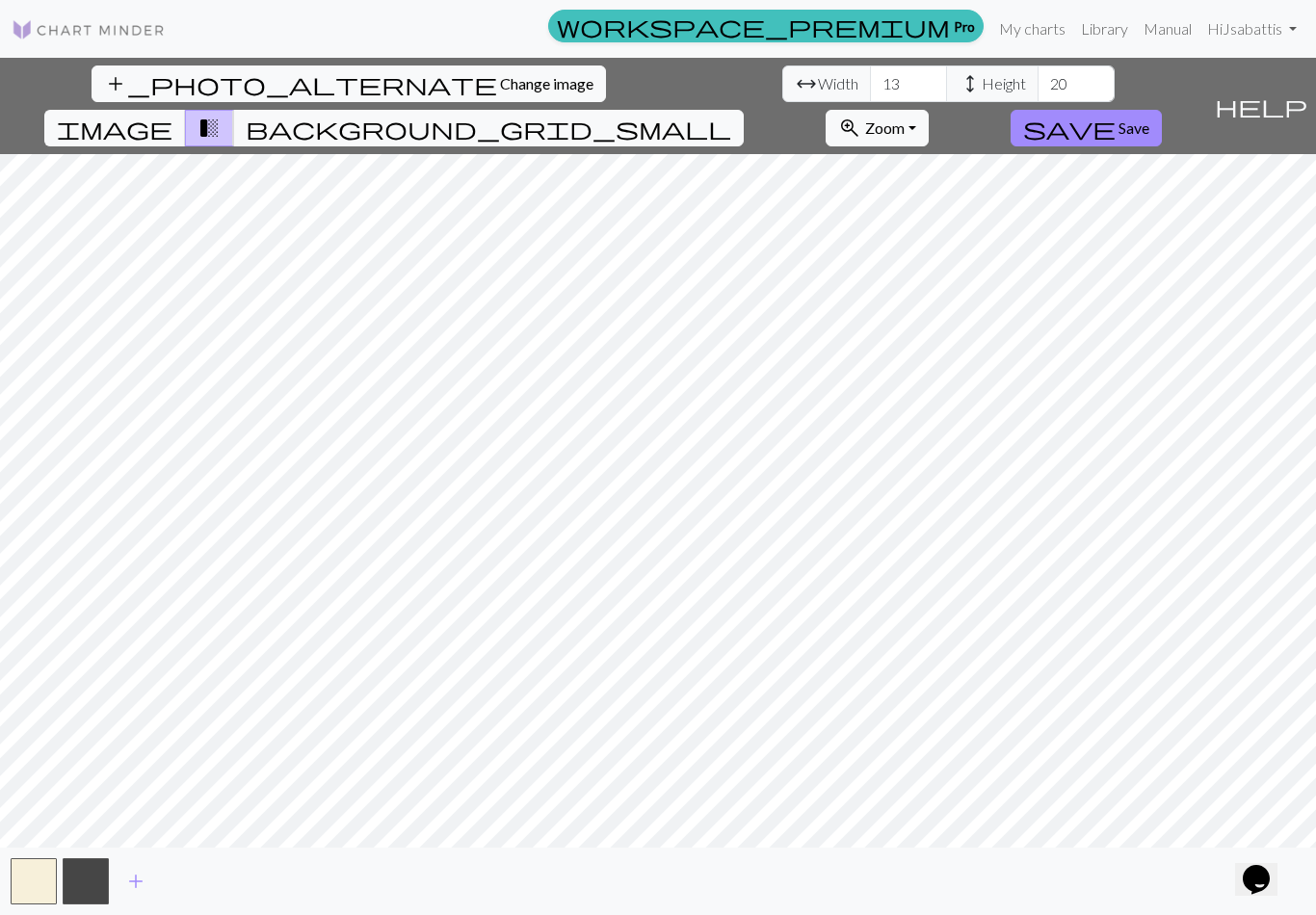 click on "Width" at bounding box center (838, 84) 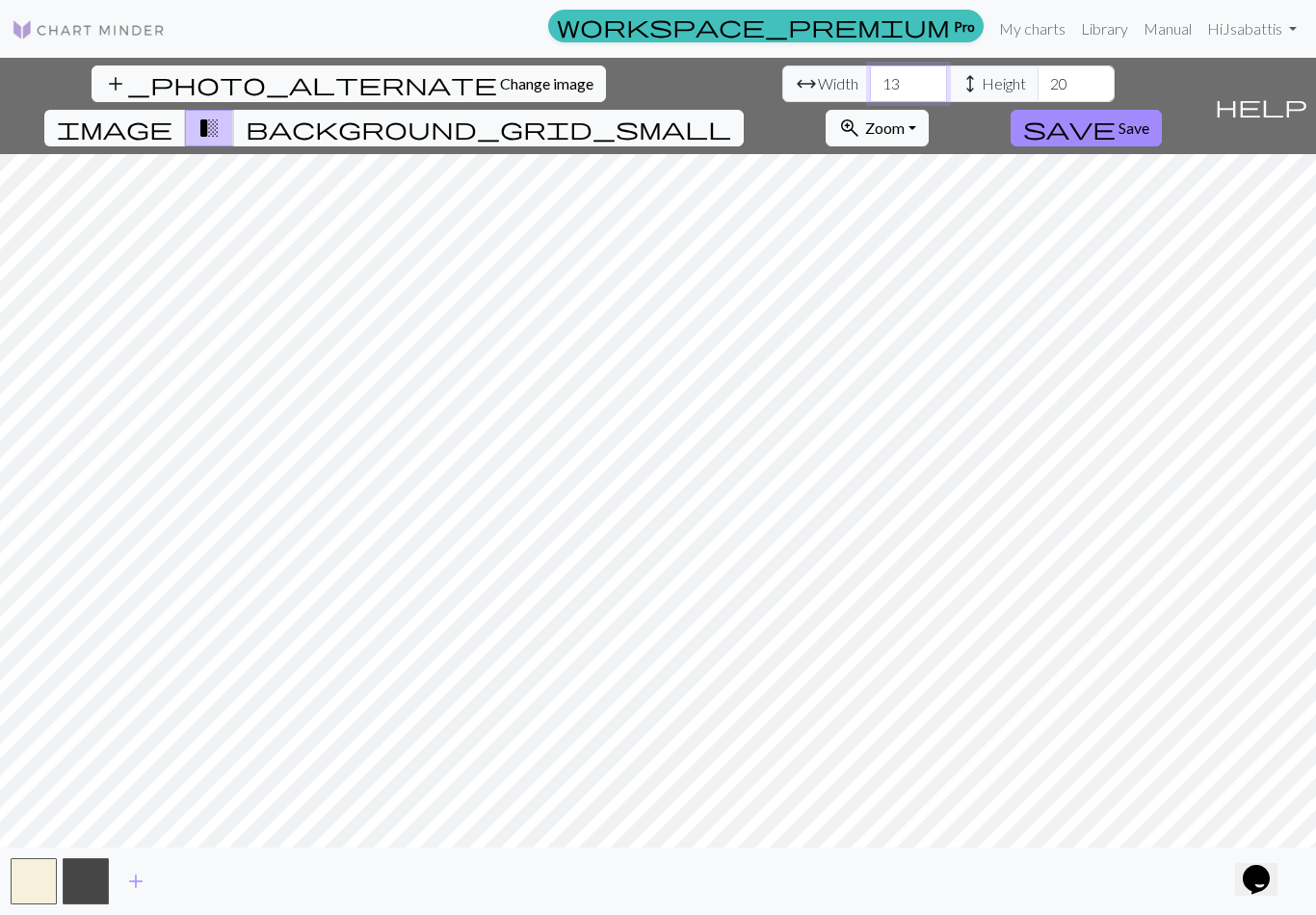click on "13" at bounding box center [908, 84] 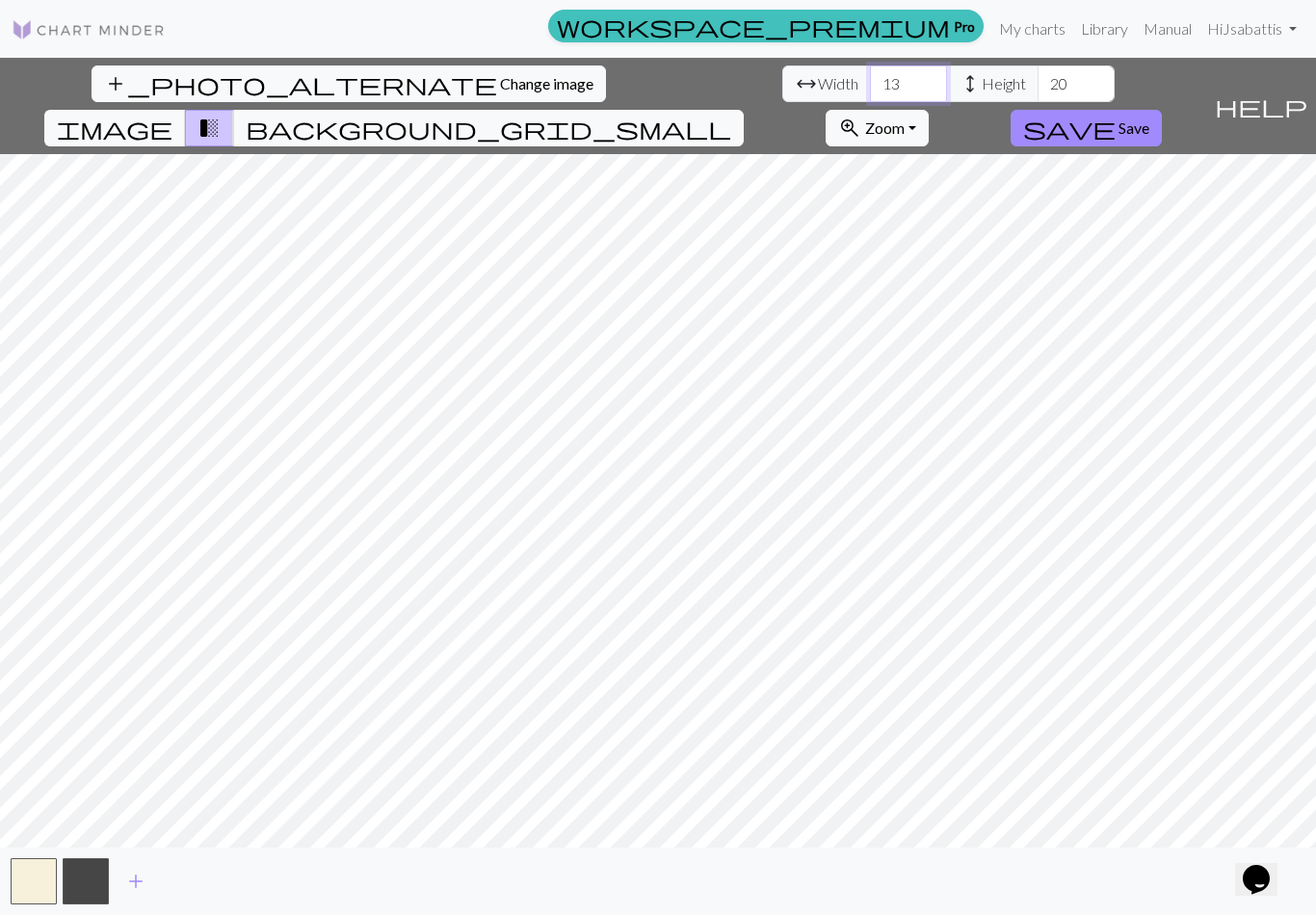 type on "1" 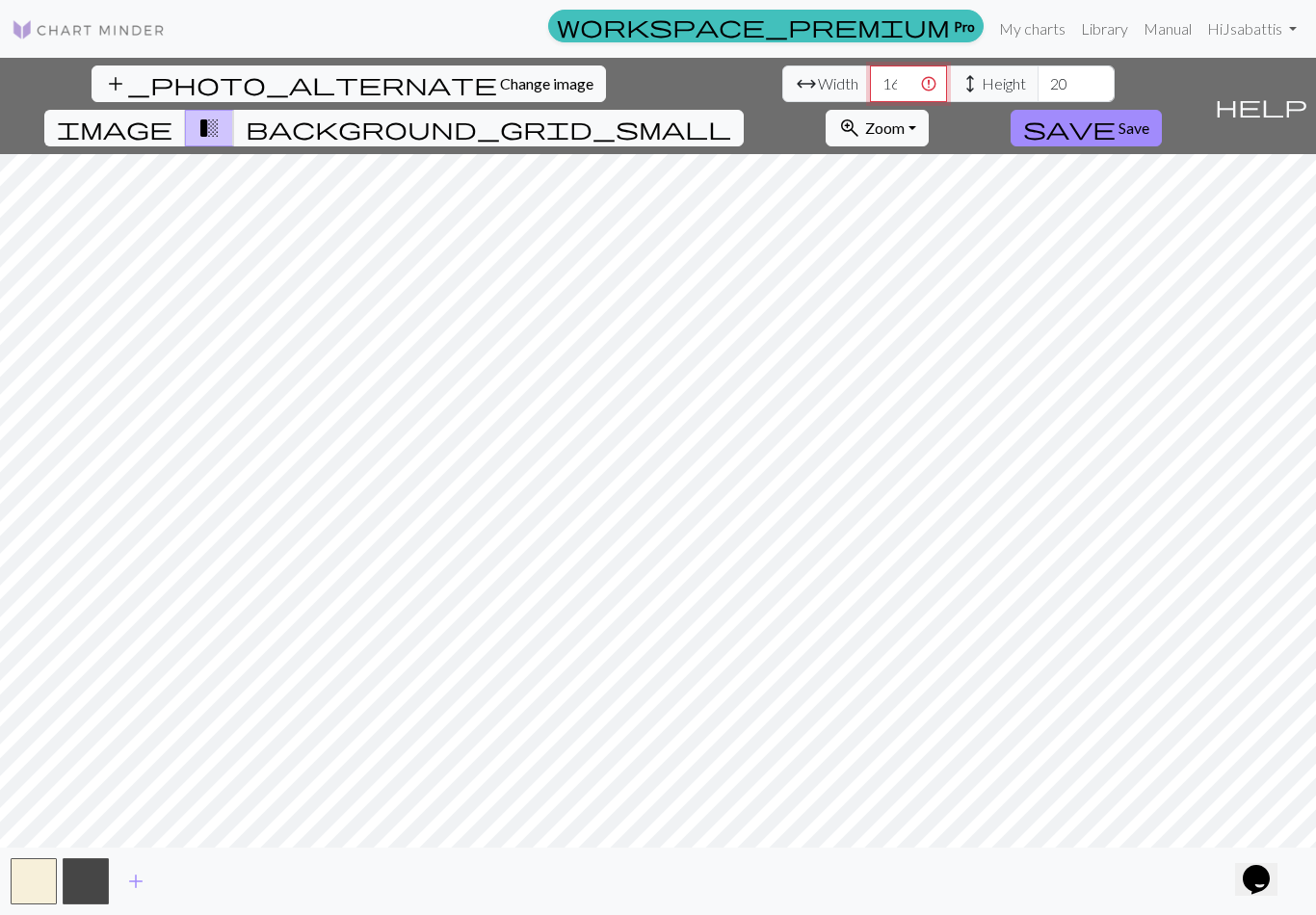 type on "16.5" 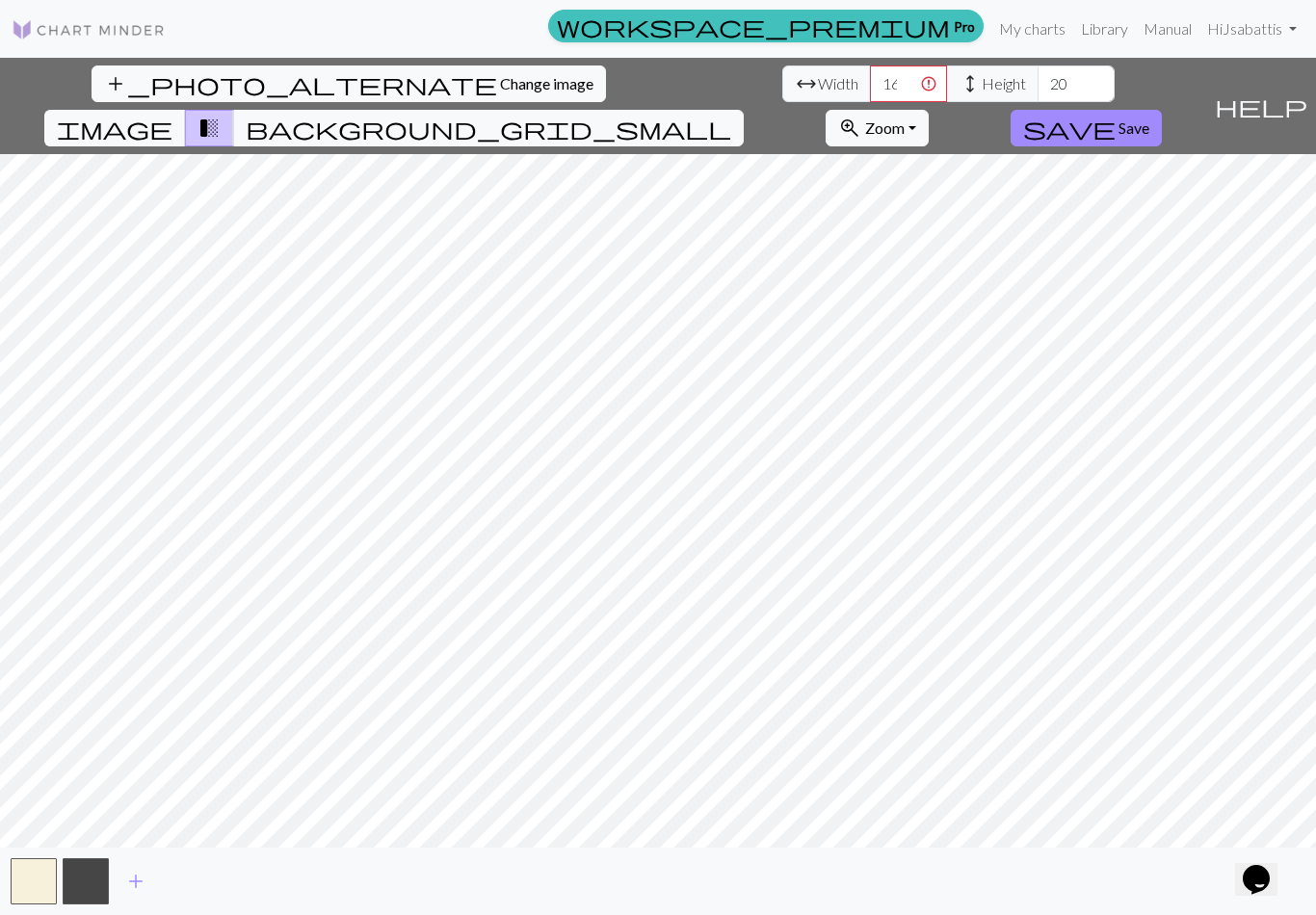 click on "Ducky | Chart Minder workspace_premium  Pro My charts Library Manual Hi  [NAME]   Account settings Logout" at bounding box center [658, 29] 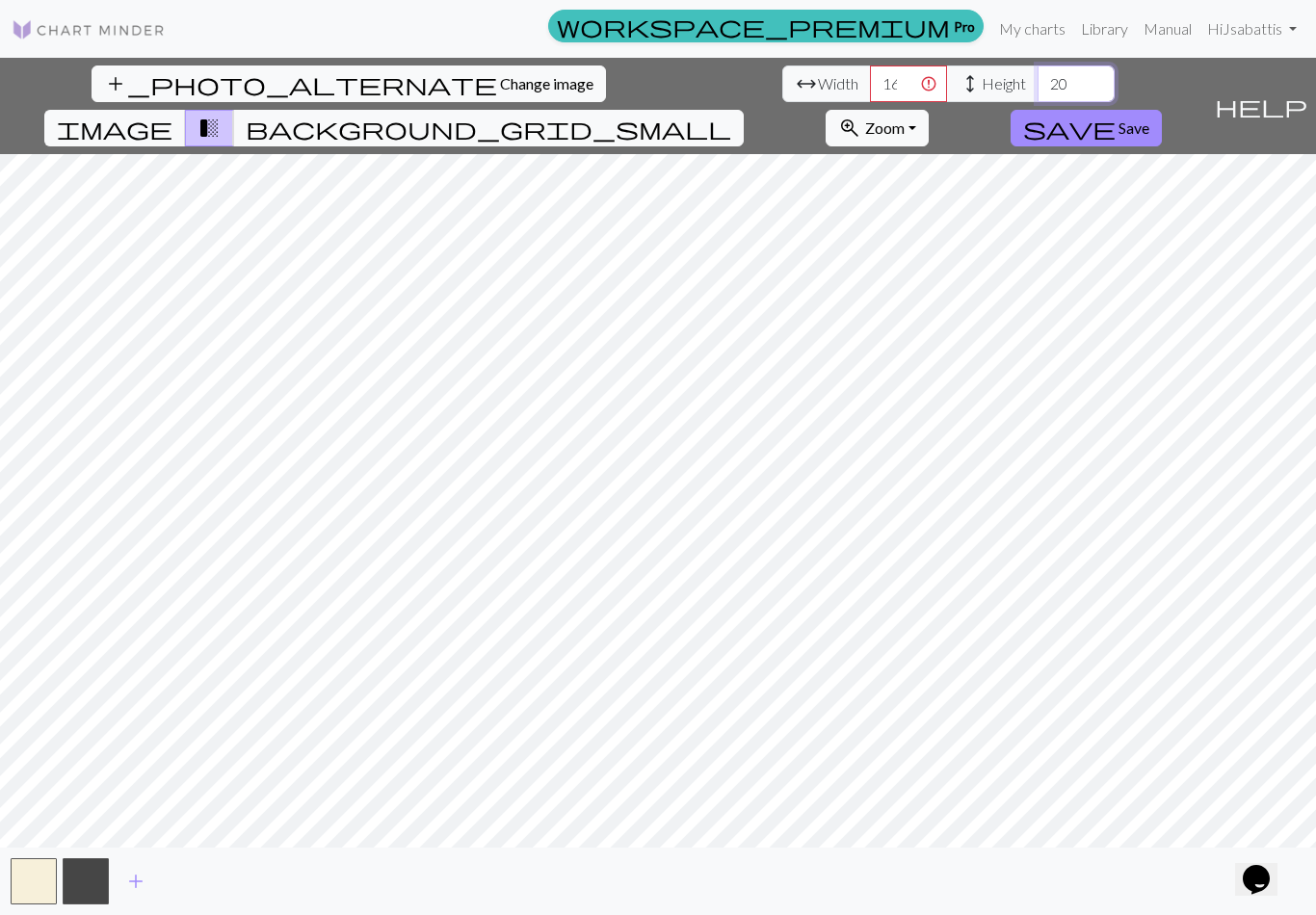 click on "20" at bounding box center (1076, 84) 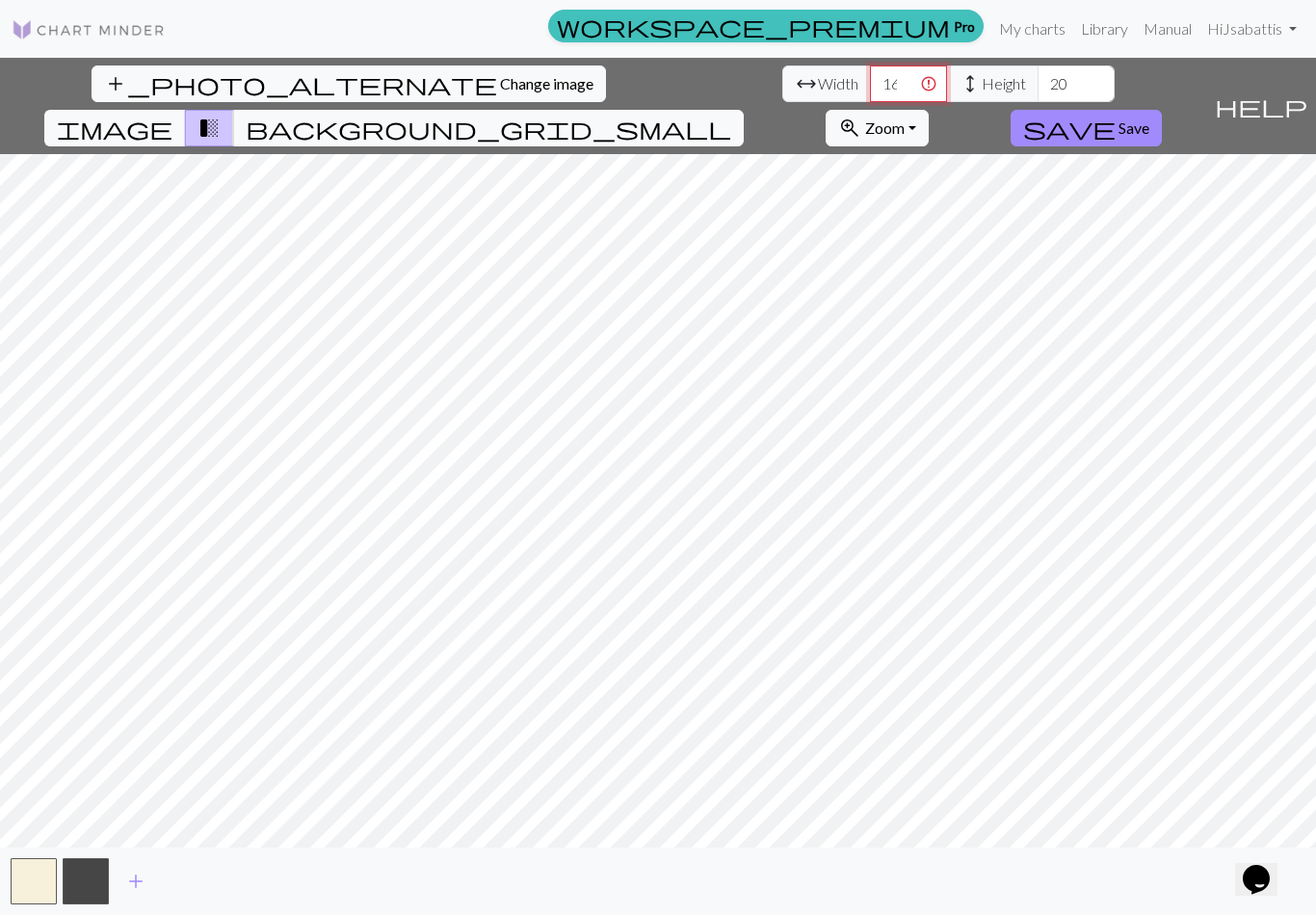 click on "16.5" at bounding box center (908, 84) 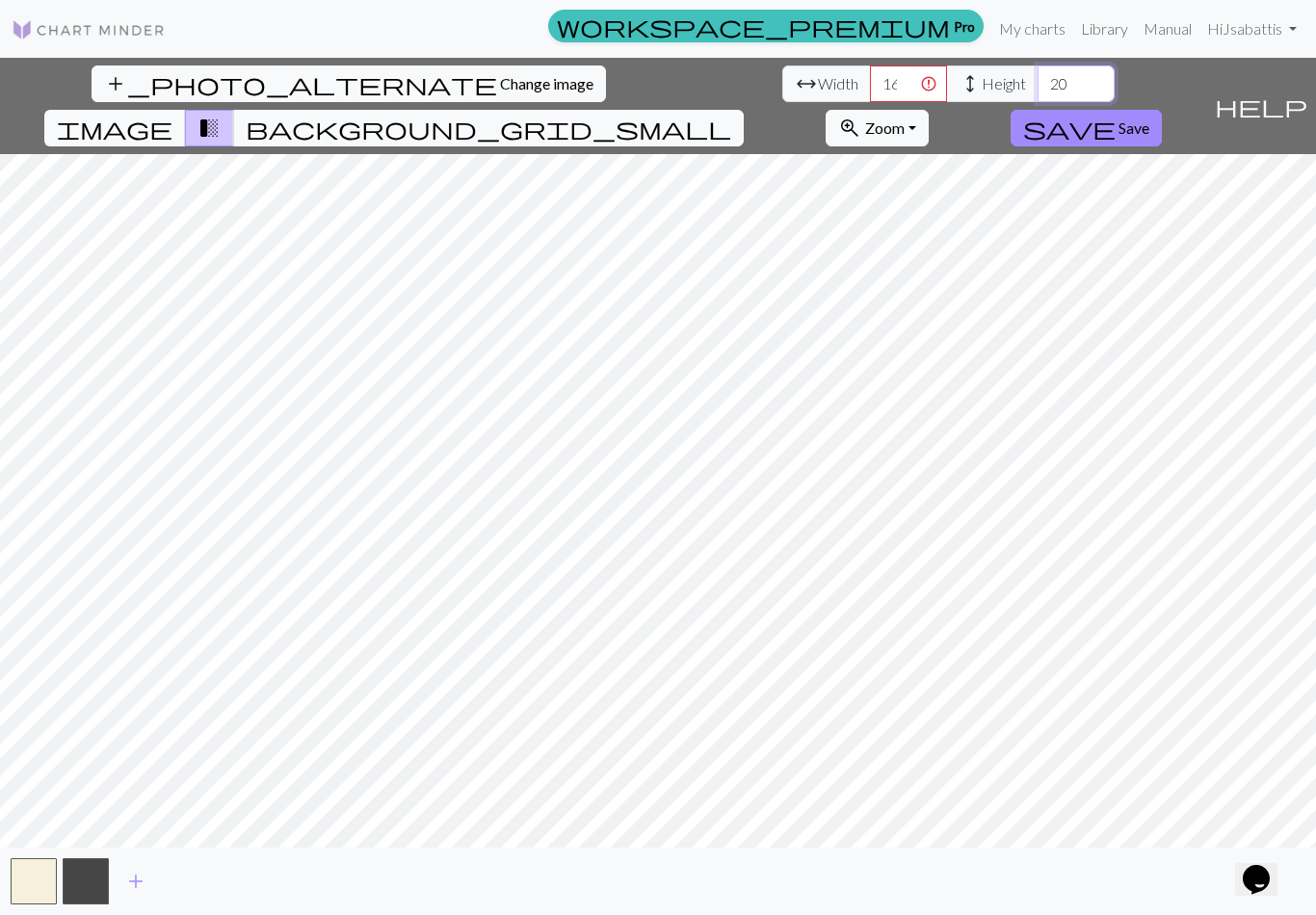 click on "20" at bounding box center [1076, 84] 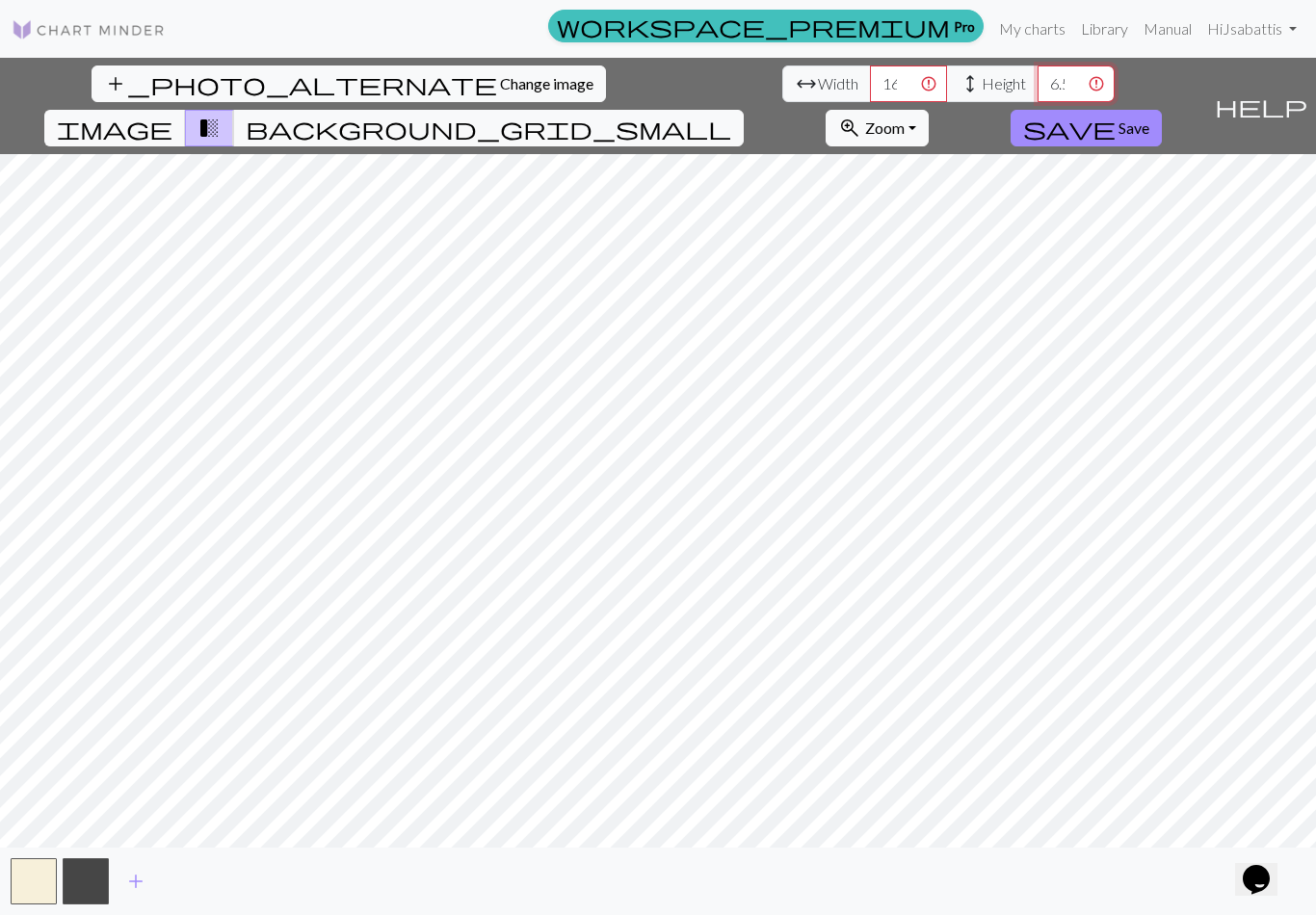 type on "6" 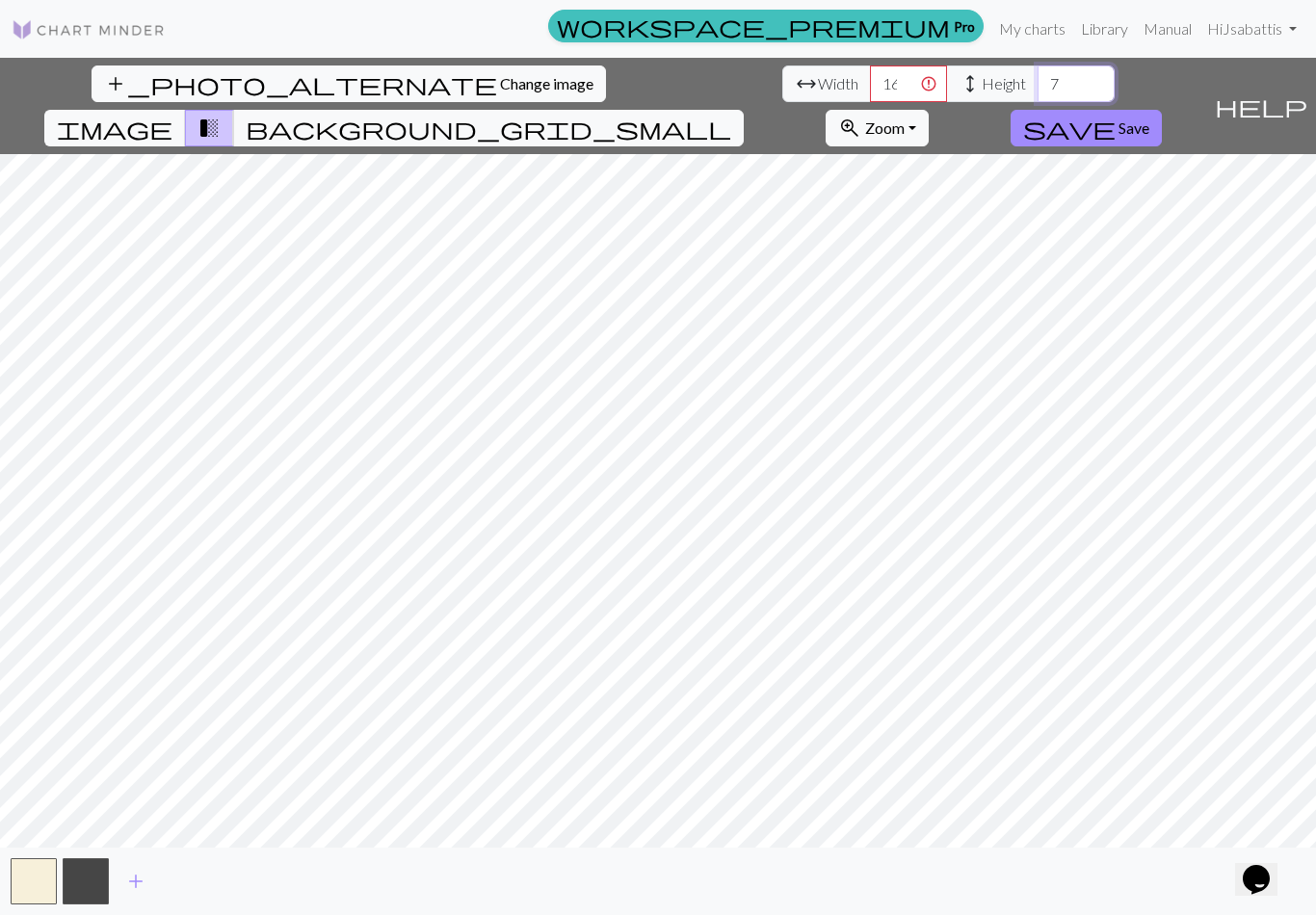 type on "7" 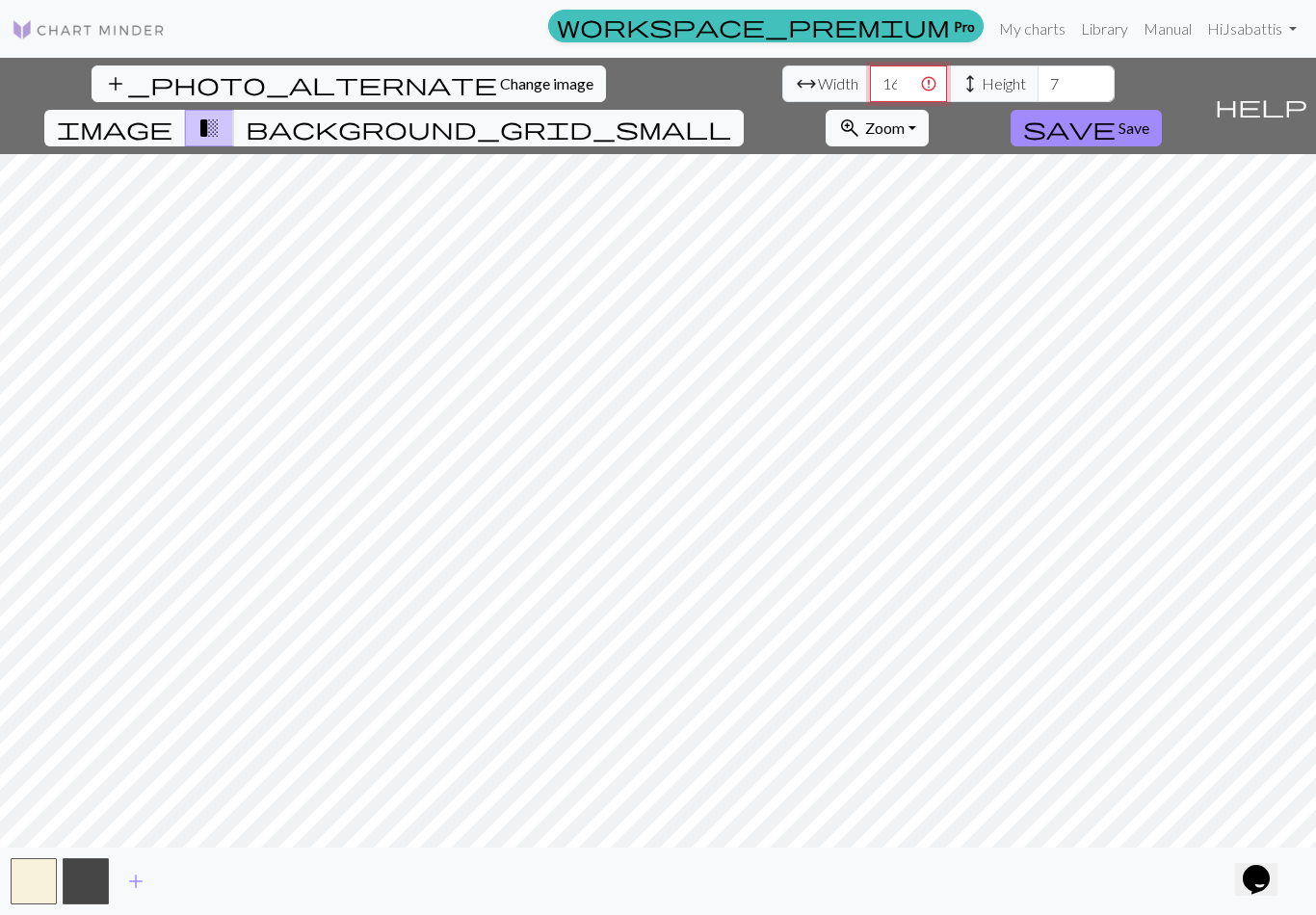 click on "16.5" at bounding box center [908, 84] 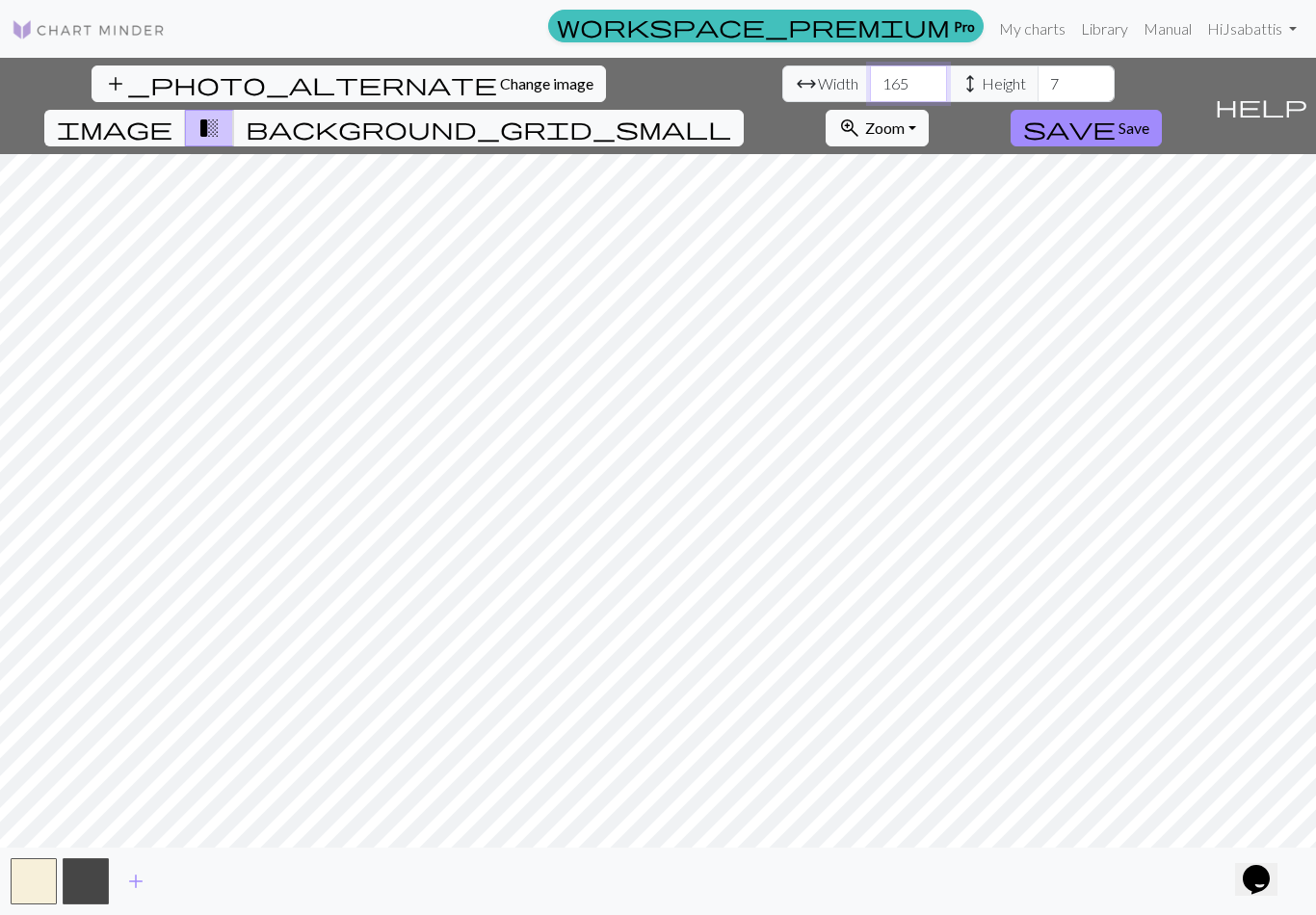 click on "165" at bounding box center [908, 84] 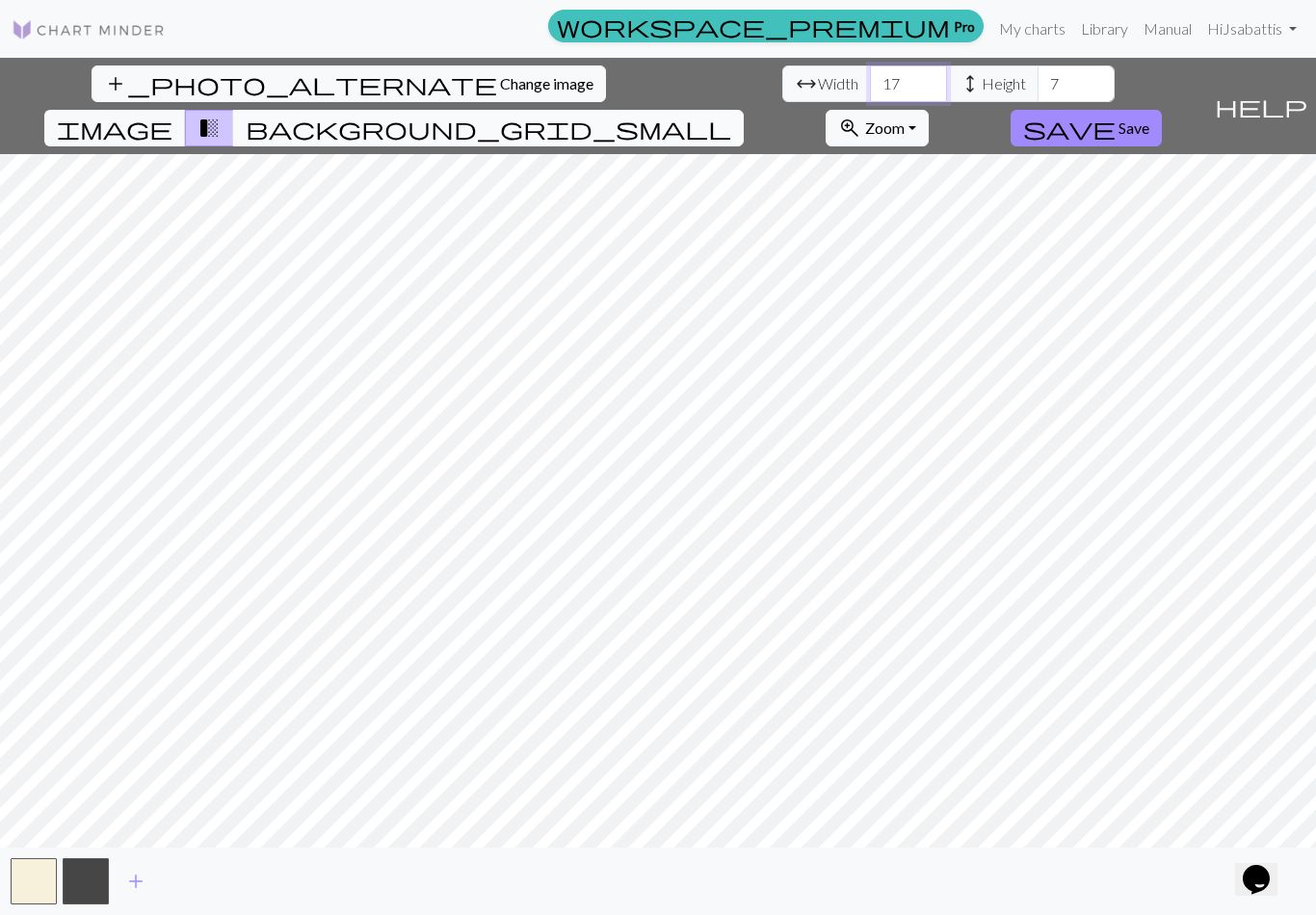 type on "17" 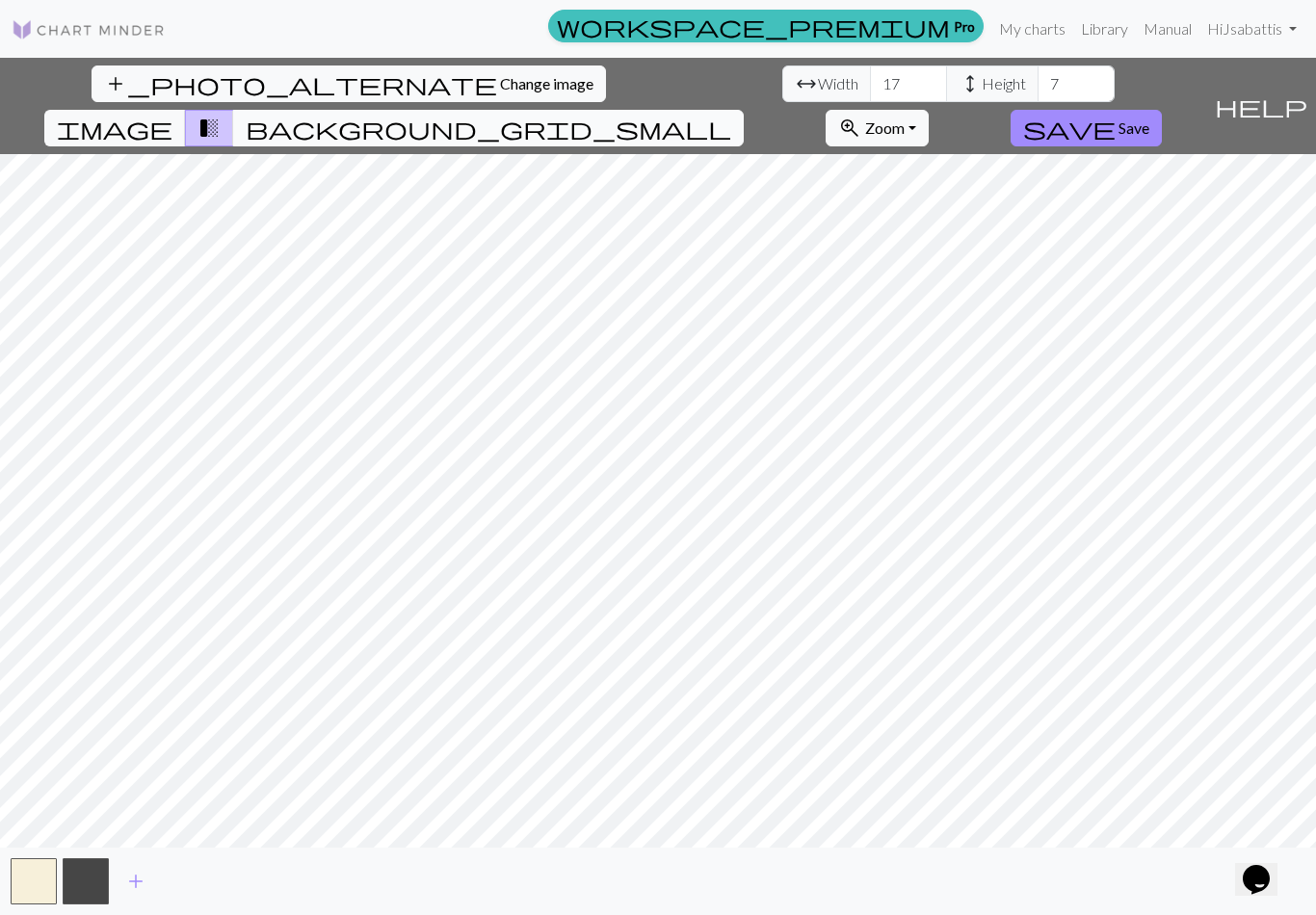 click on "background_grid_small" at bounding box center [488, 128] 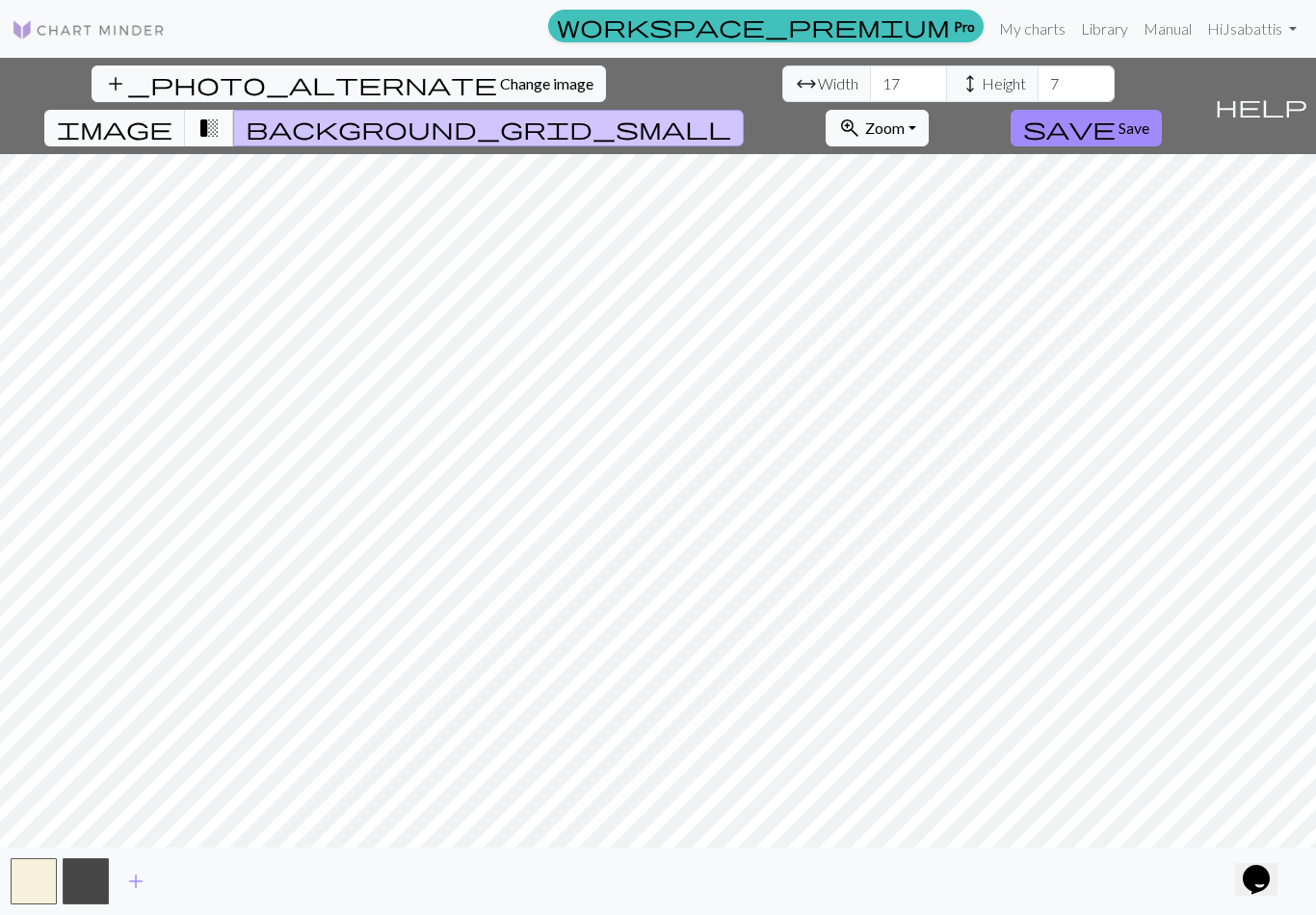 click on "transition_fade" at bounding box center [209, 128] 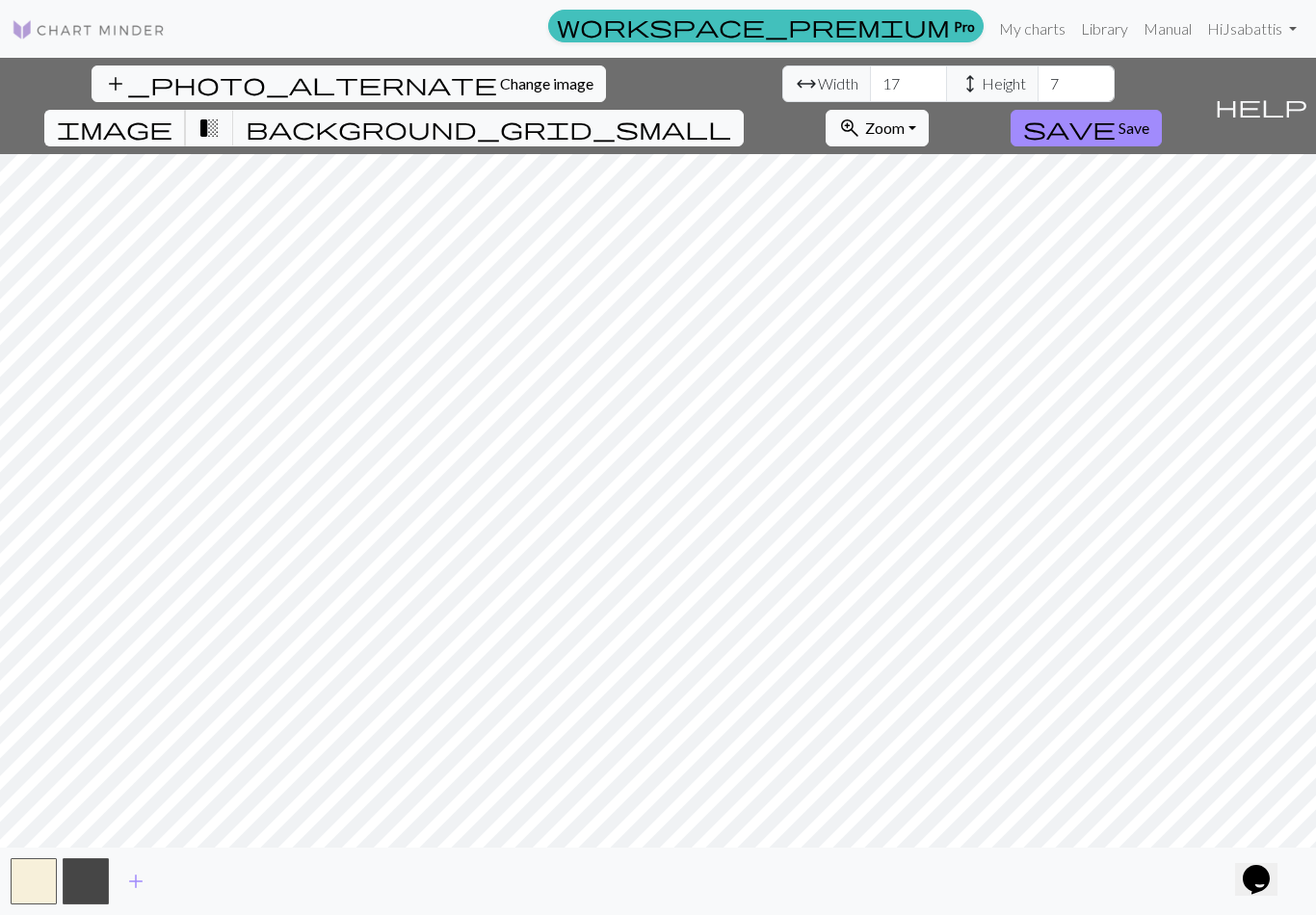 click on "image" at bounding box center [115, 128] 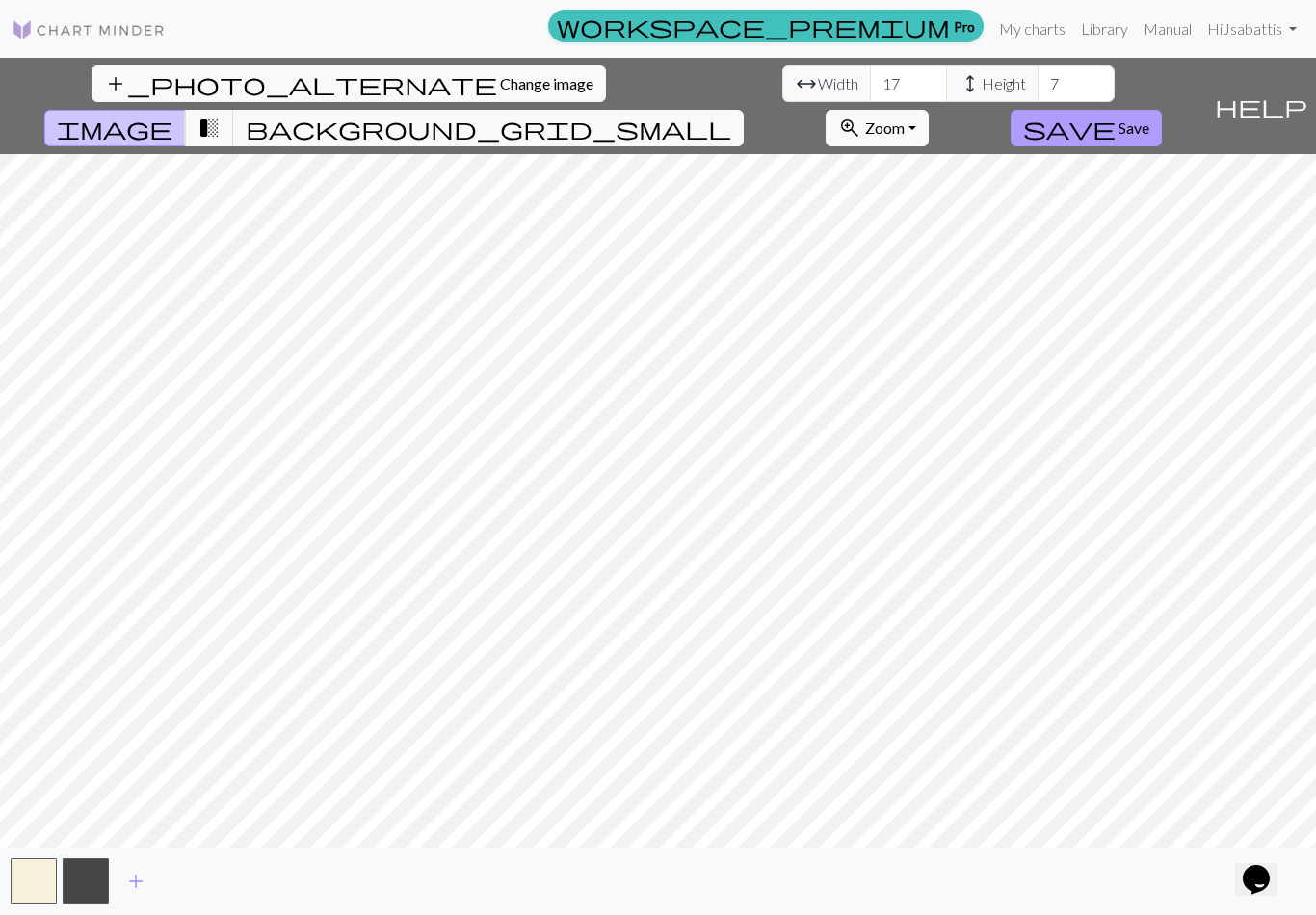 click on "save   Save" at bounding box center (1086, 128) 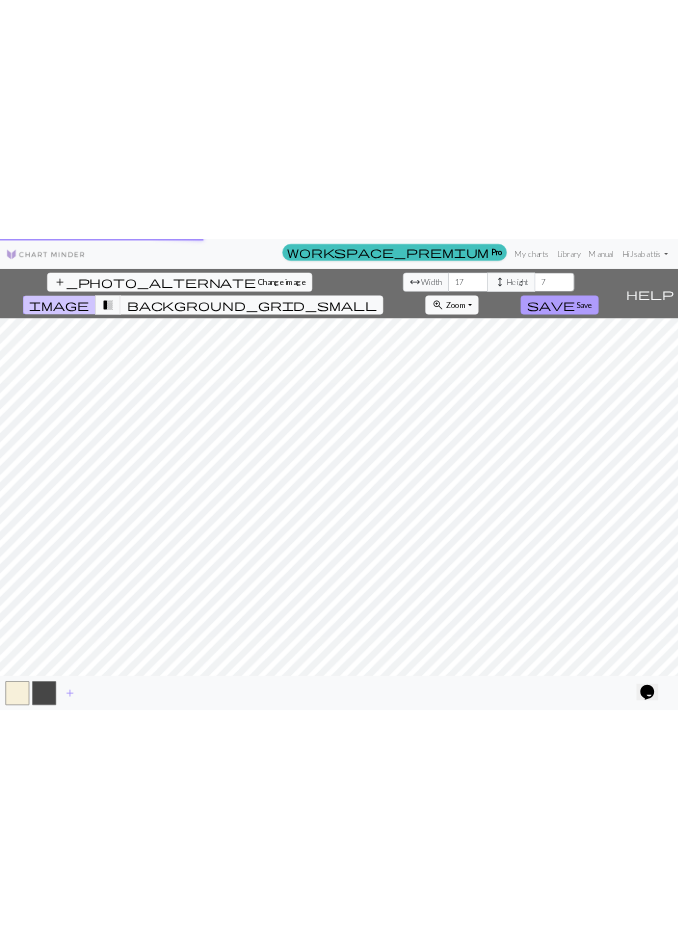 scroll, scrollTop: 0, scrollLeft: 0, axis: both 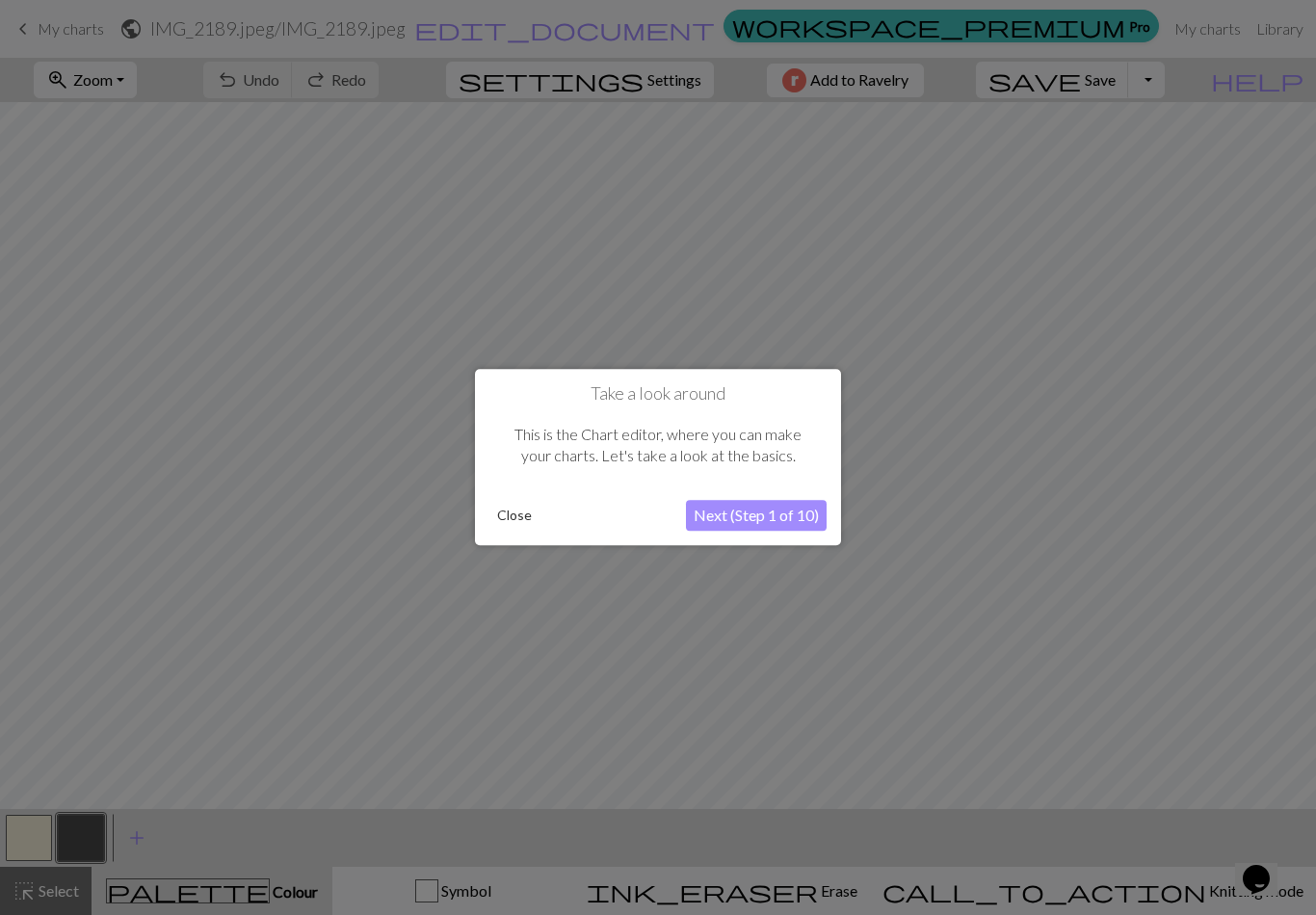 click on "Close" at bounding box center (514, 516) 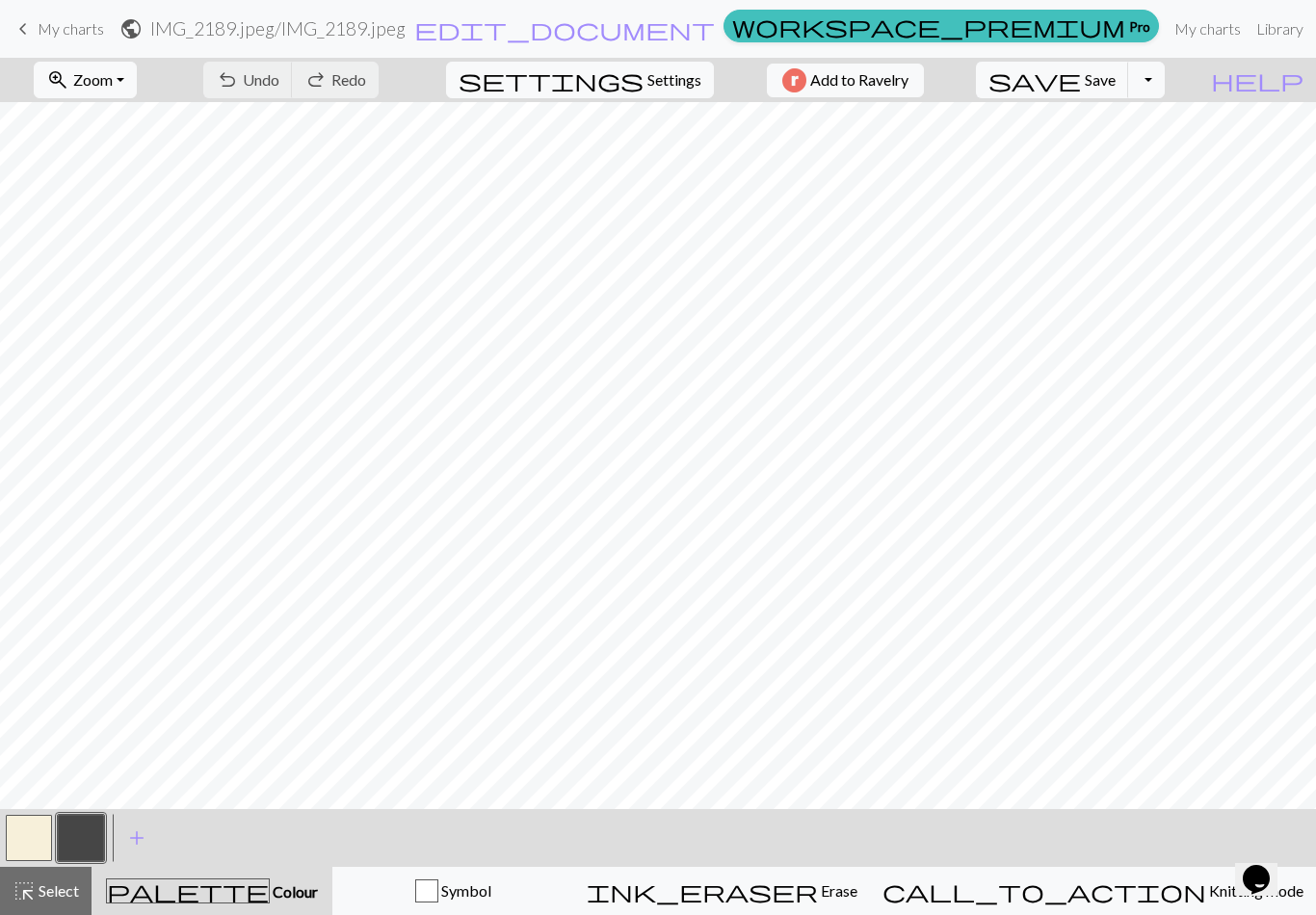 click at bounding box center [29, 838] 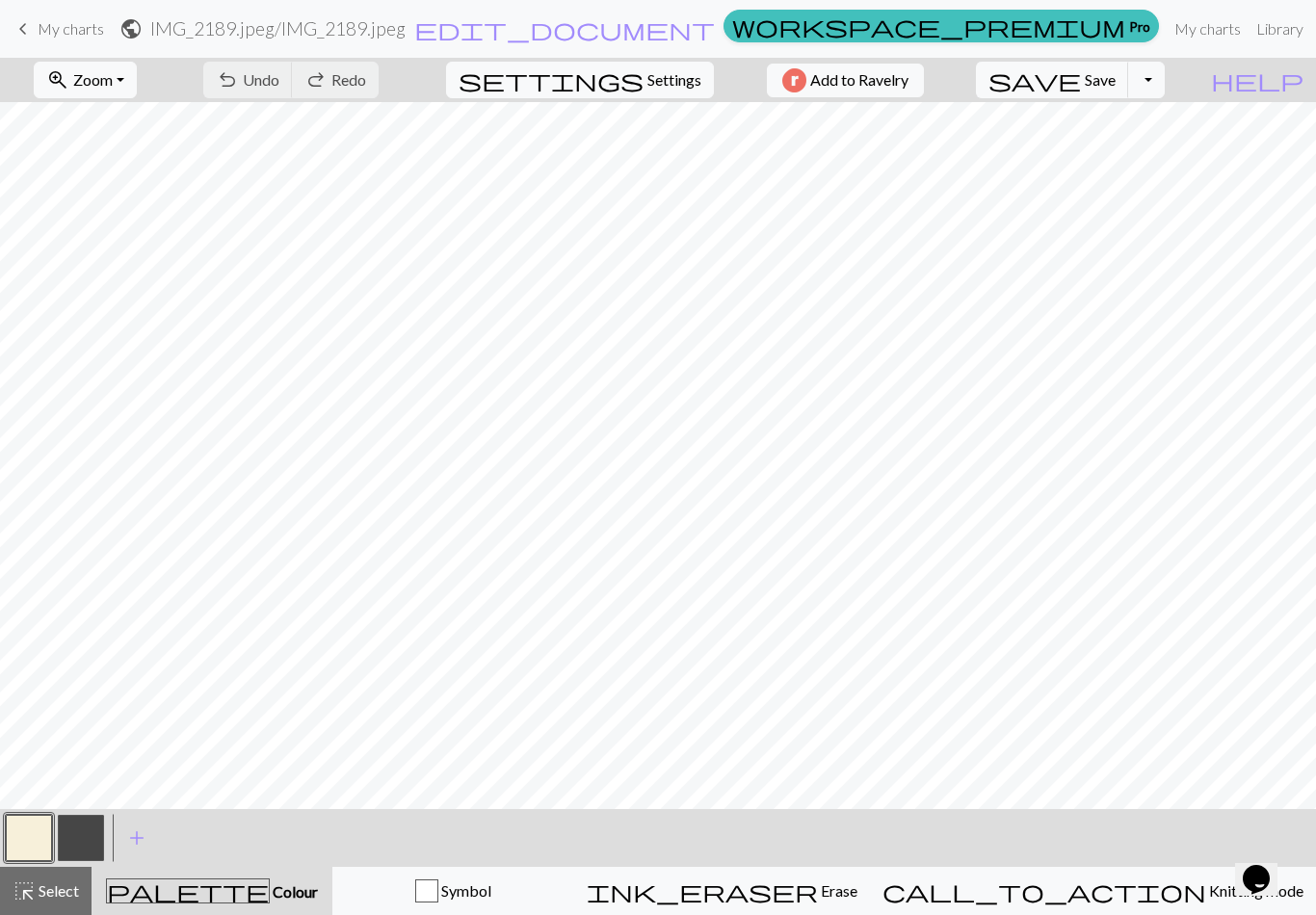 click at bounding box center [81, 838] 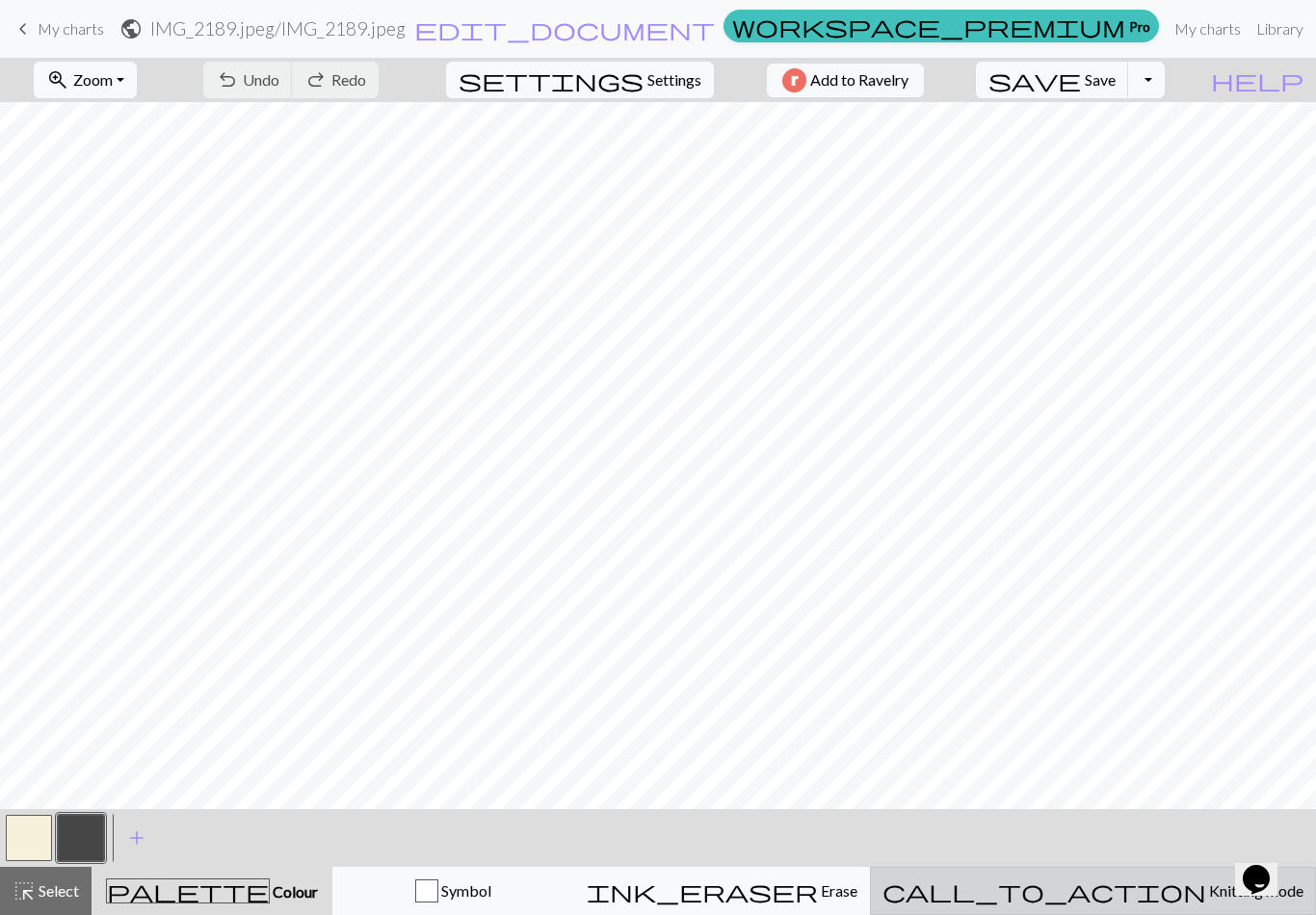 click on "Knitting mode" at bounding box center (1254, 890) 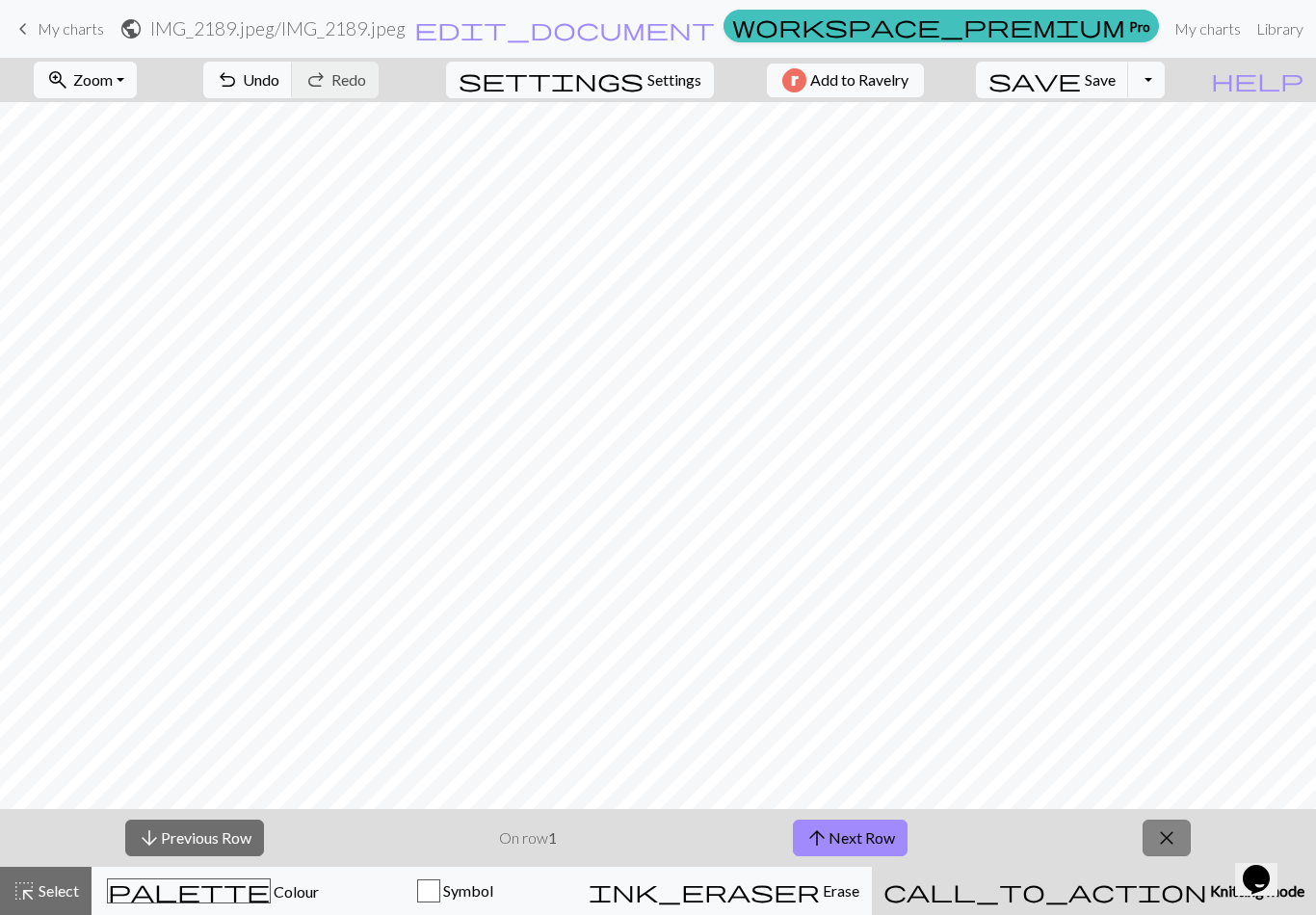 click on "close" at bounding box center [1167, 838] 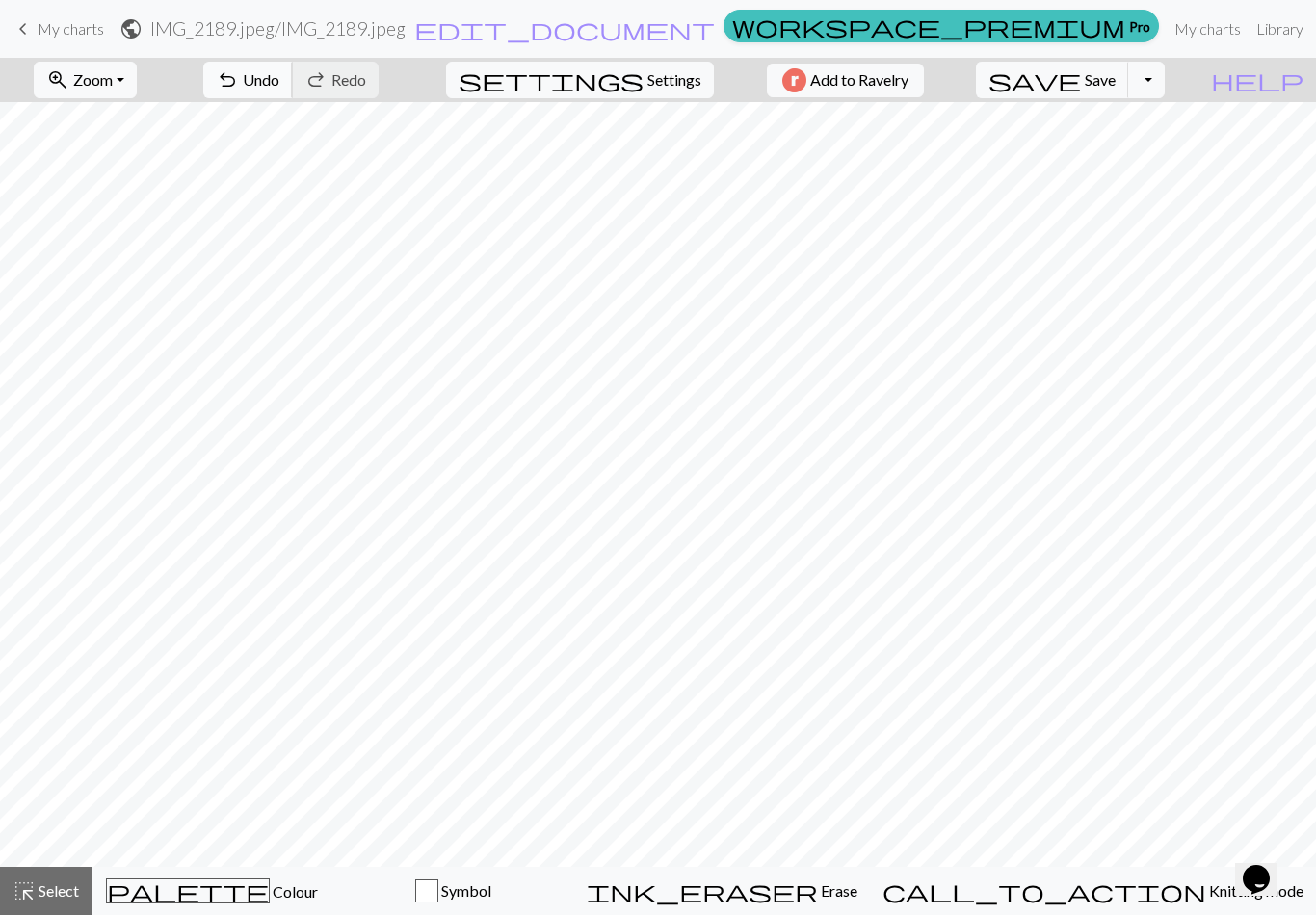 click on "Undo" at bounding box center [261, 79] 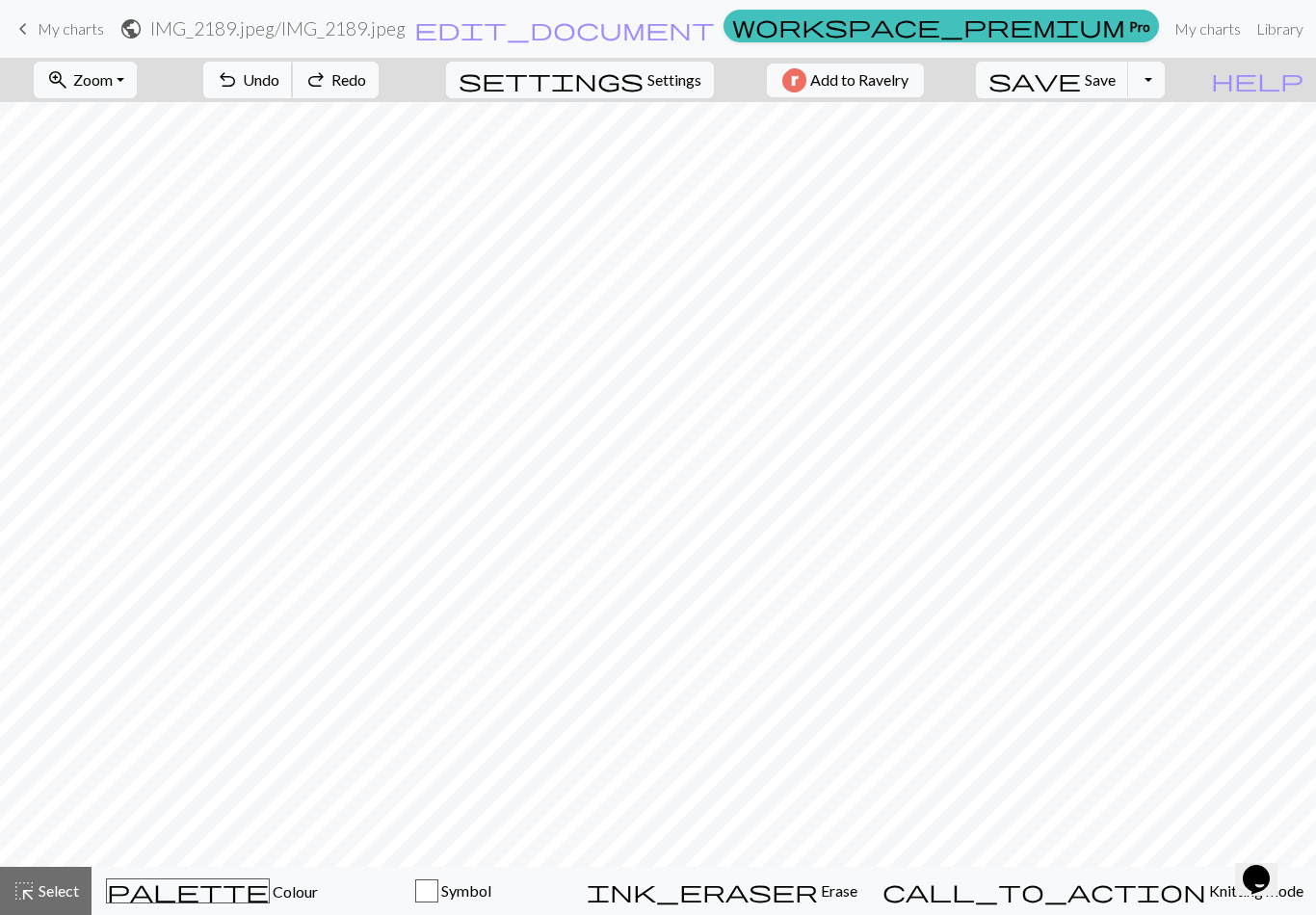 click on "undo" at bounding box center (227, 80) 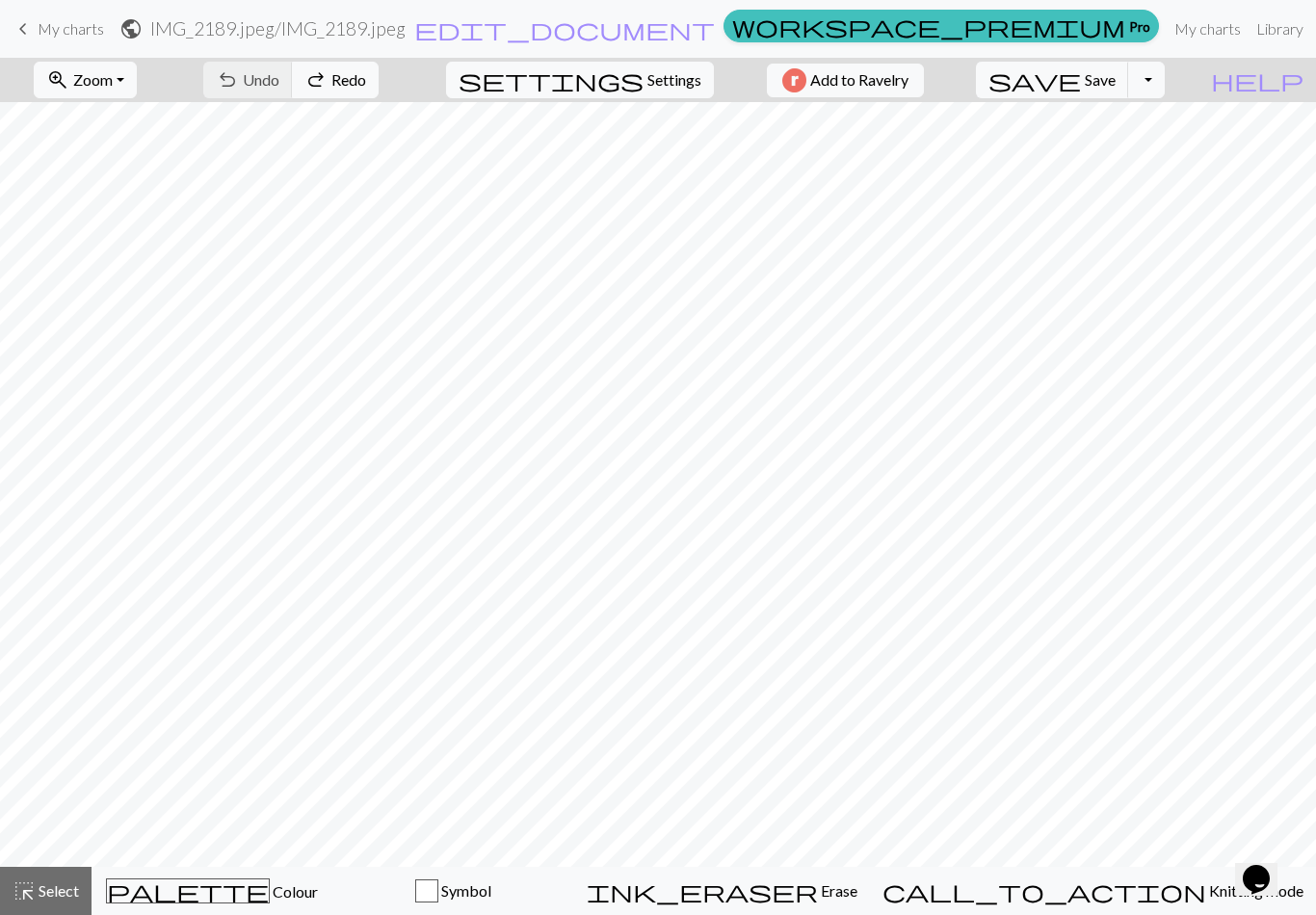 click on "undo Undo Undo redo Redo Redo" at bounding box center [291, 80] 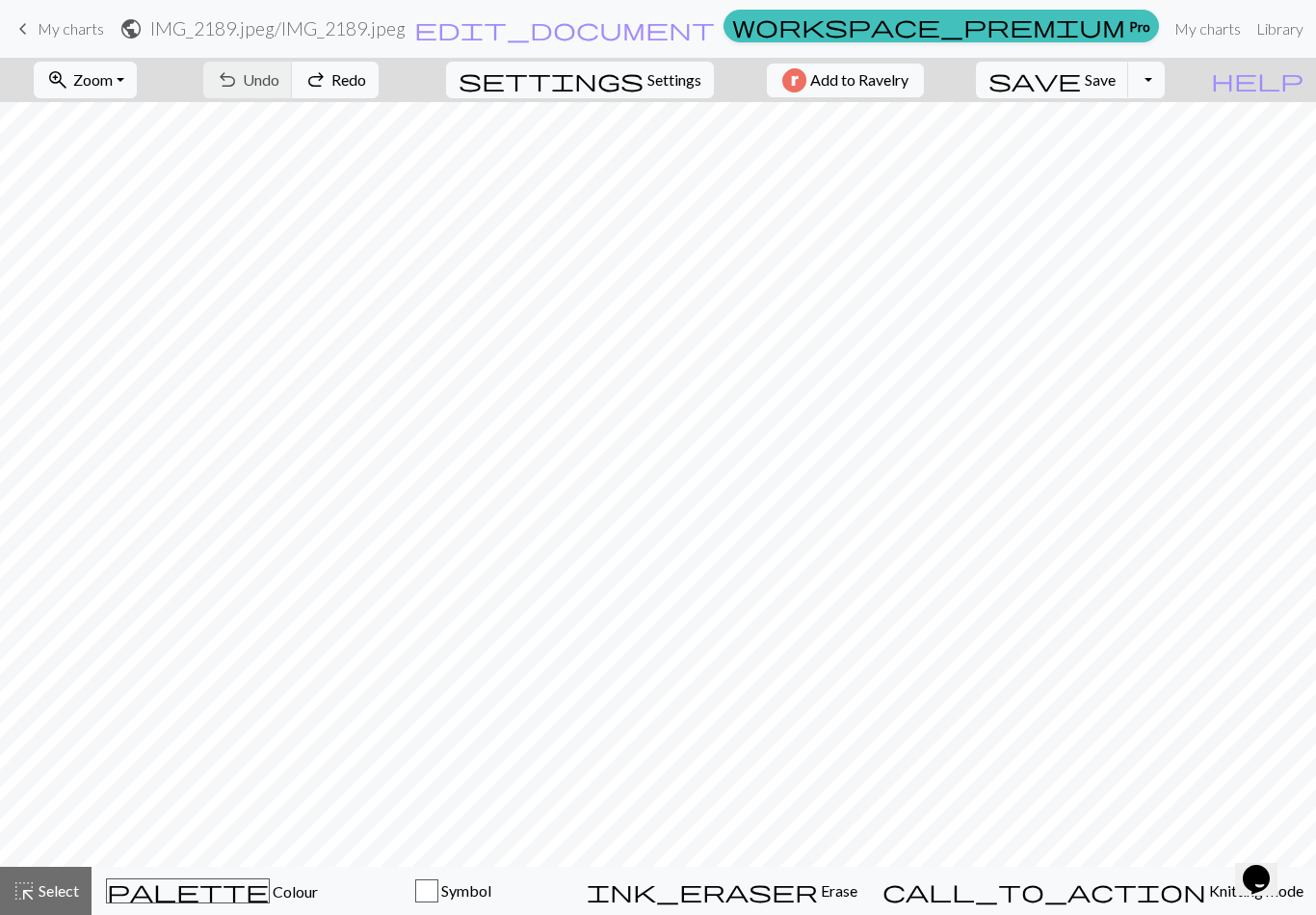 click on "My charts" at bounding box center (70, 28) 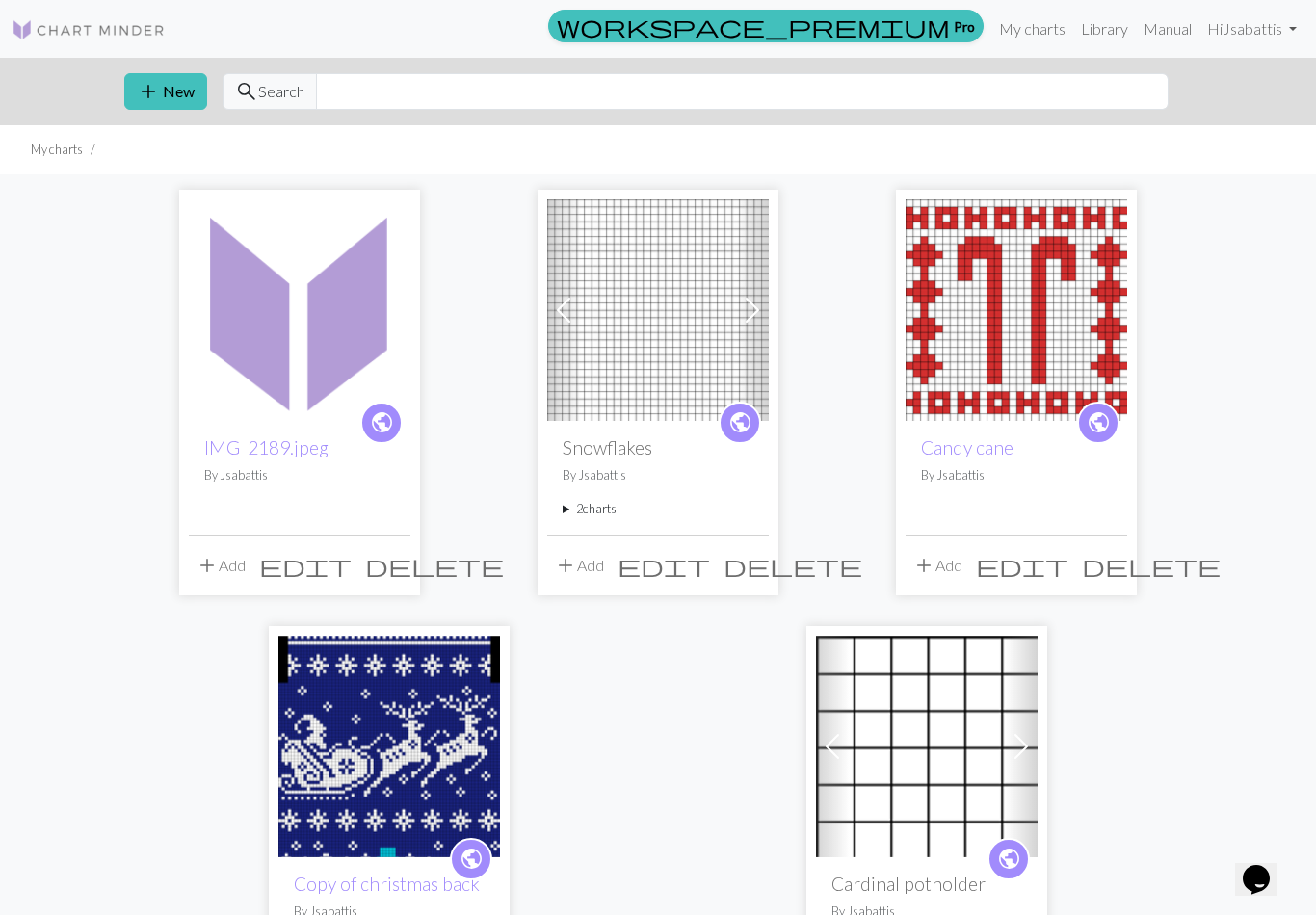 click at bounding box center (300, 310) 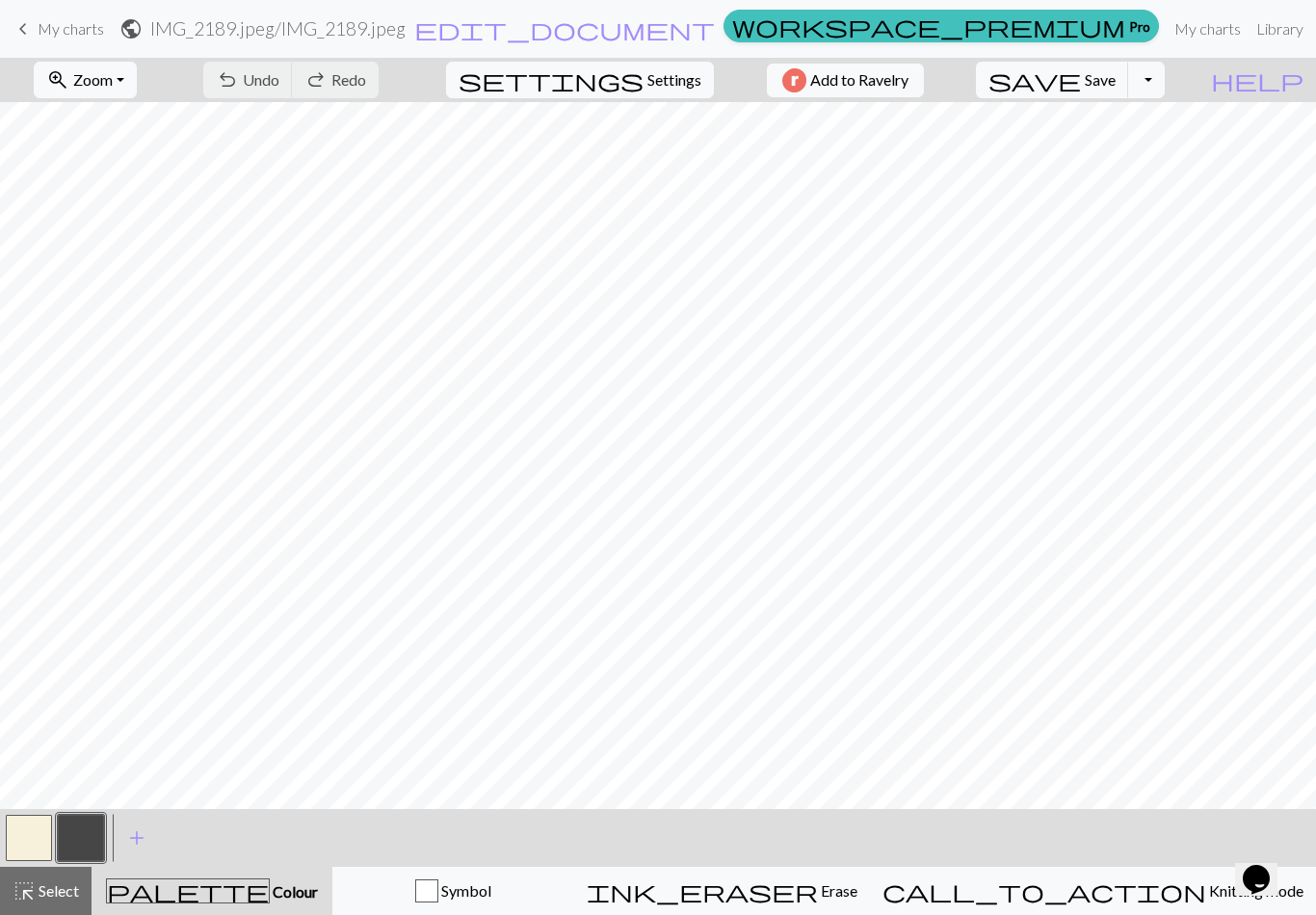 click on "My charts" at bounding box center [70, 28] 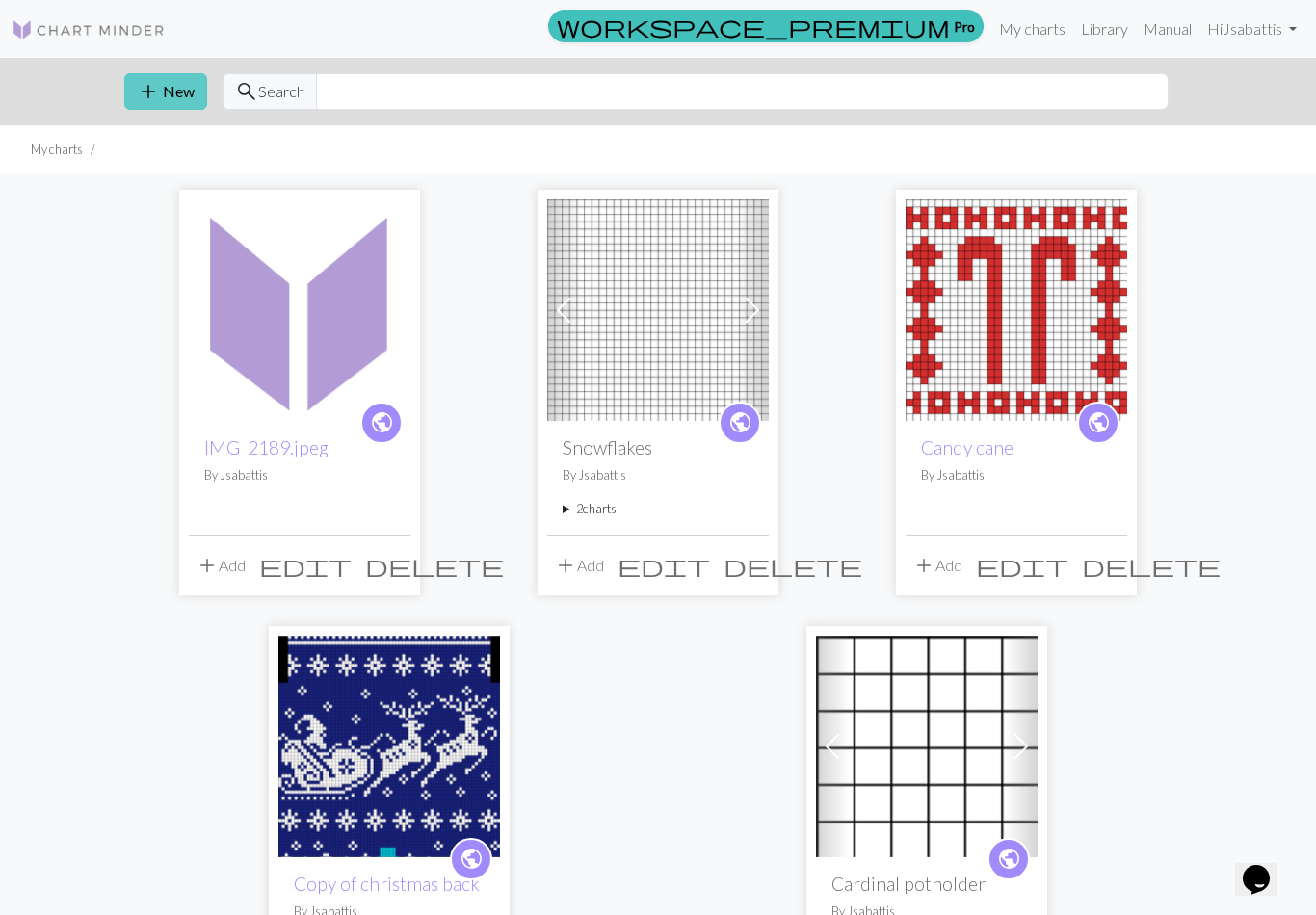 click on "add   New" at bounding box center (166, 92) 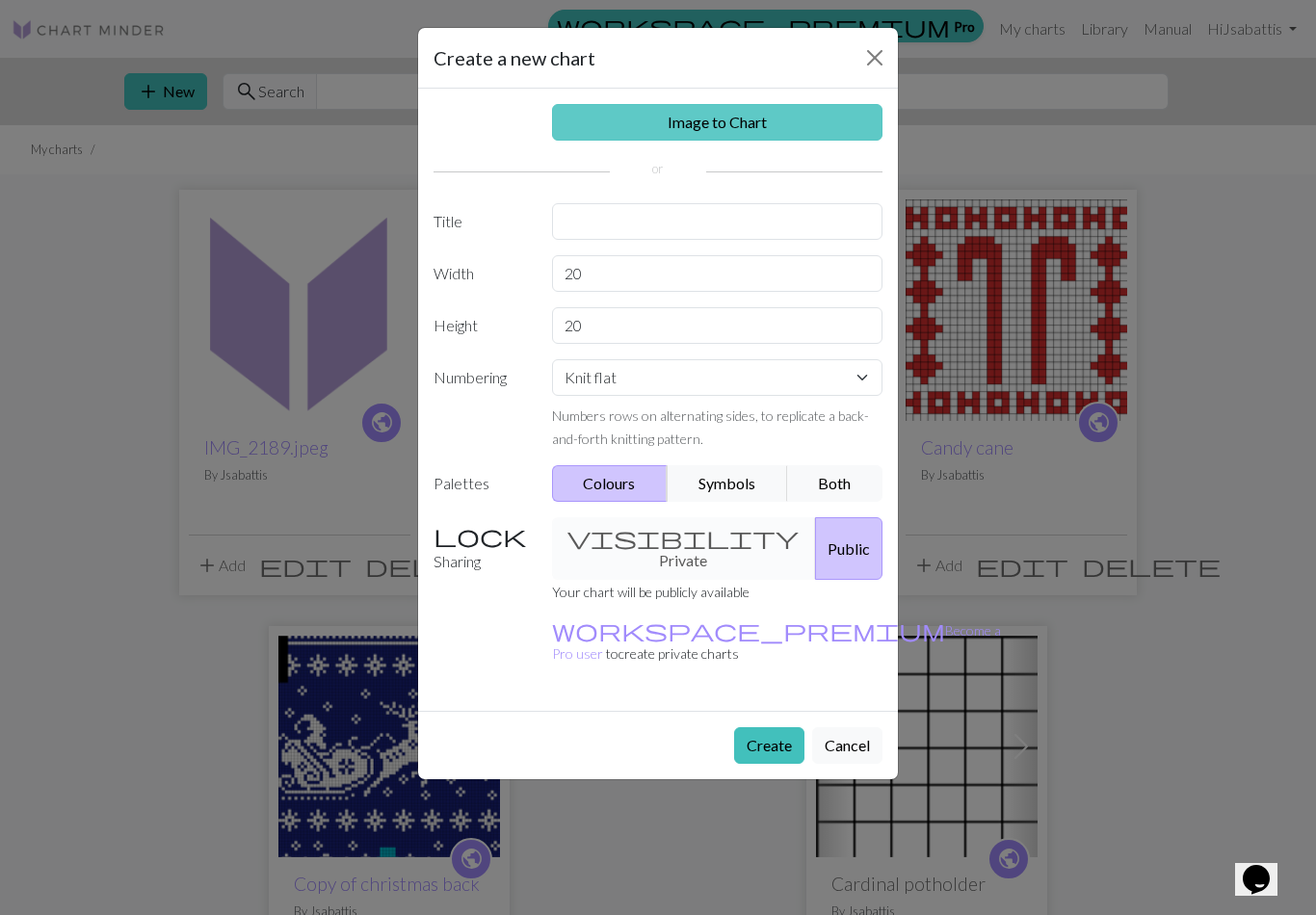 click on "Image to Chart" at bounding box center [718, 122] 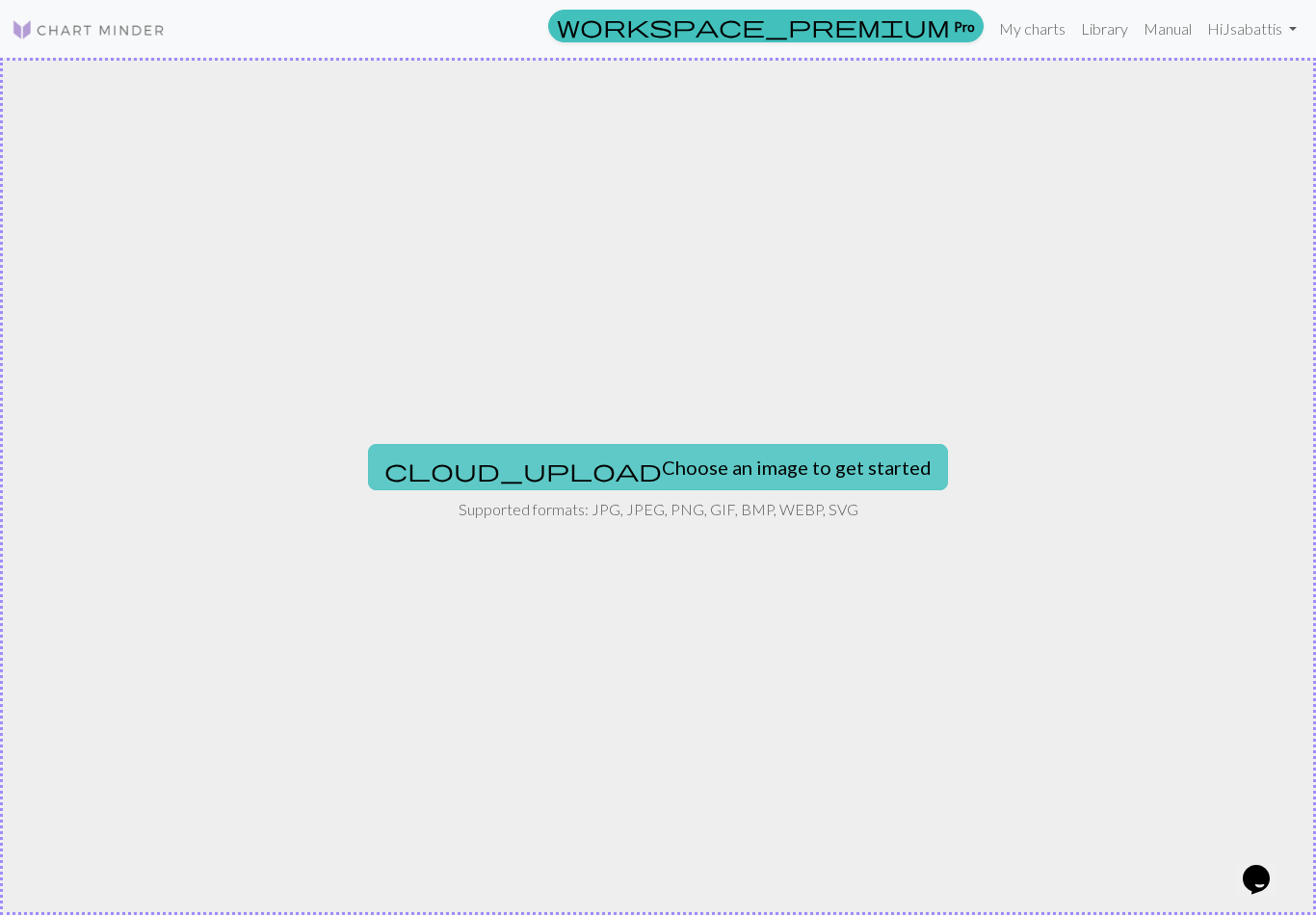 click on "cloud_upload  Choose an image to get started" at bounding box center (658, 467) 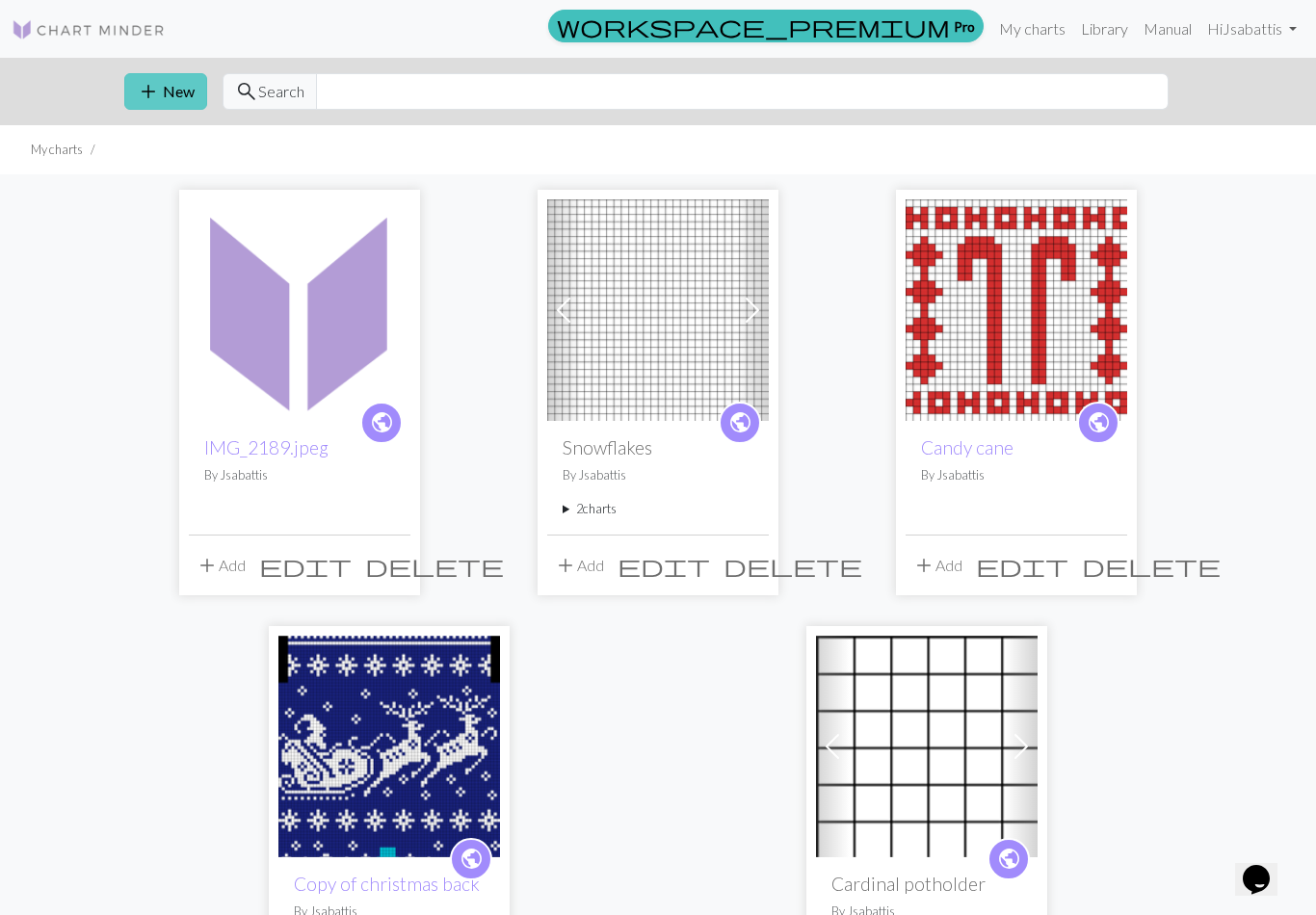 click on "add   New" at bounding box center [166, 92] 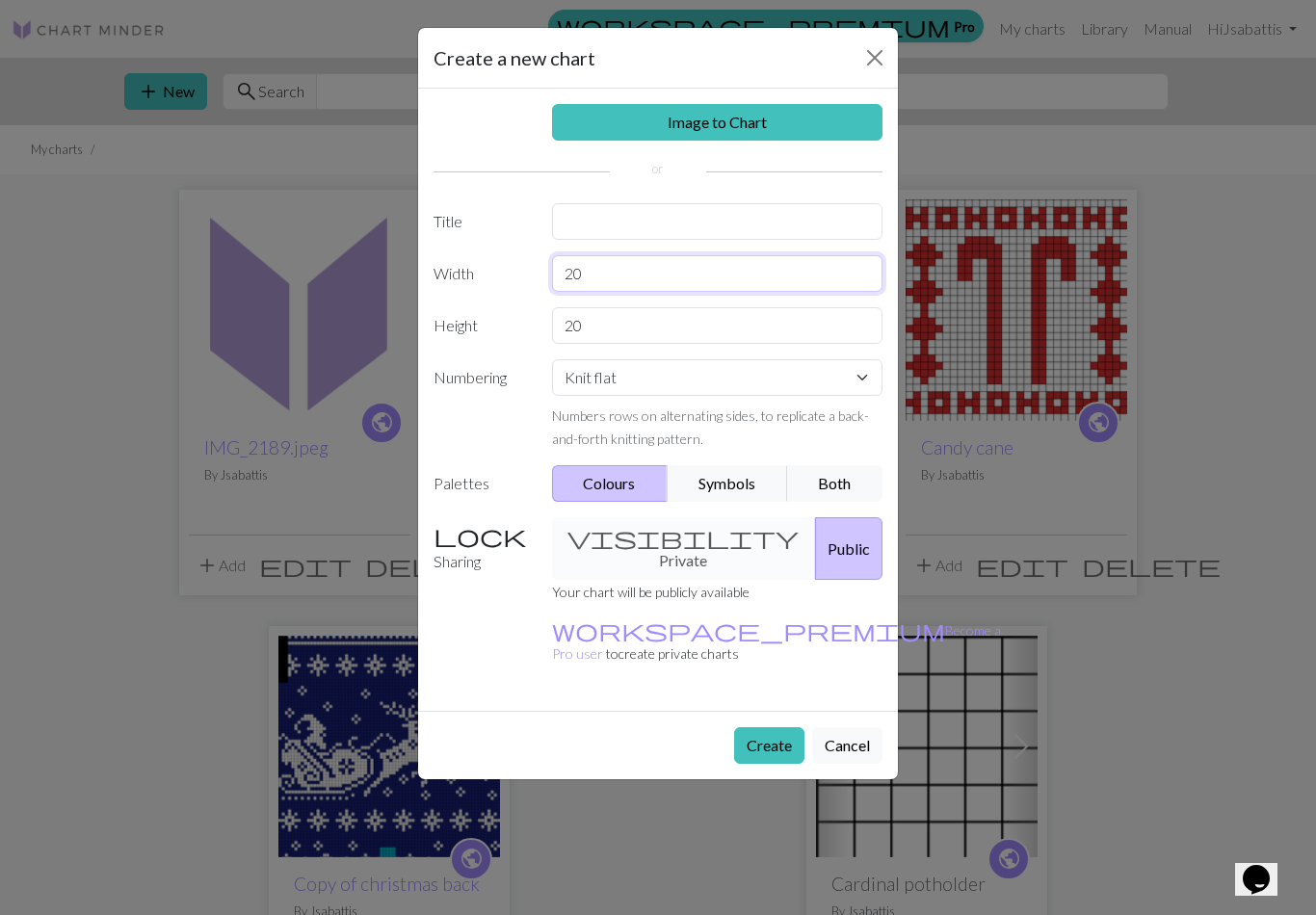 click on "20" at bounding box center (718, 274) 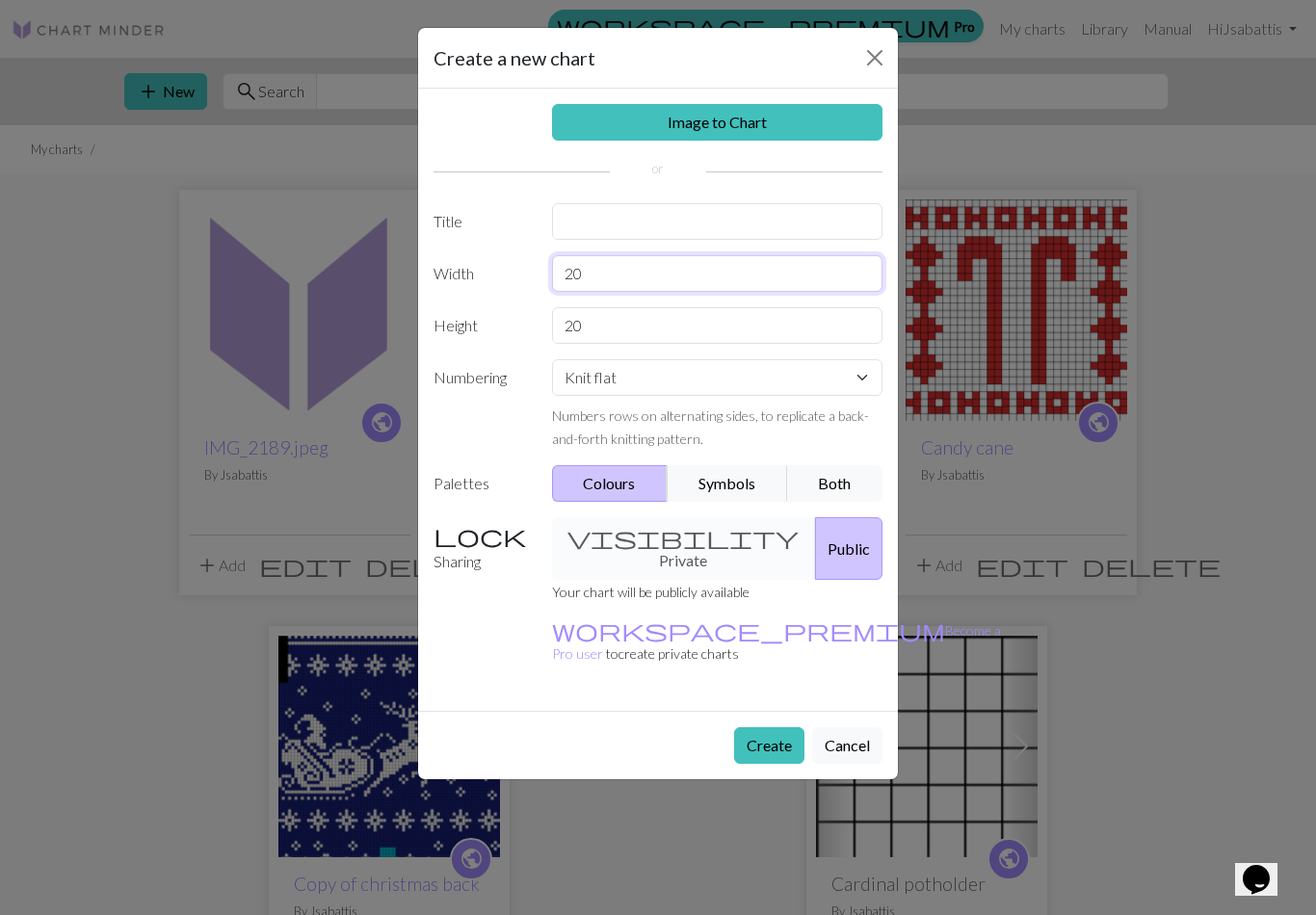 type on "2" 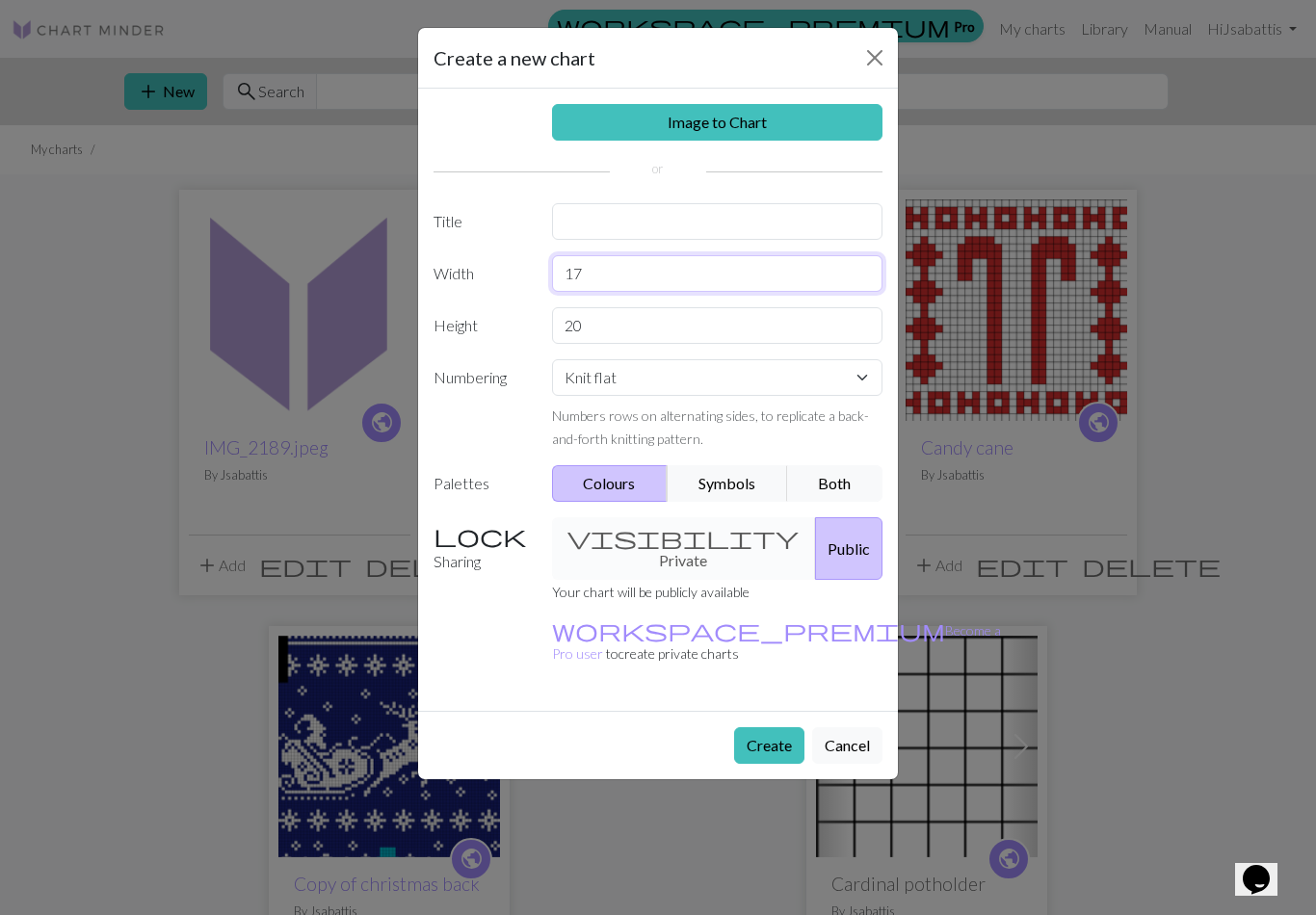 type on "17" 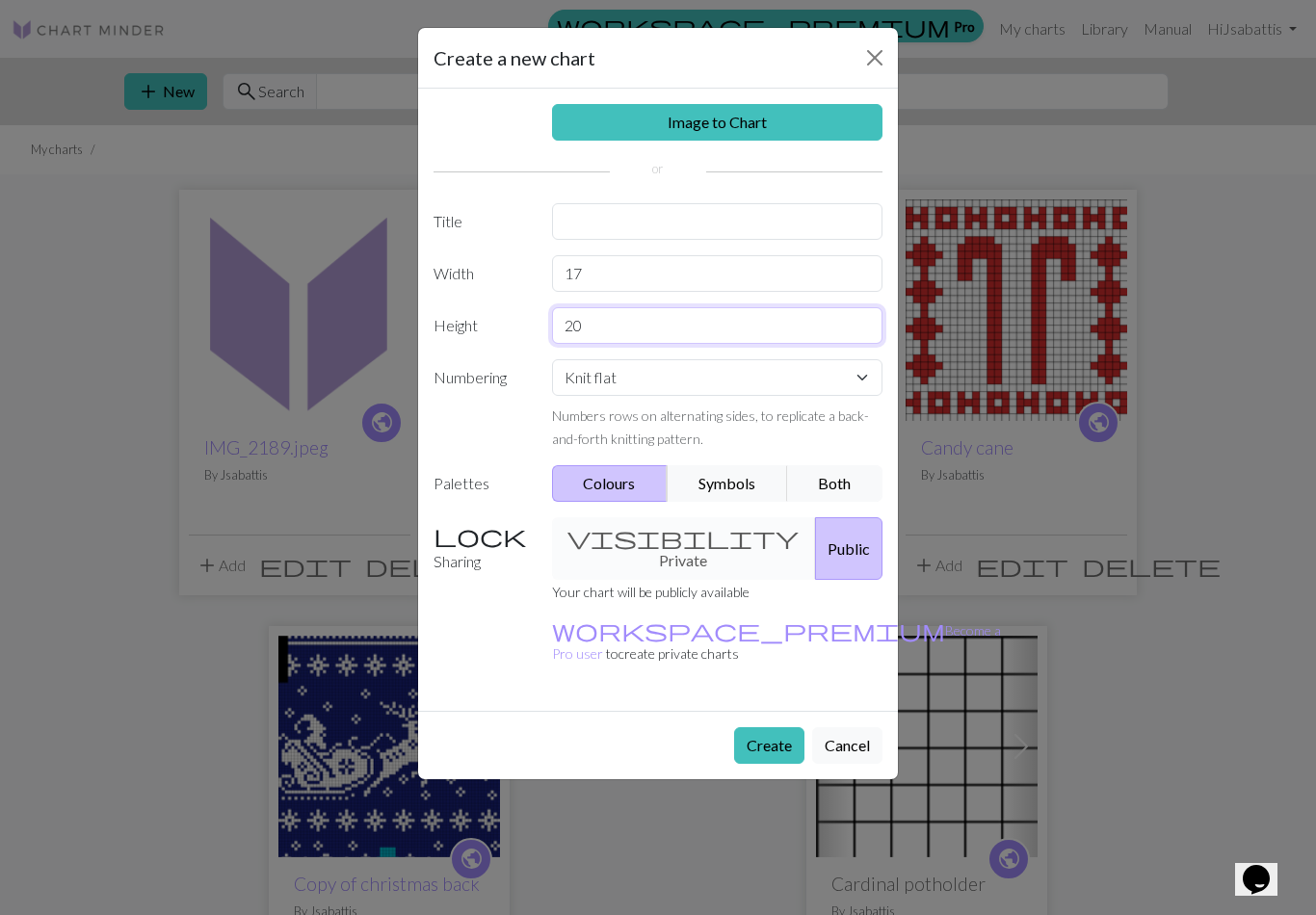click on "20" at bounding box center [718, 326] 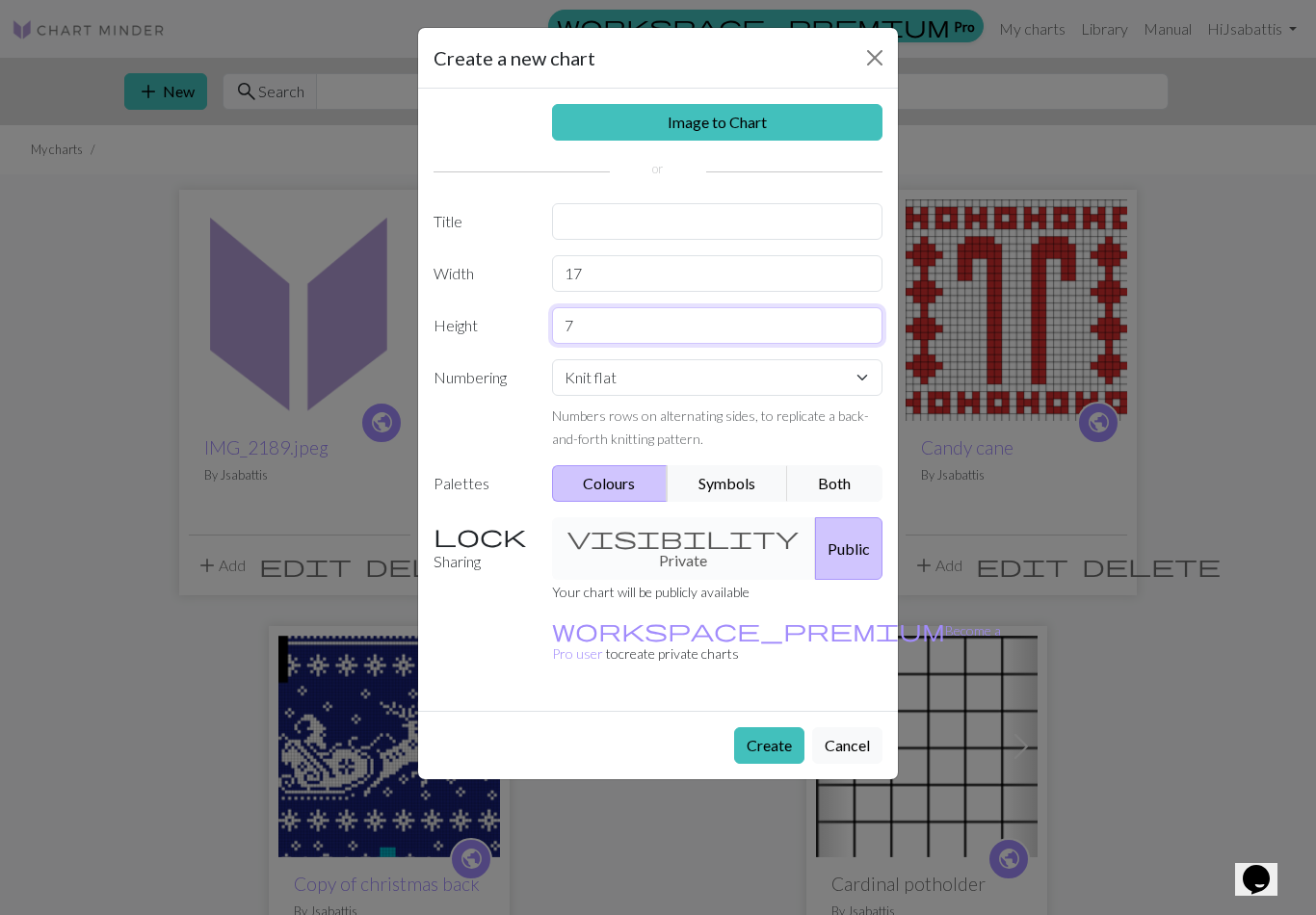 type on "7" 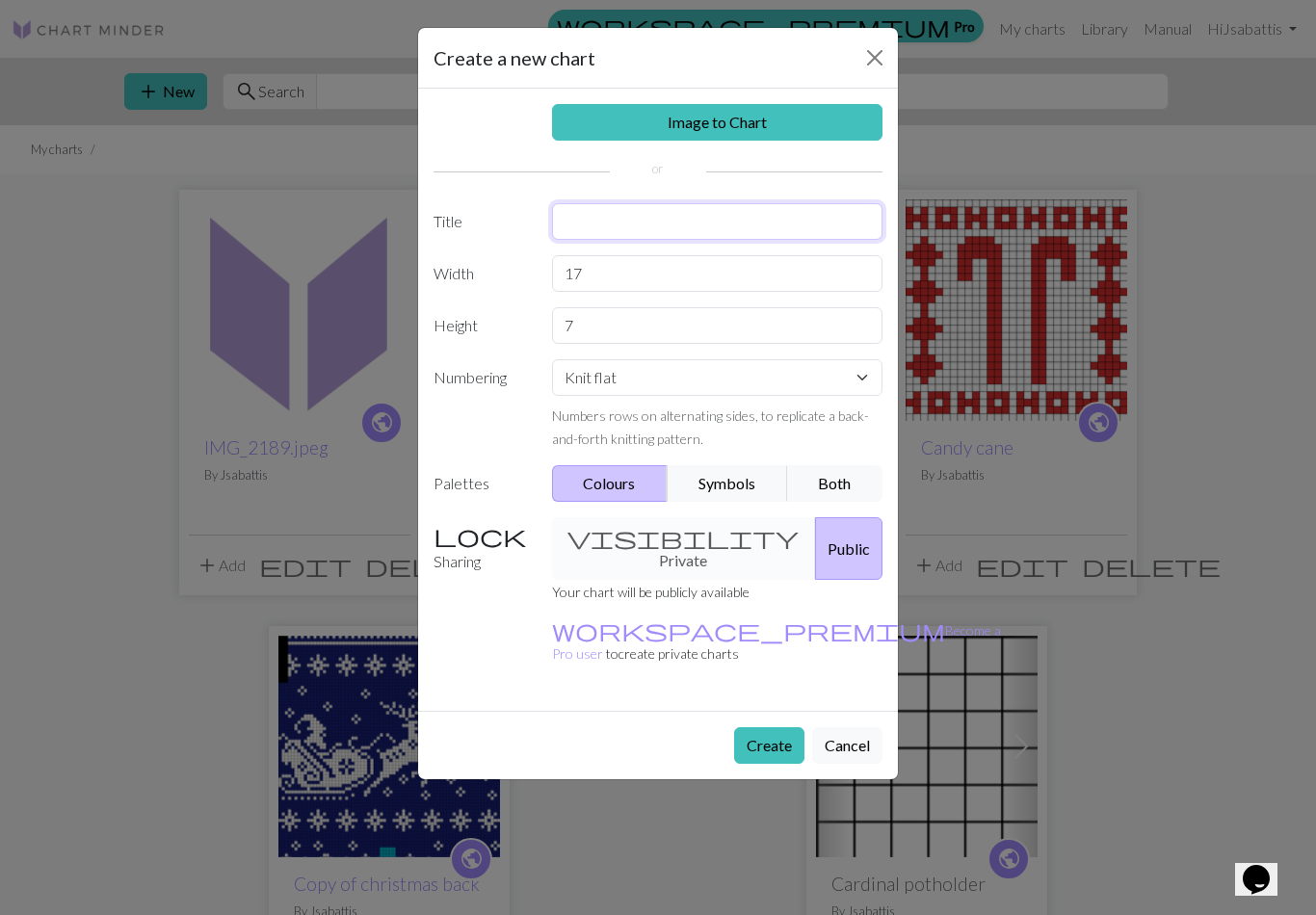 click at bounding box center (718, 222) 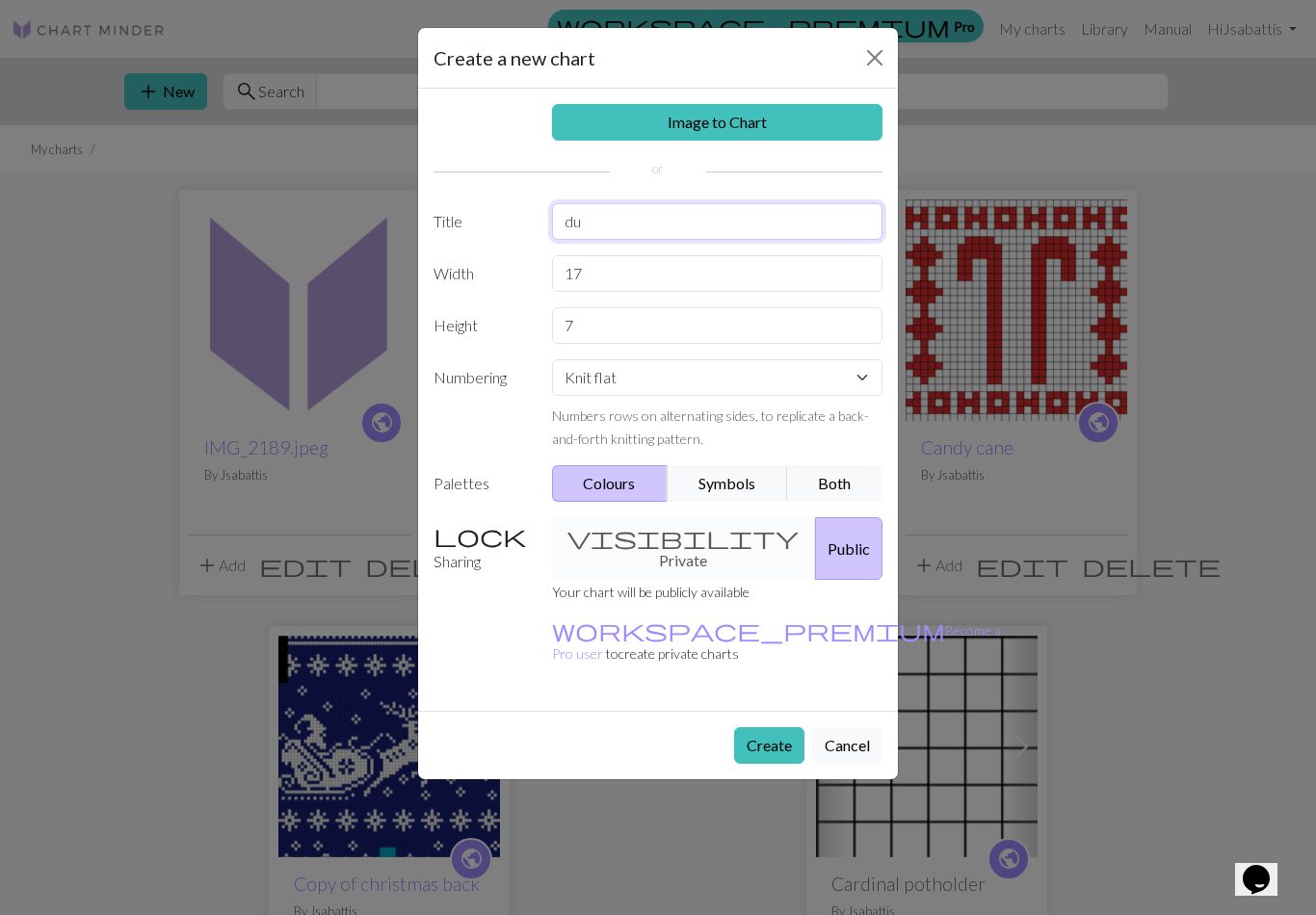 type on "d" 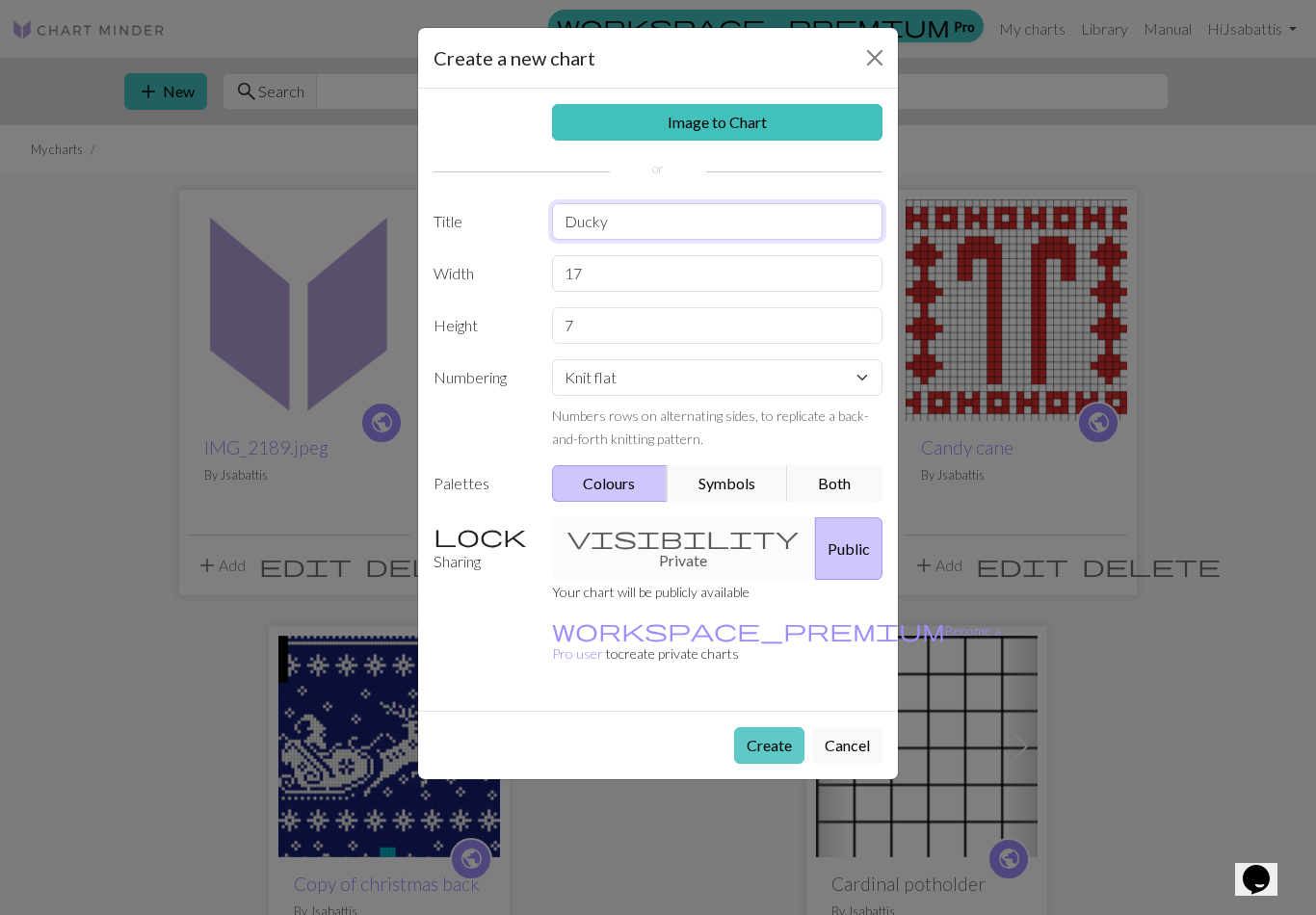 type on "Ducky" 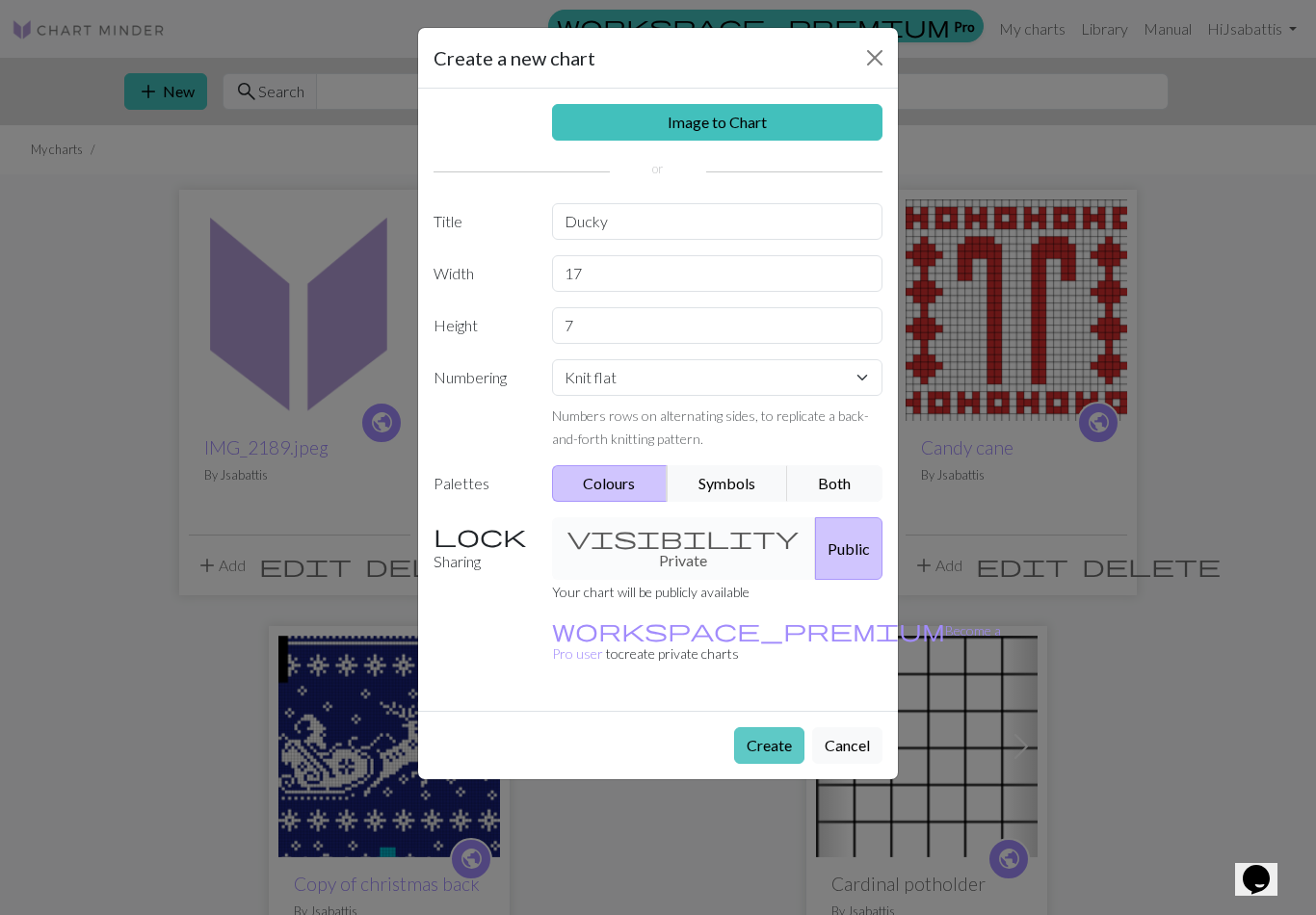click on "Create" at bounding box center (769, 745) 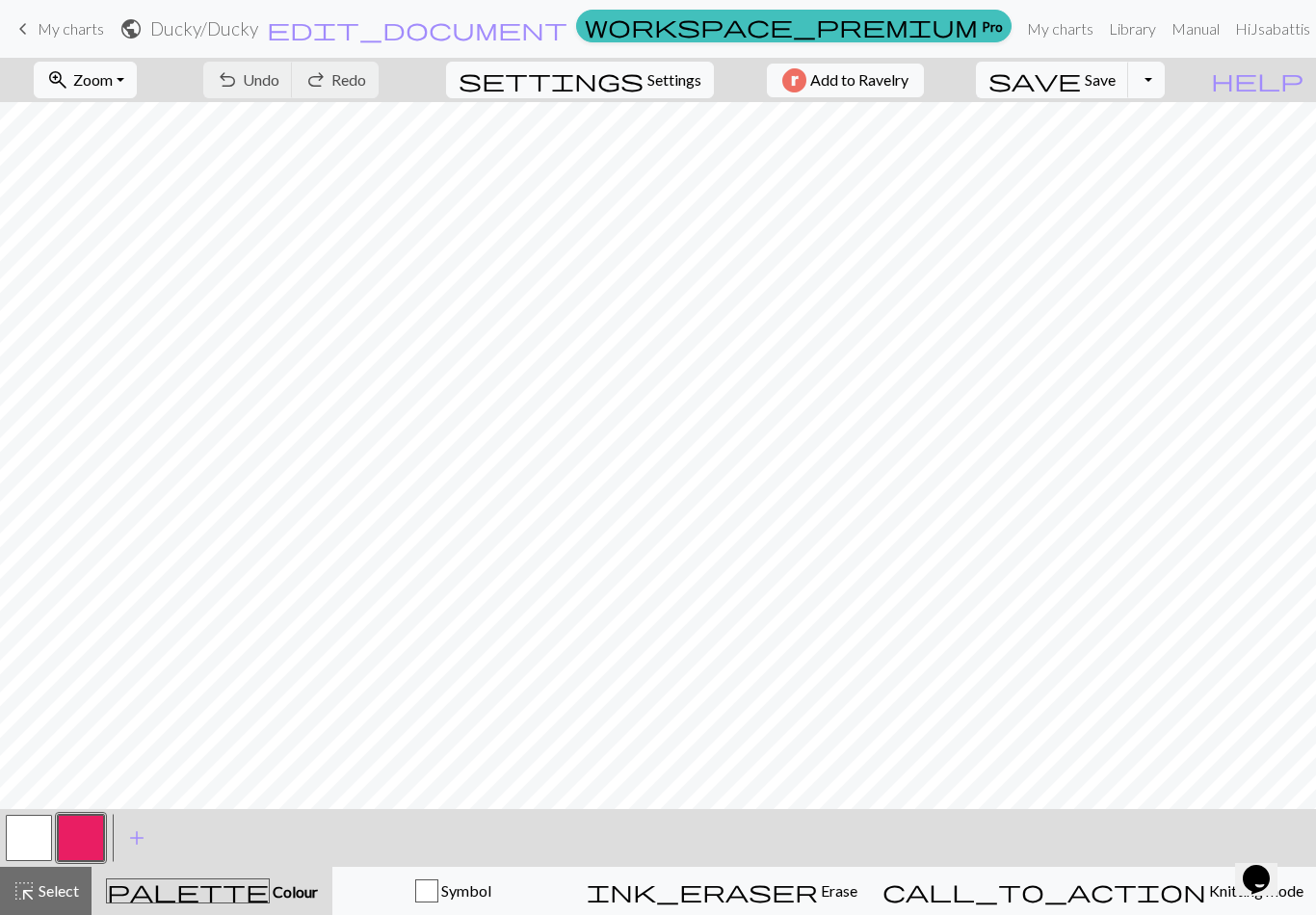 click at bounding box center [81, 838] 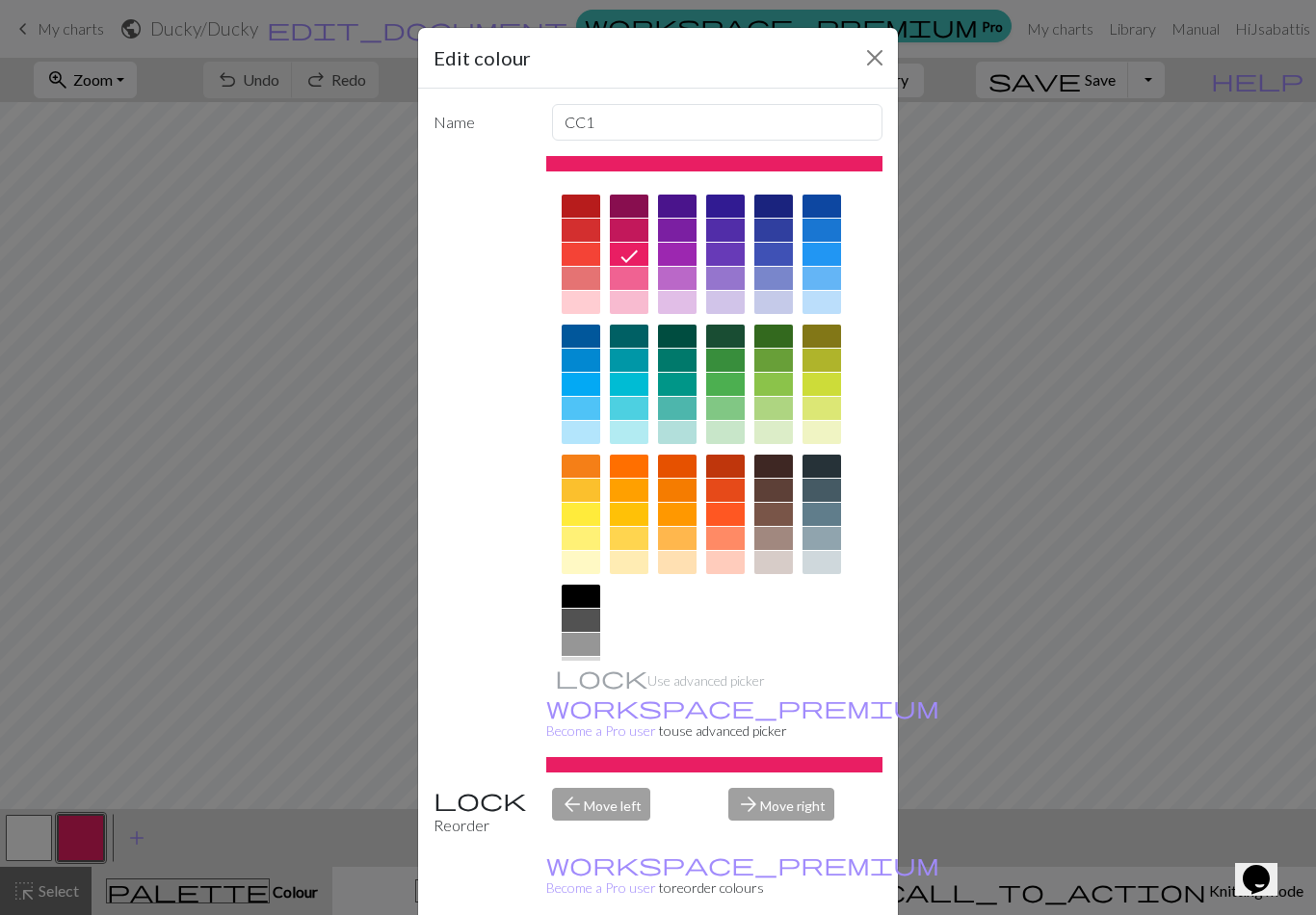 click at bounding box center [581, 514] 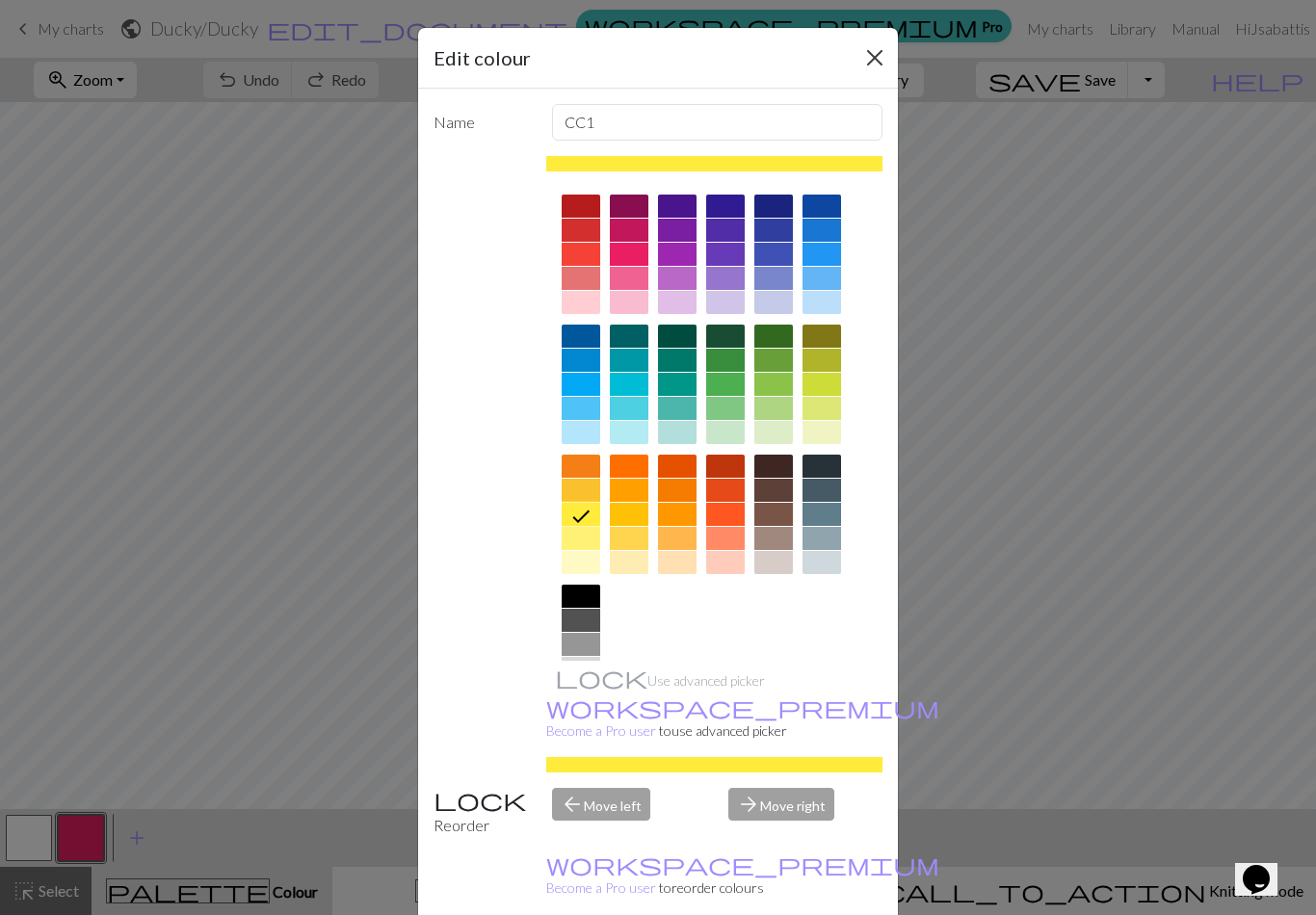 click at bounding box center [875, 58] 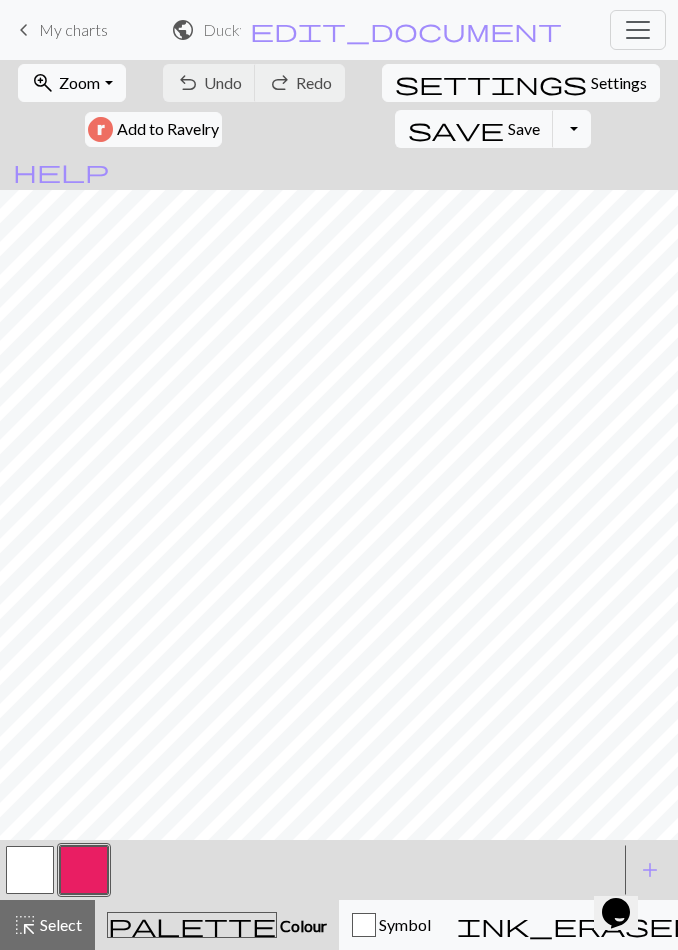 click at bounding box center [84, 870] 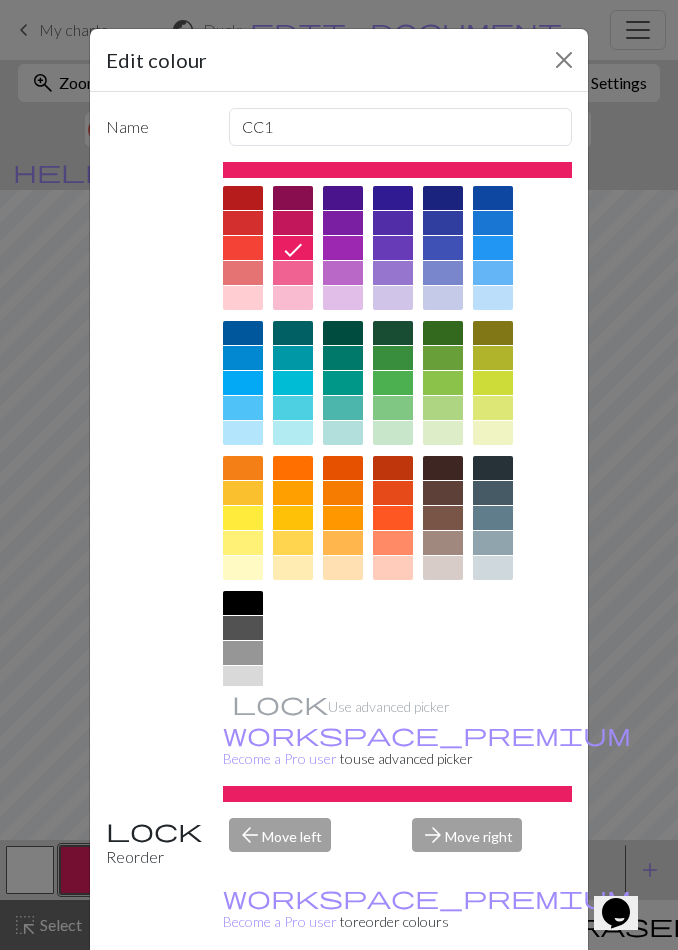 click at bounding box center [243, 518] 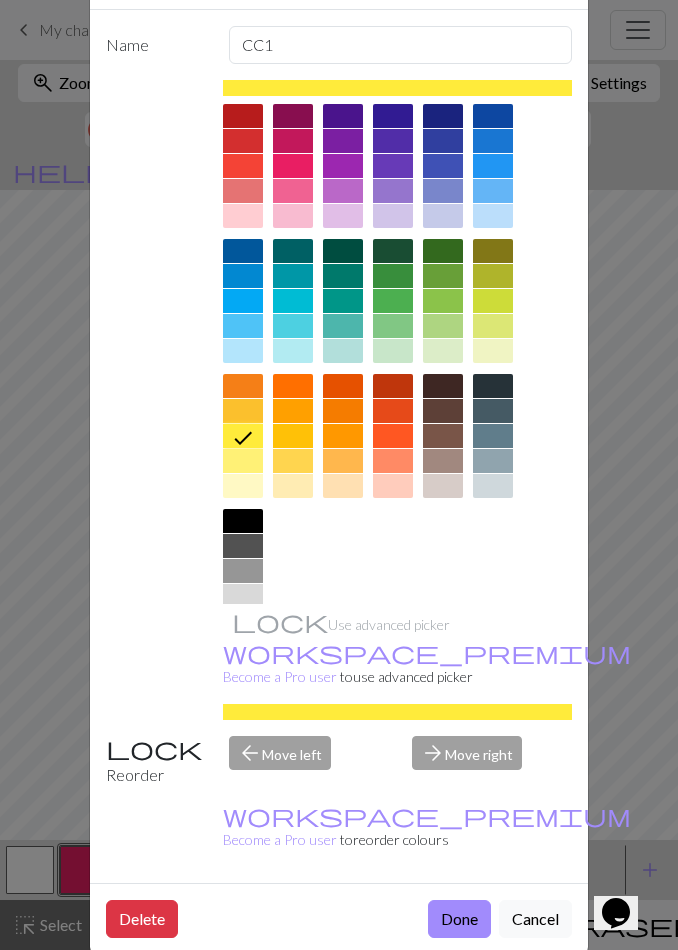 scroll, scrollTop: 81, scrollLeft: 0, axis: vertical 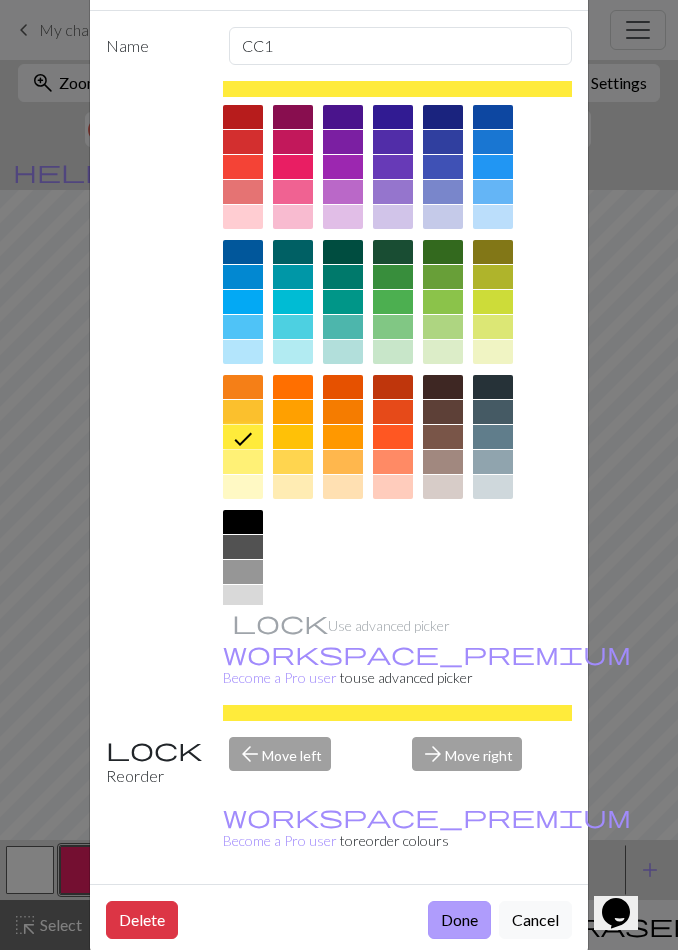 click on "Done" at bounding box center (459, 920) 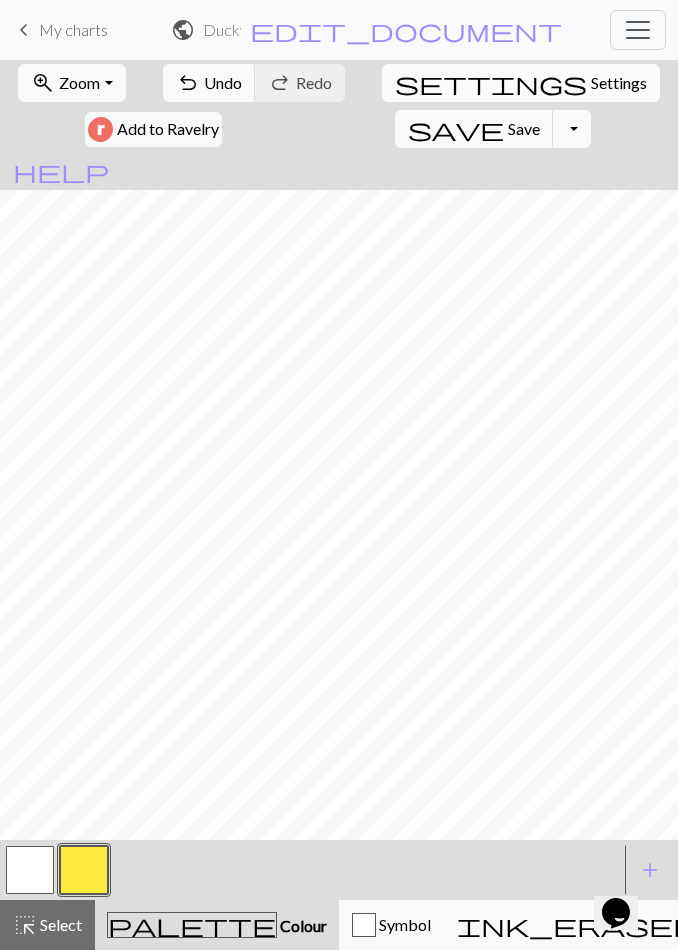 click on "Settings" at bounding box center [619, 83] 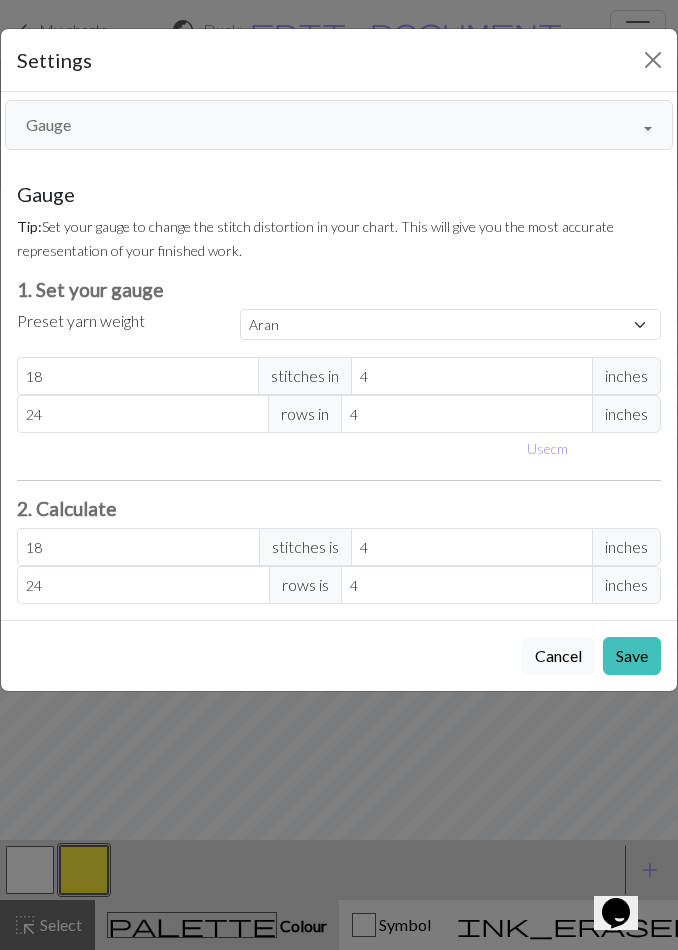 click on "Gauge" at bounding box center (339, 125) 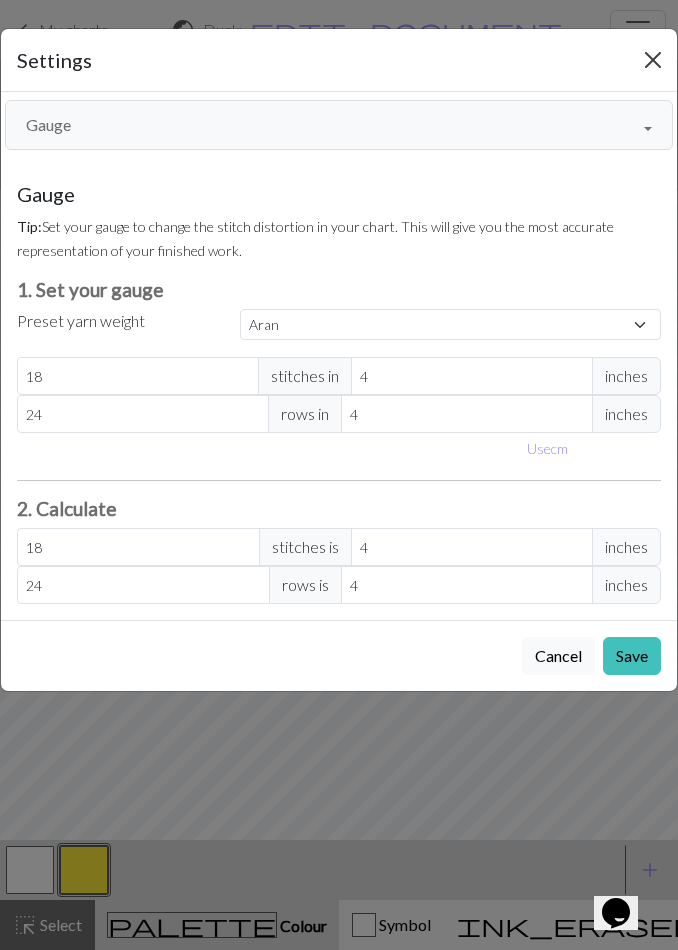 click at bounding box center (653, 60) 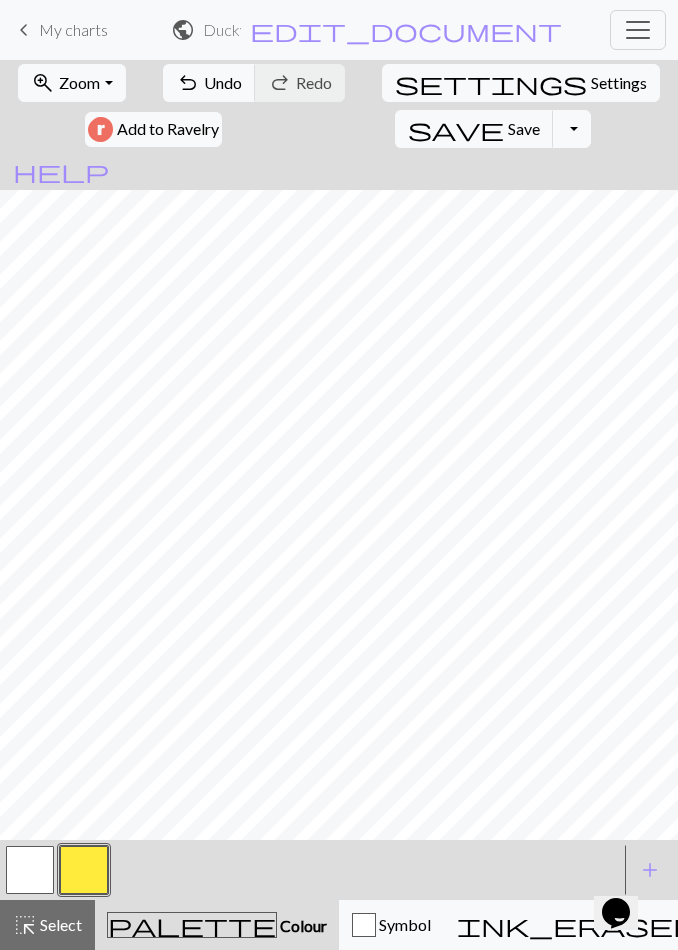 click on "My charts" at bounding box center (73, 29) 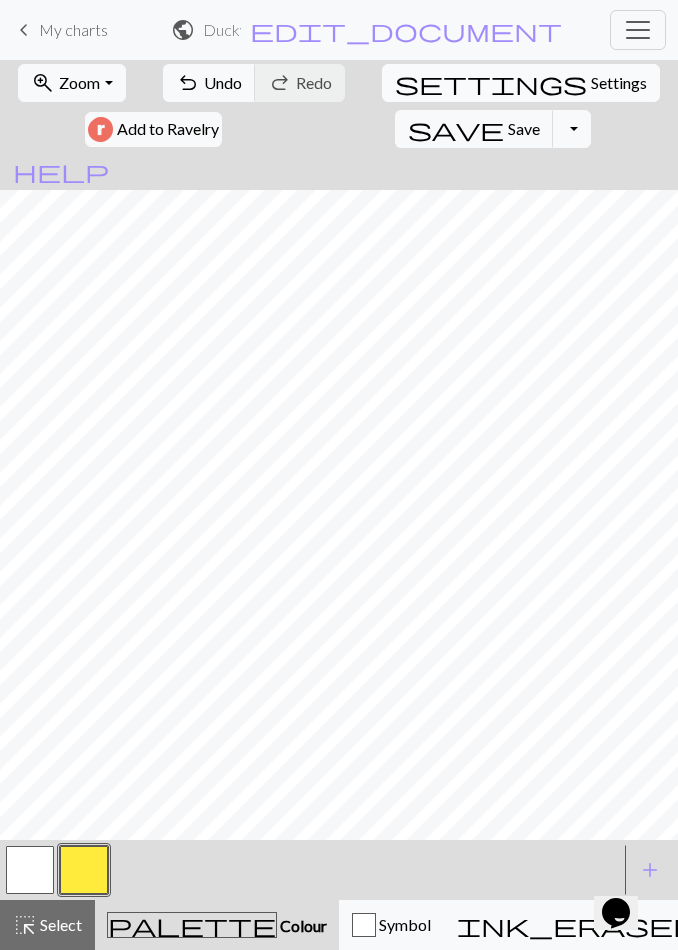 select on "aran" 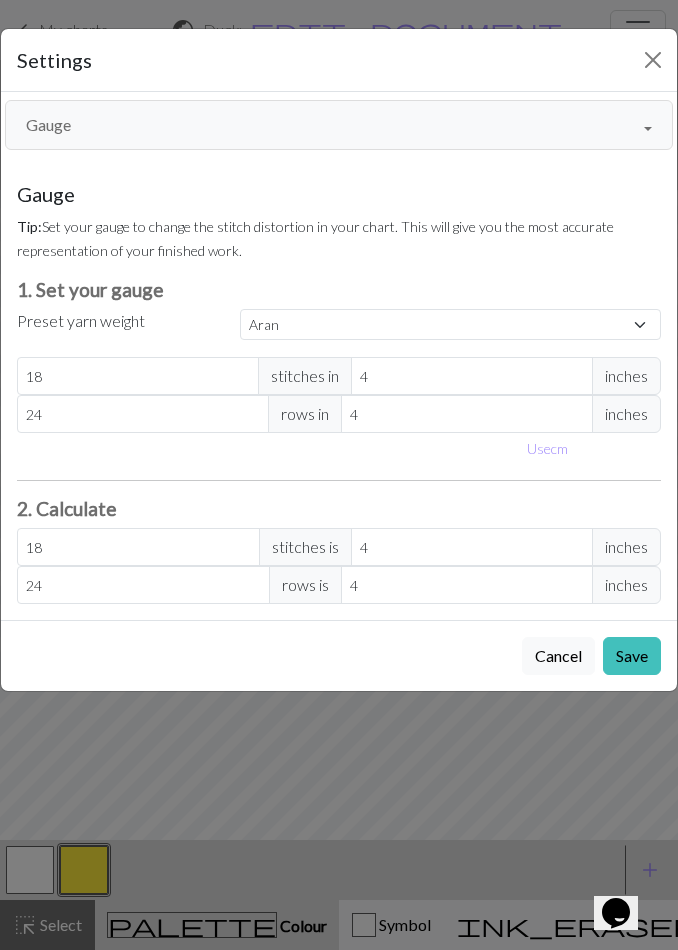 click on "Gauge" at bounding box center [339, 125] 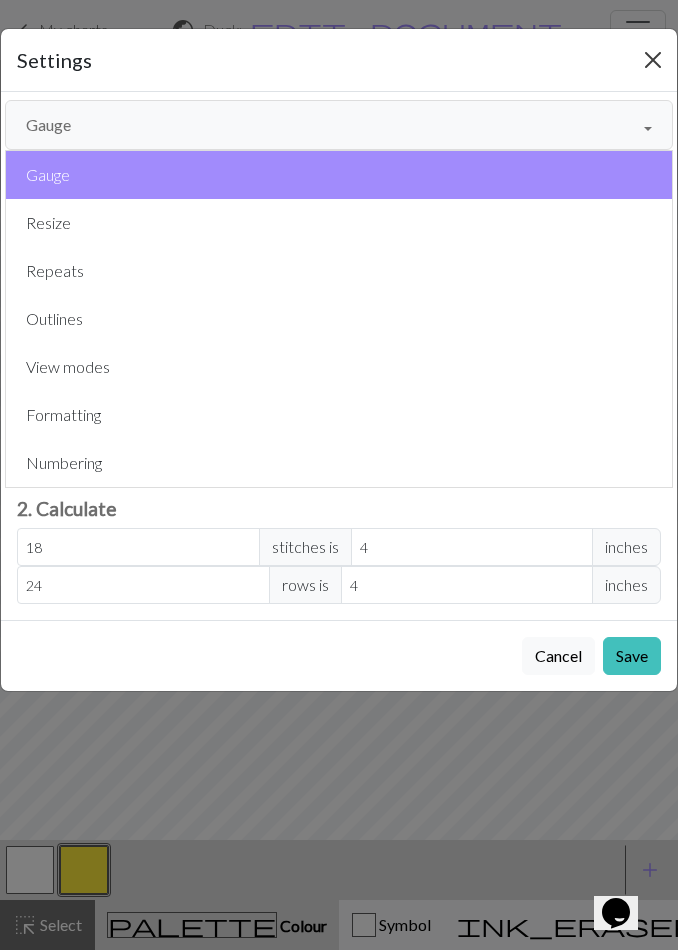 click at bounding box center [653, 60] 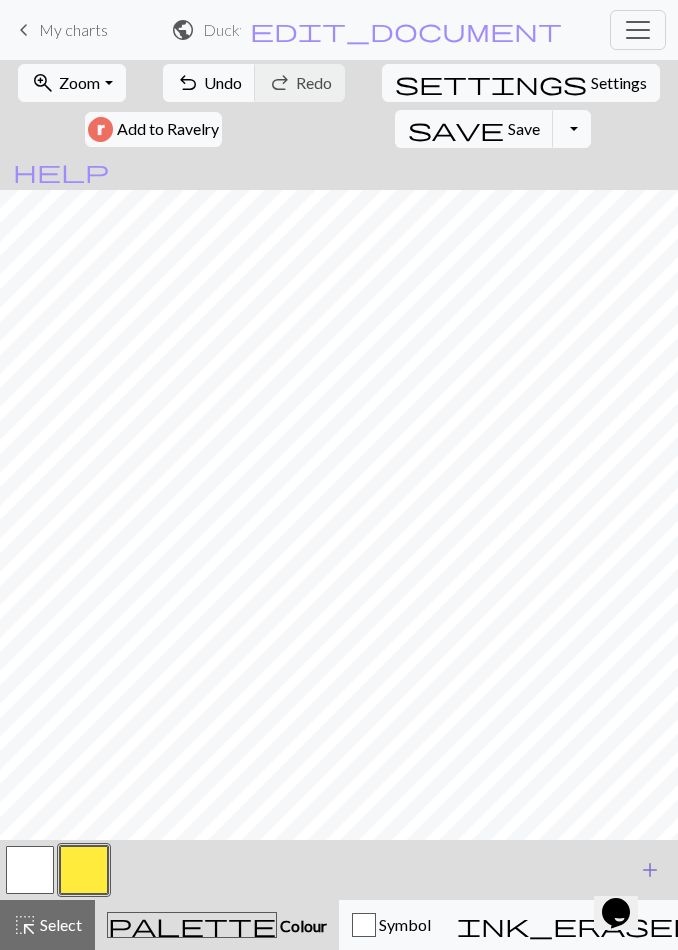 click on "add" at bounding box center [650, 870] 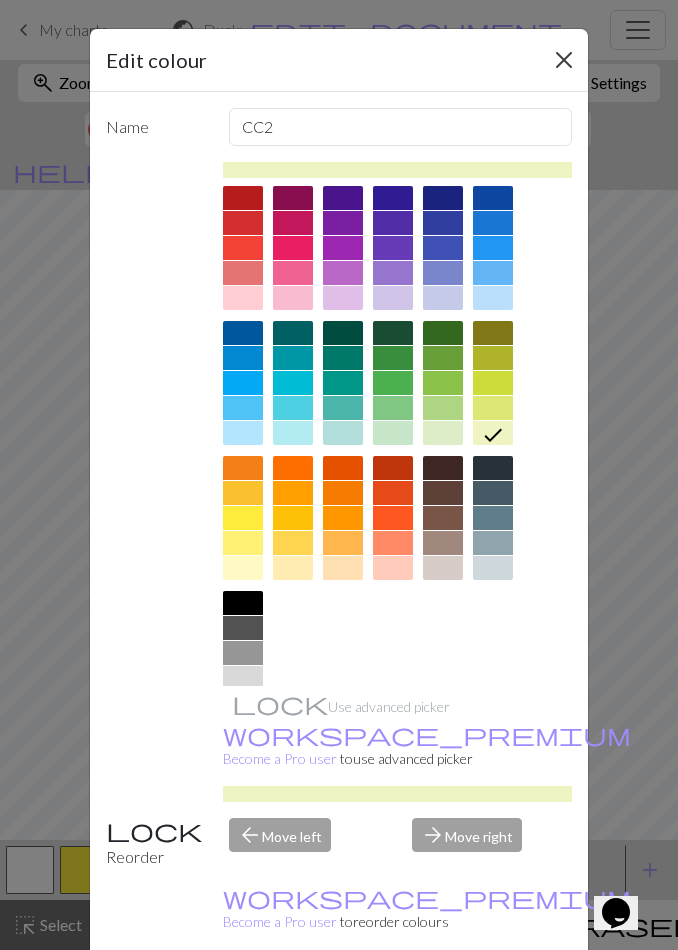 click at bounding box center (564, 60) 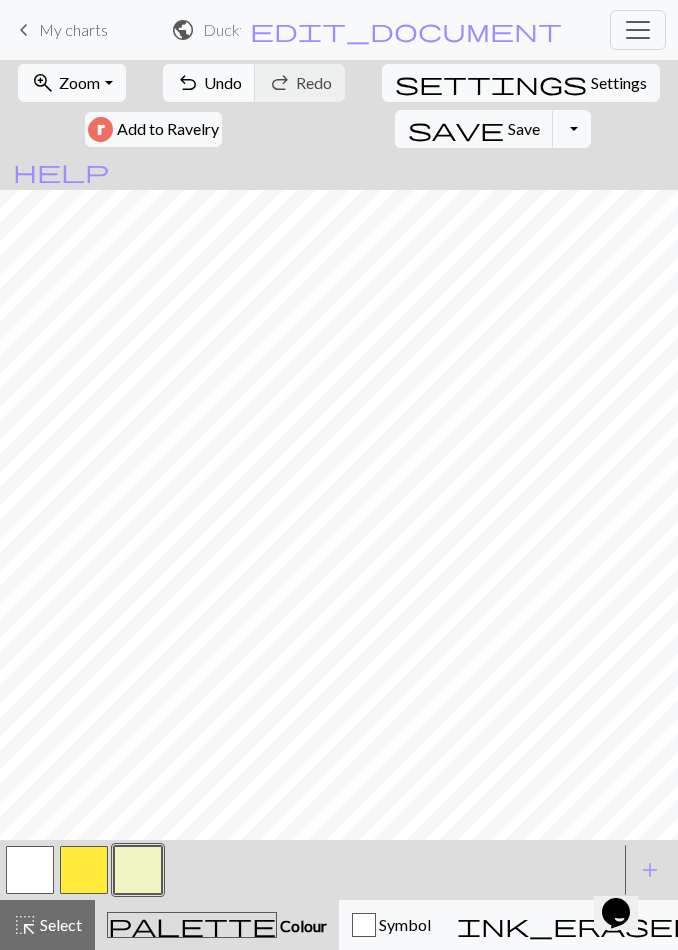 click on "keyboard_arrow_left" at bounding box center (24, 30) 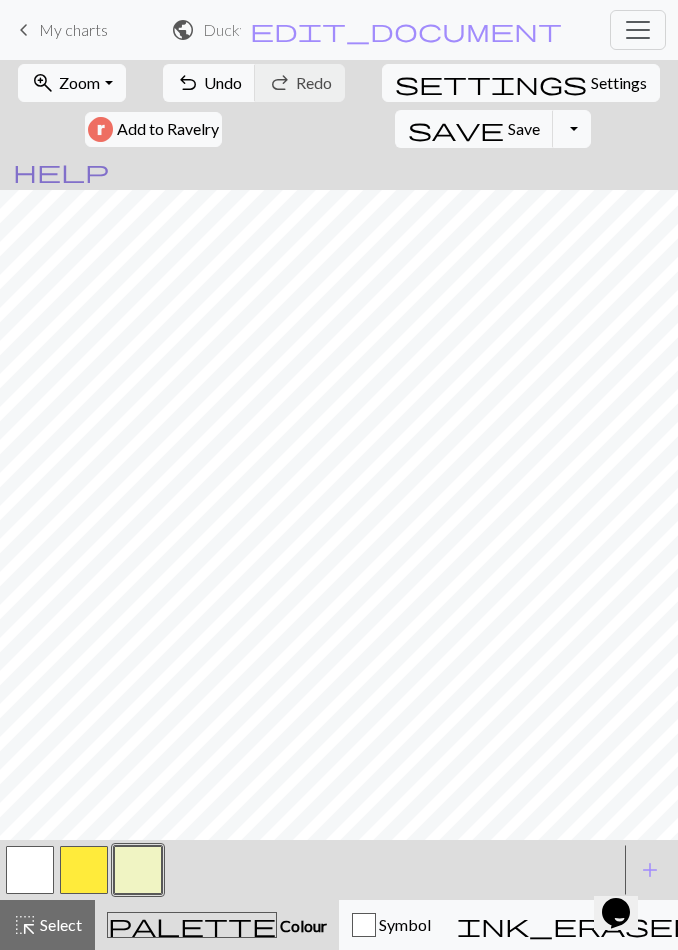 click on "help" at bounding box center (61, 171) 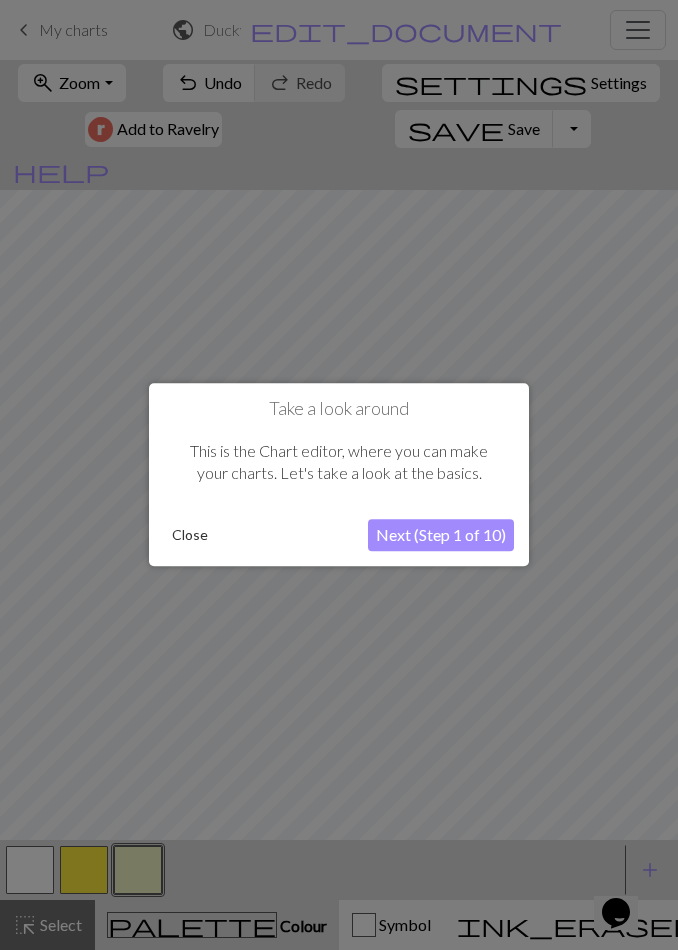 click on "Close" at bounding box center [190, 536] 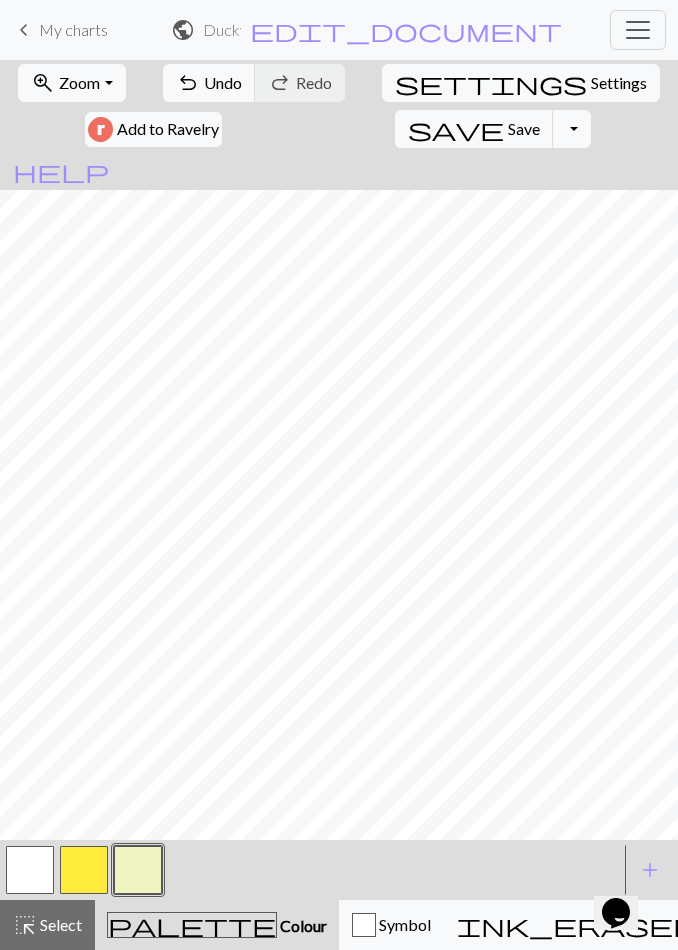 click on "keyboard_arrow_left" at bounding box center (24, 30) 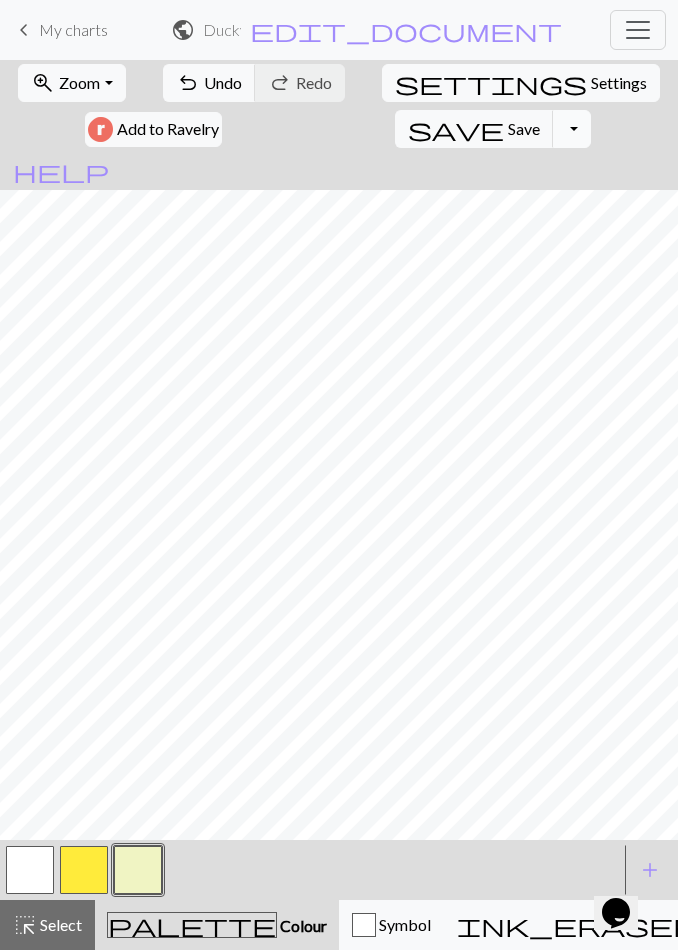 click on "Toggle Dropdown" at bounding box center (572, 129) 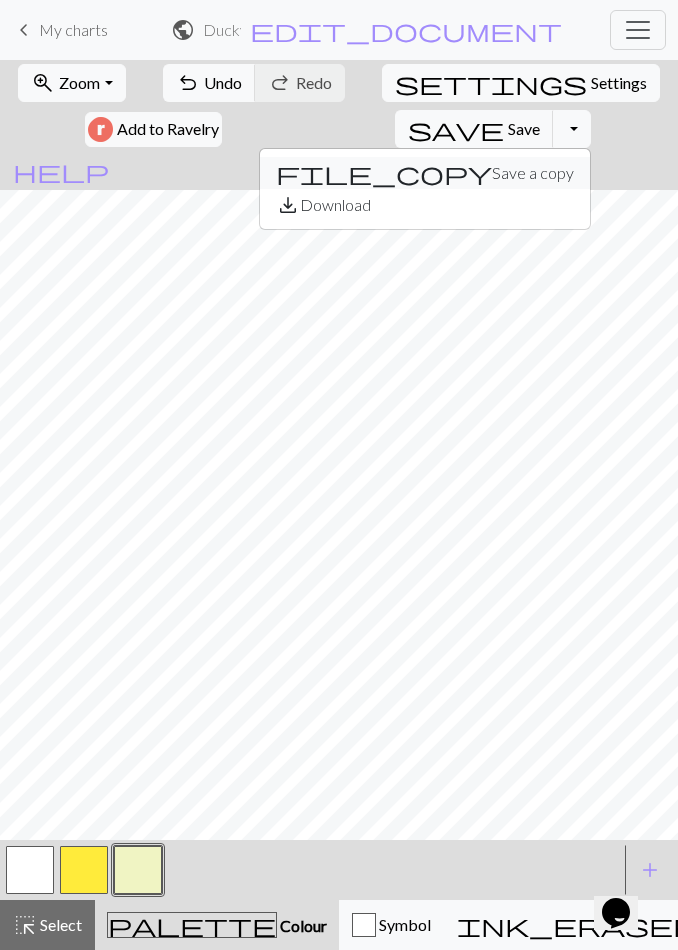 click on "file_copy" at bounding box center [384, 173] 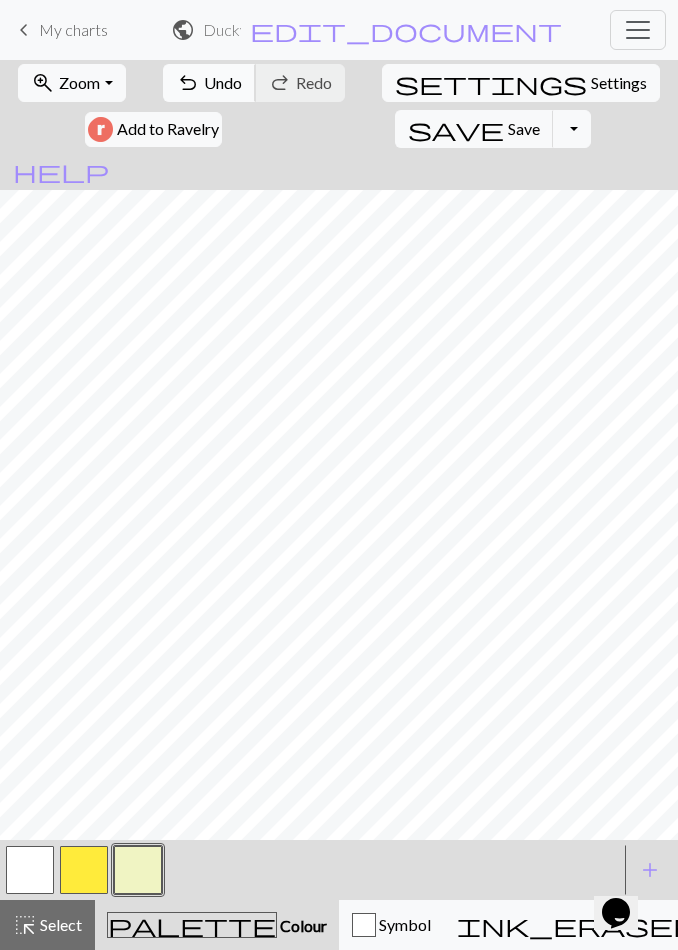 click on "Undo" at bounding box center [223, 82] 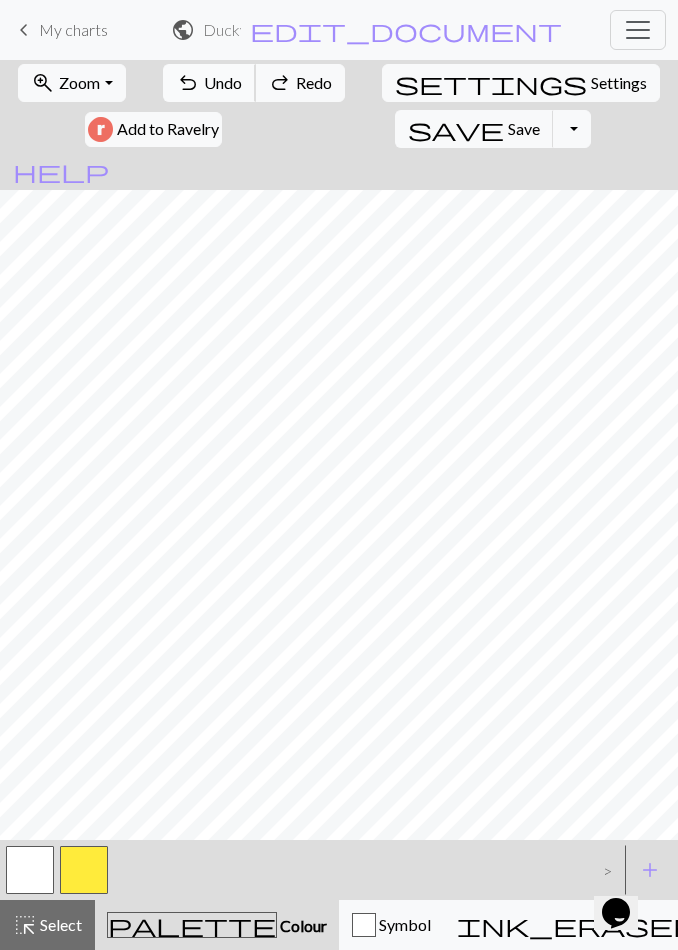 click on "Undo" at bounding box center [223, 82] 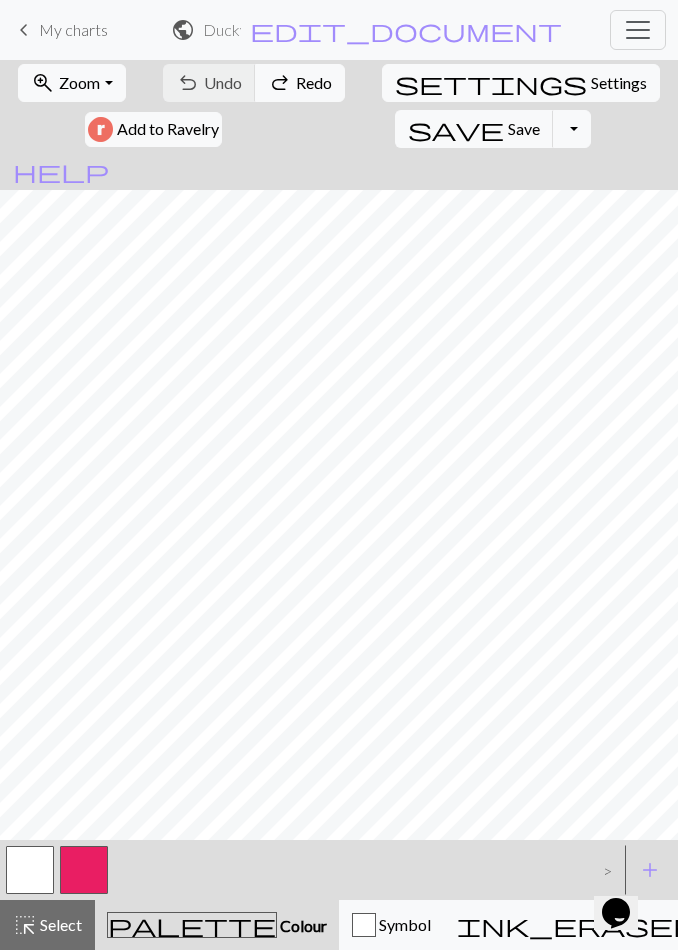 click on "undo Undo Undo redo Redo Redo" at bounding box center (254, 83) 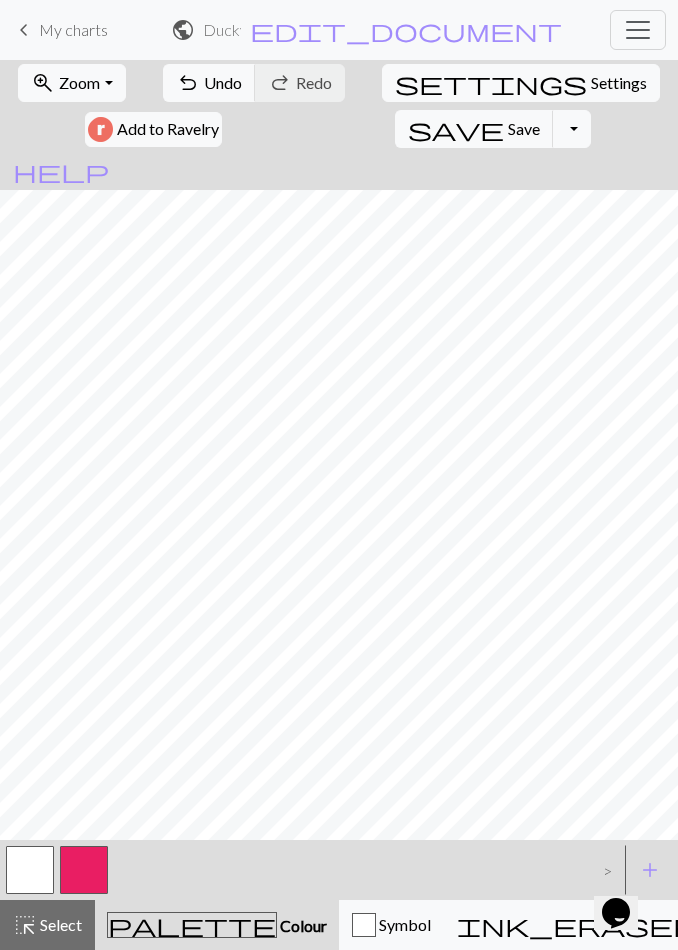 click on "zoom_in Zoom Zoom Fit all Fit width Fit height 50% 100% 150% 200% undo Undo Undo redo Redo Redo settings  Settings    Add to Ravelry save Save Save Toggle Dropdown file_copy  Save a copy save_alt  Download" at bounding box center [339, 106] 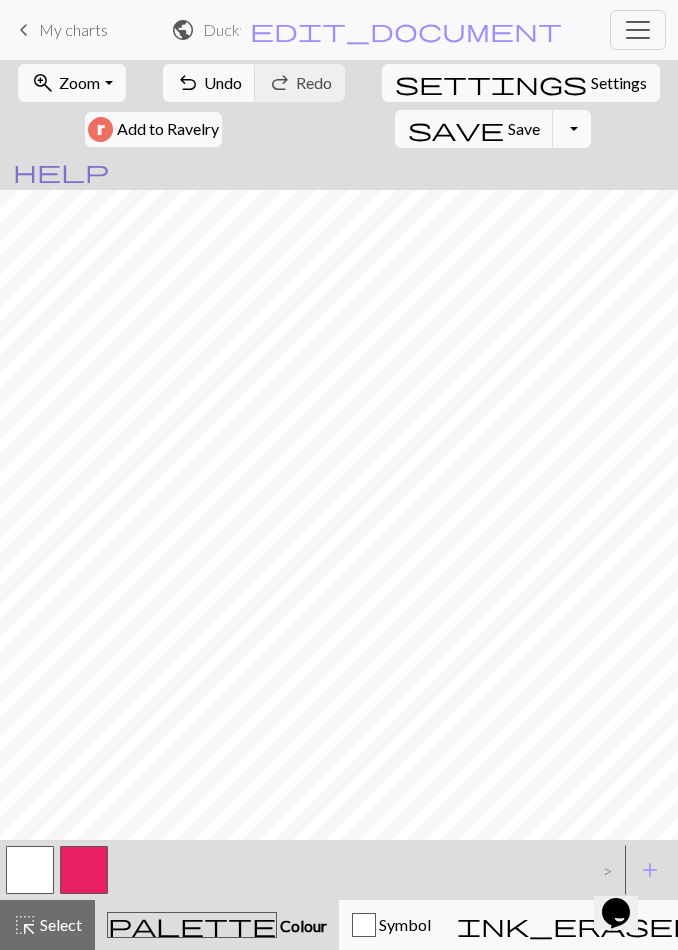 click on "help" at bounding box center [61, 171] 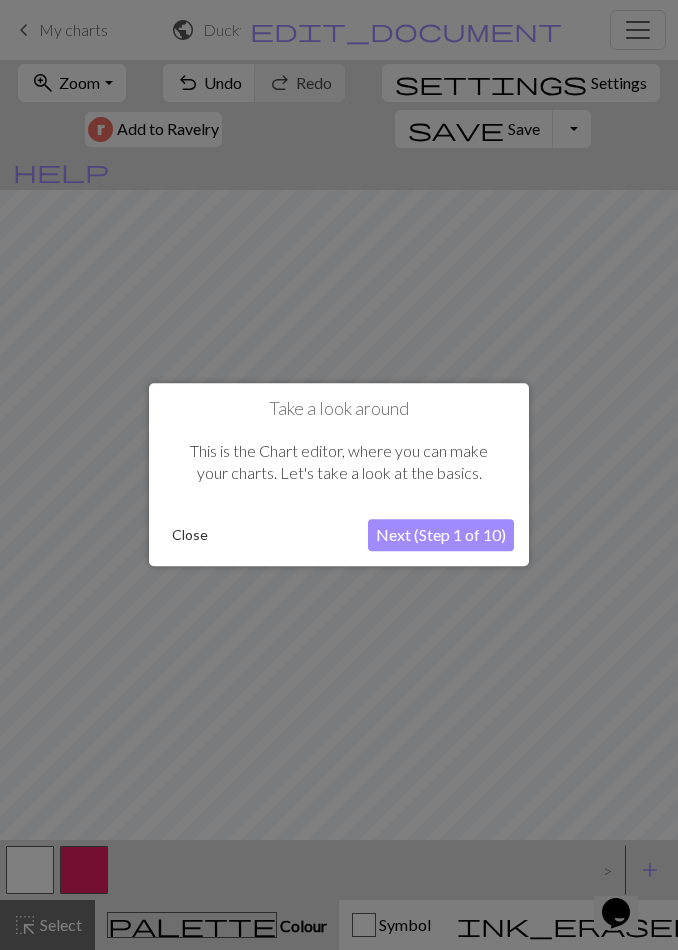click on "Next (Step 1 of 10)" at bounding box center (441, 536) 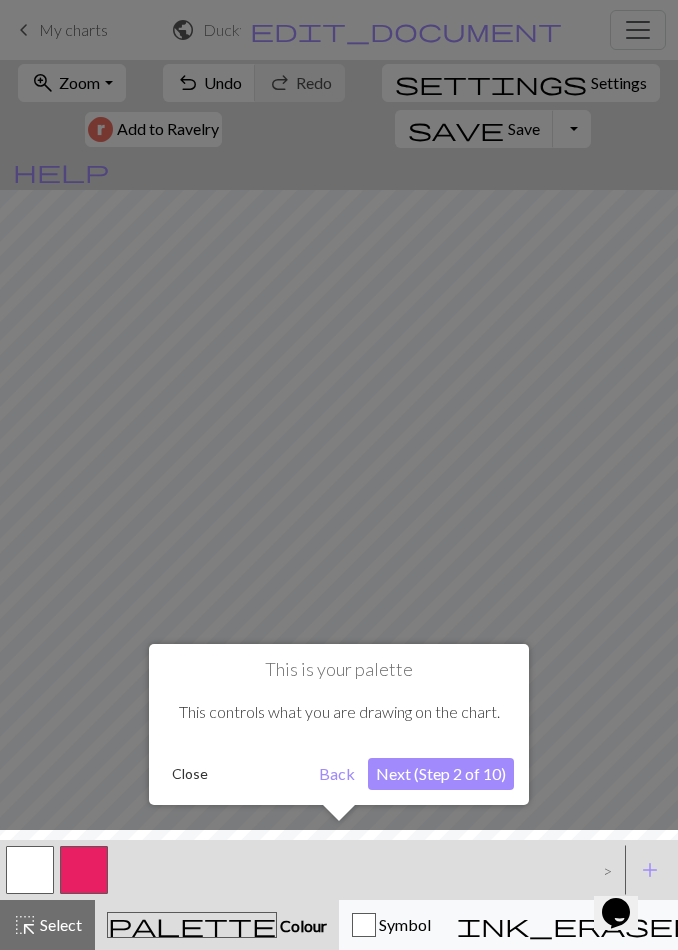 click on "Next (Step 2 of 10)" at bounding box center (441, 774) 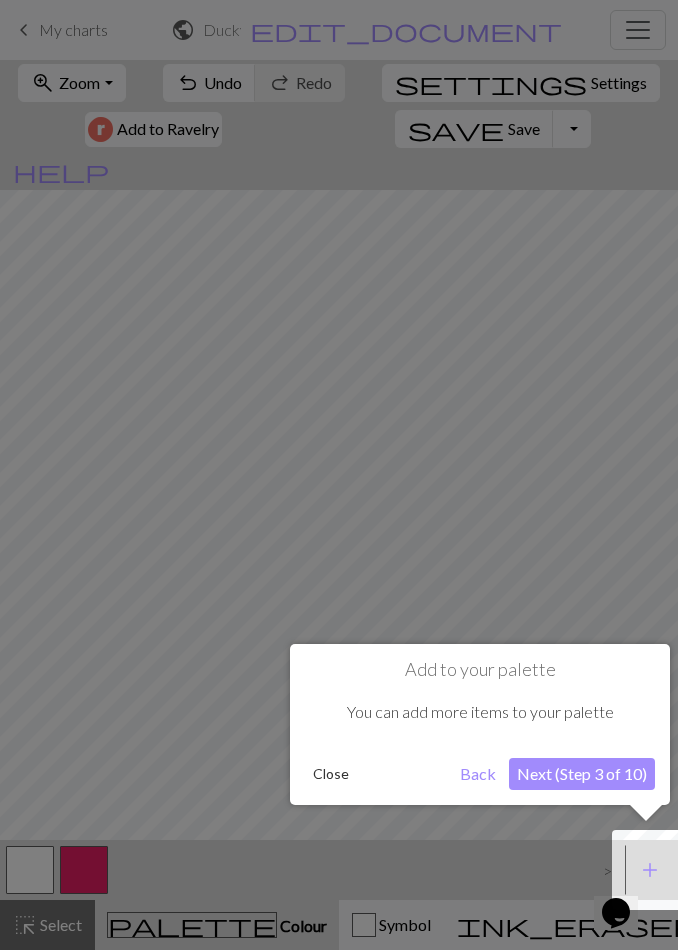 click on "Next (Step 3 of 10)" at bounding box center [582, 774] 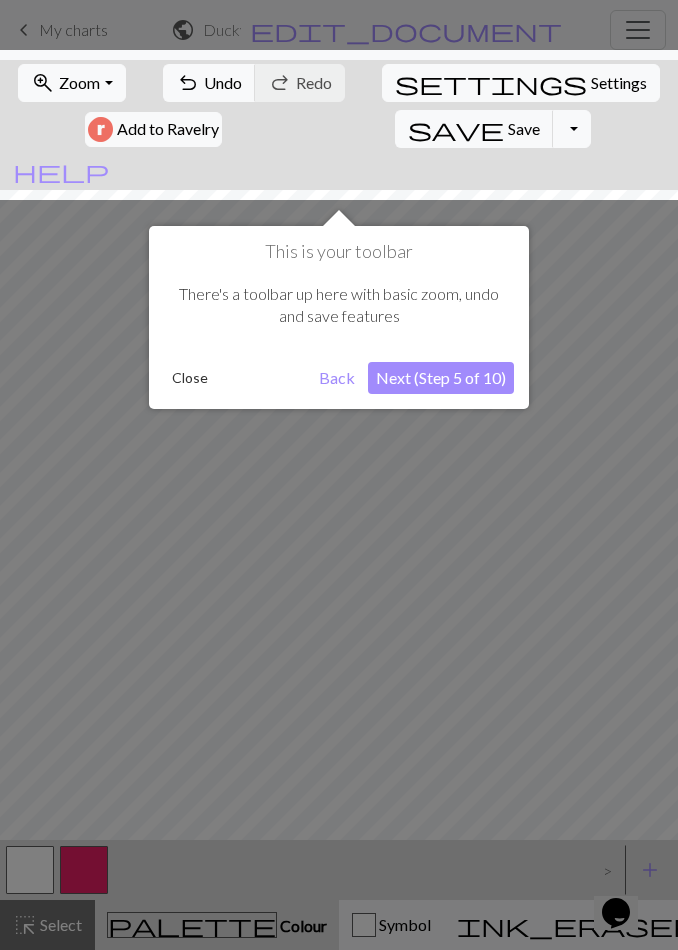 click on "Next (Step 5 of 10)" at bounding box center (441, 378) 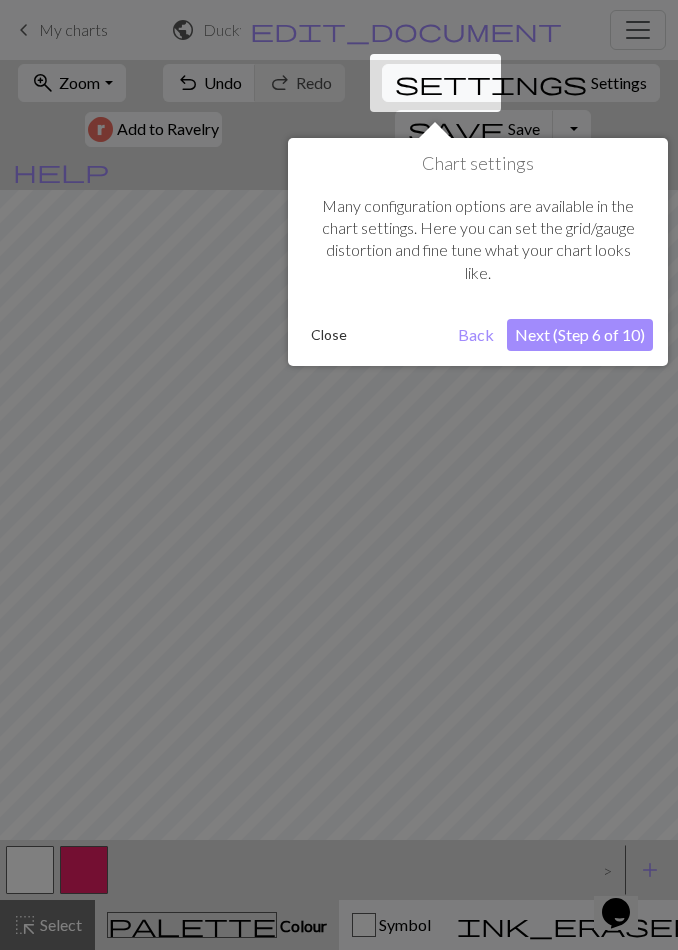 click on "Next (Step 6 of 10)" at bounding box center (580, 335) 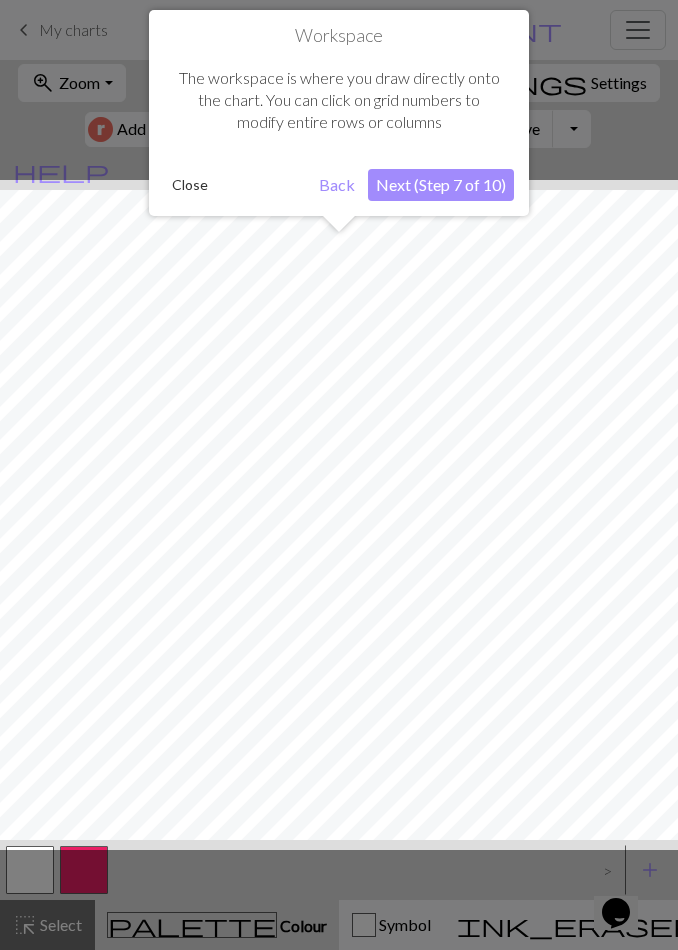 click on "Next (Step 7 of 10)" at bounding box center [441, 185] 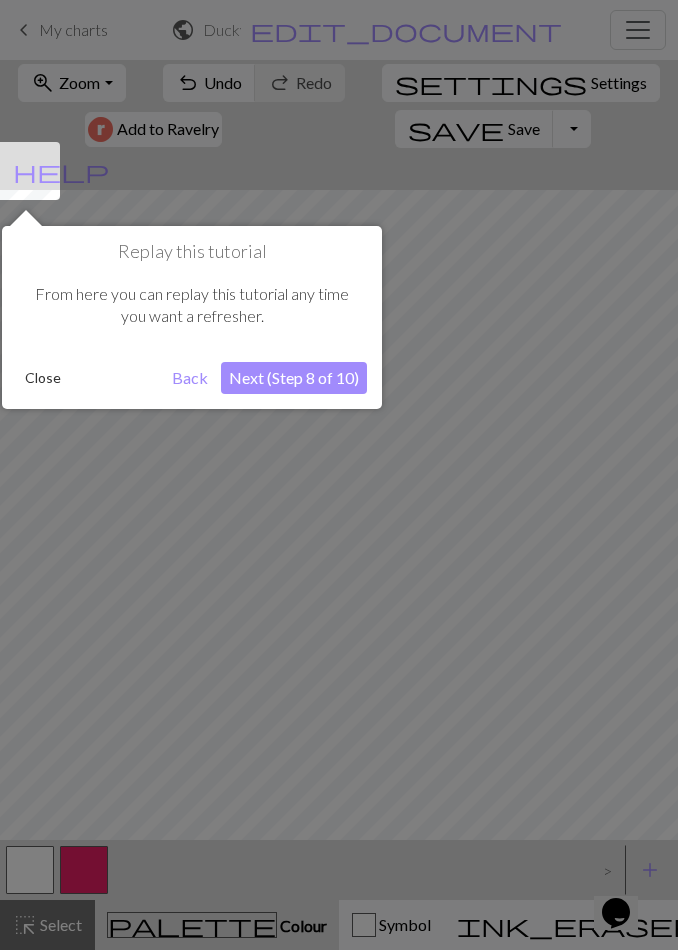 click on "Next (Step 8 of 10)" at bounding box center [294, 378] 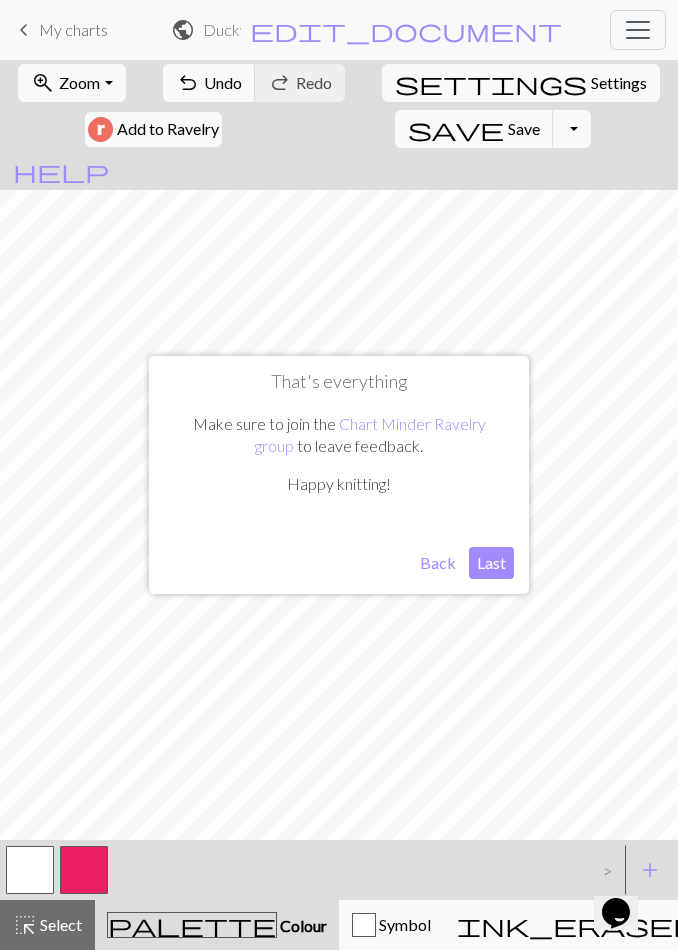 click on "Last" at bounding box center (491, 563) 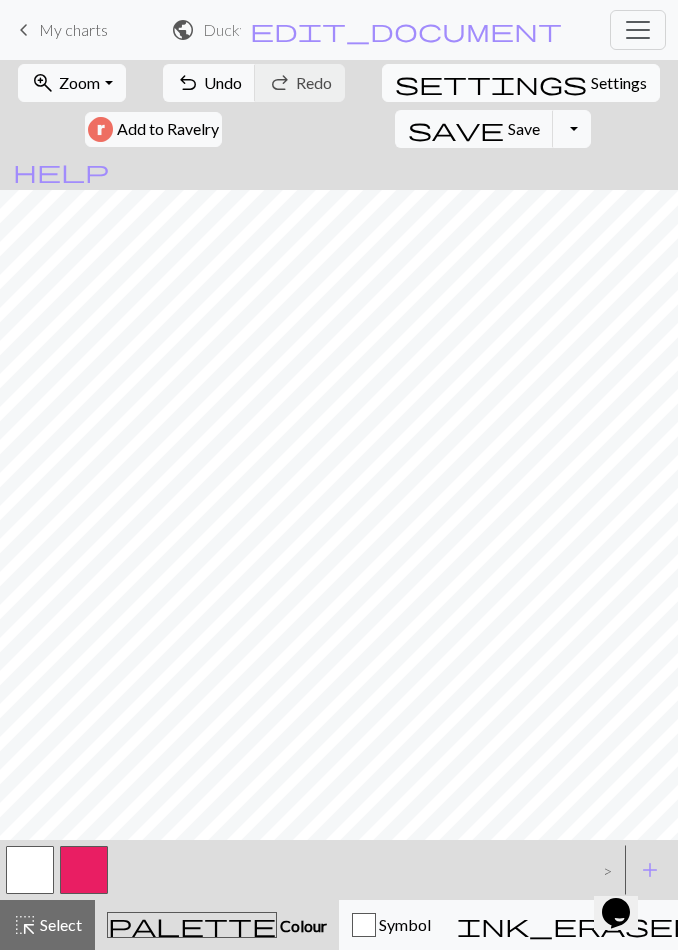 click on "Settings" at bounding box center [619, 83] 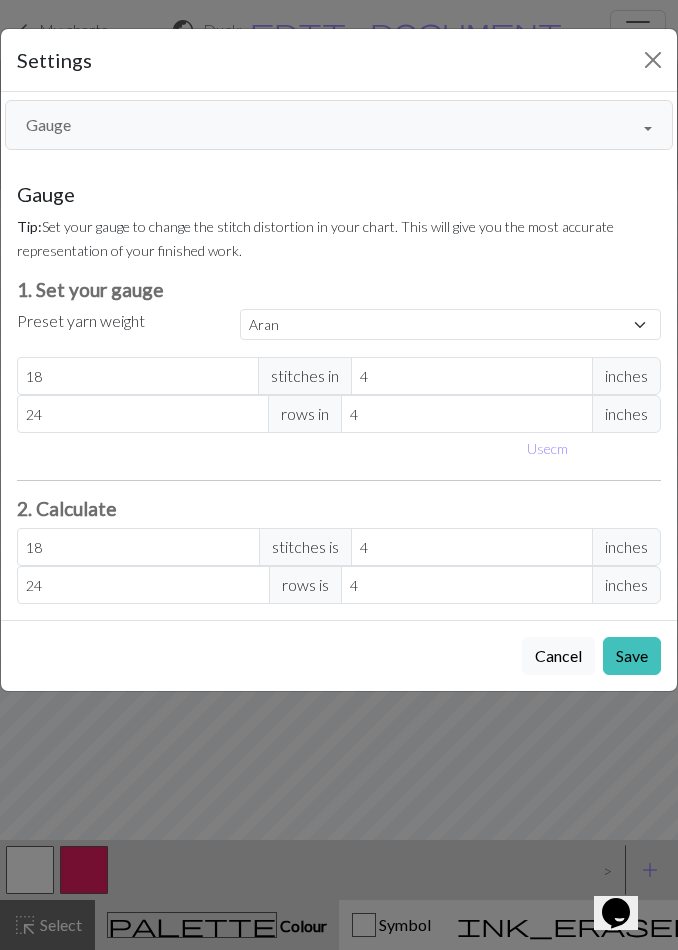 click on "Gauge" at bounding box center (339, 125) 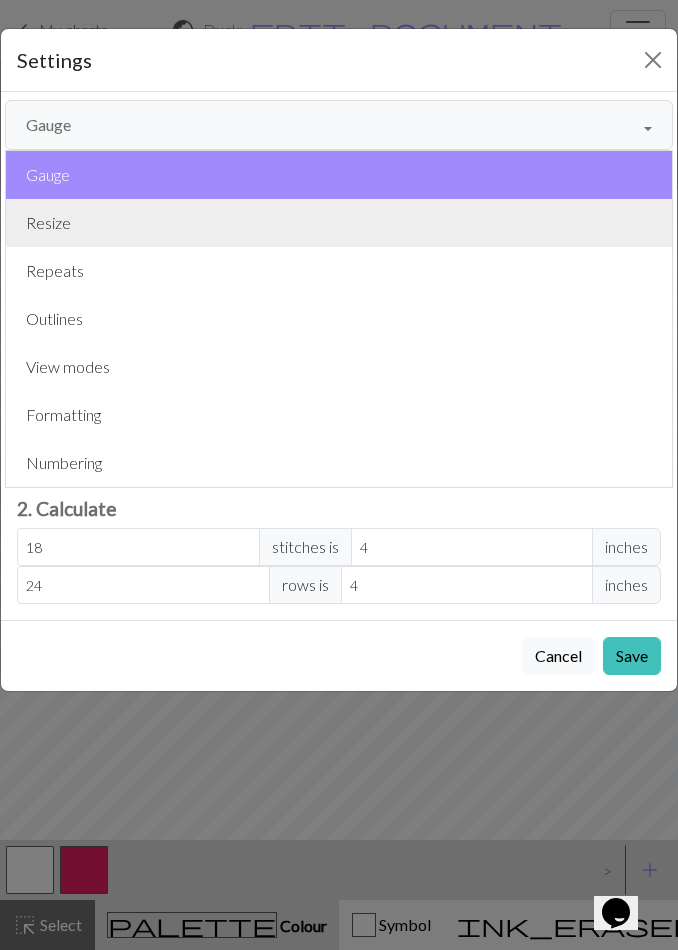 click on "Resize" at bounding box center [339, 223] 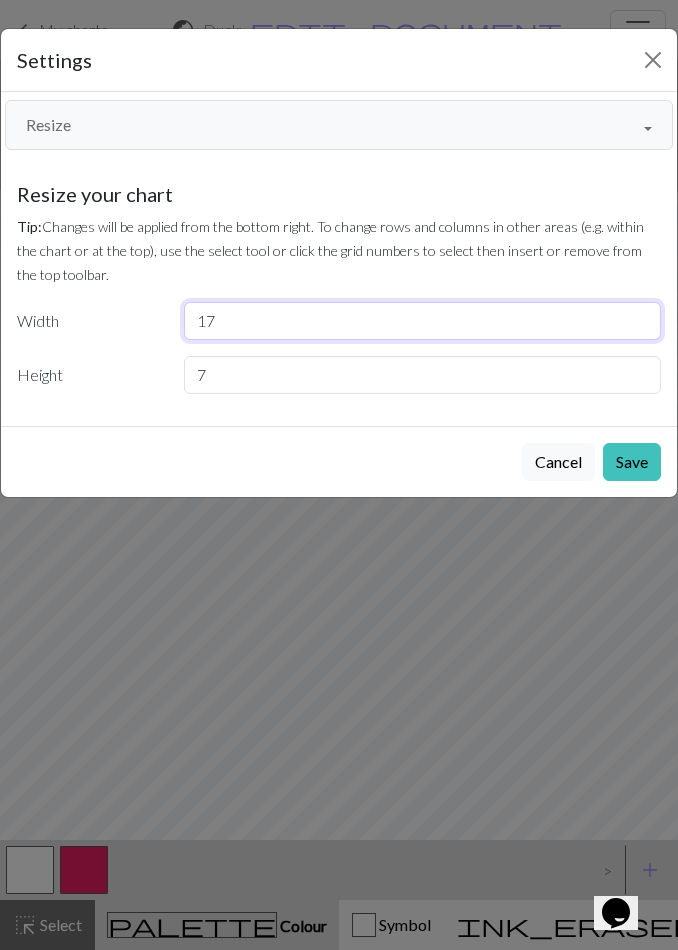click on "17" at bounding box center [422, 321] 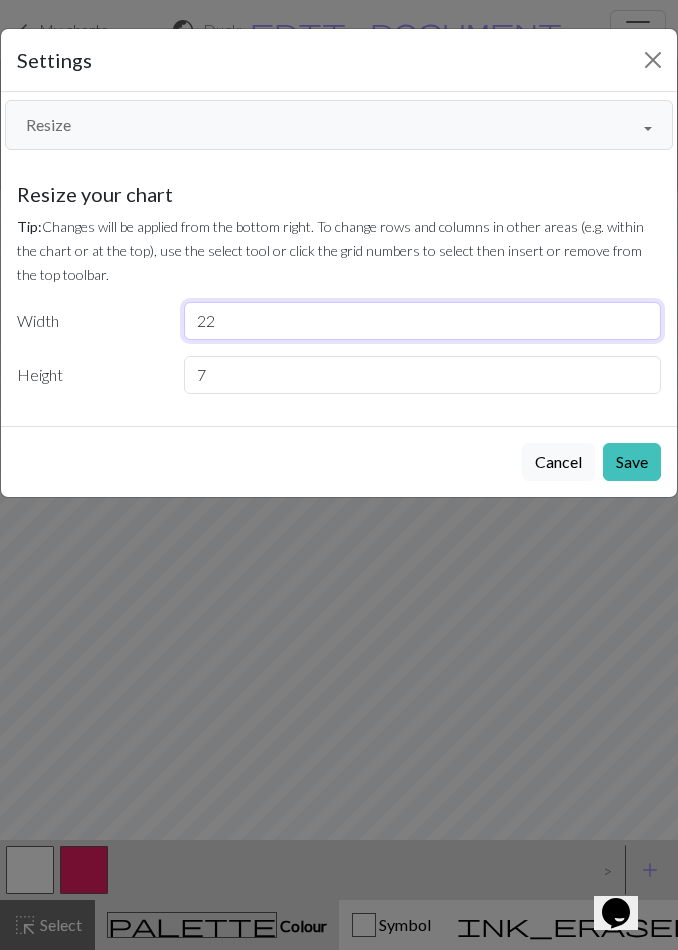 type on "2" 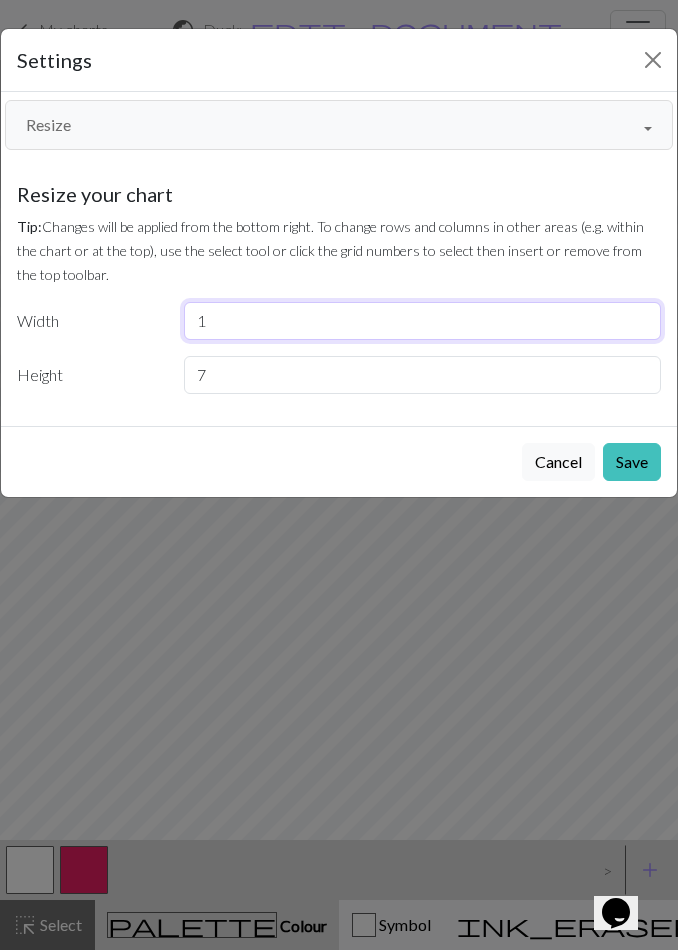 type on "17" 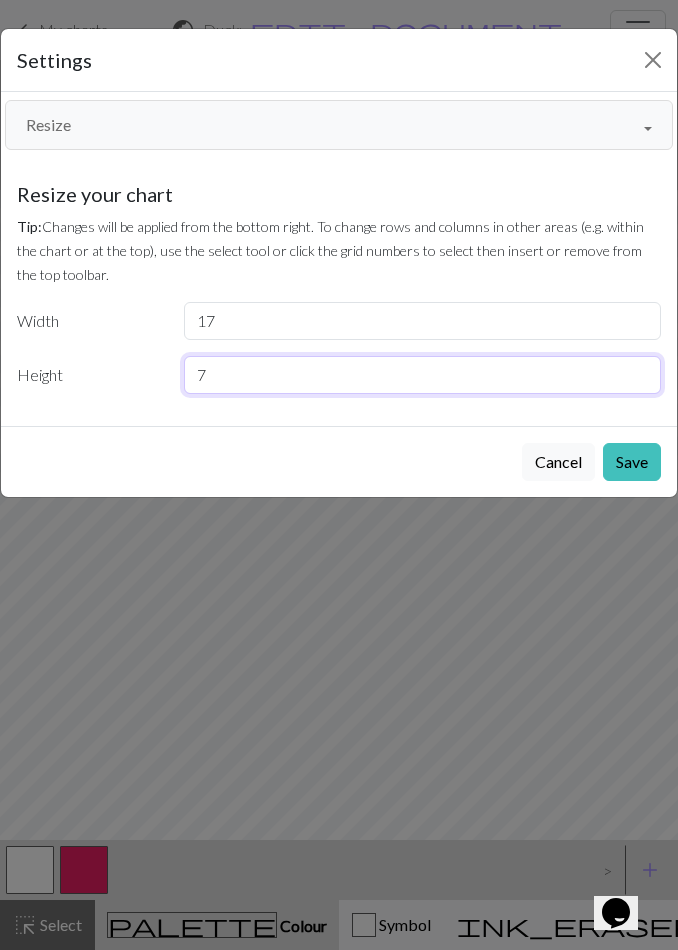 click on "7" at bounding box center (422, 375) 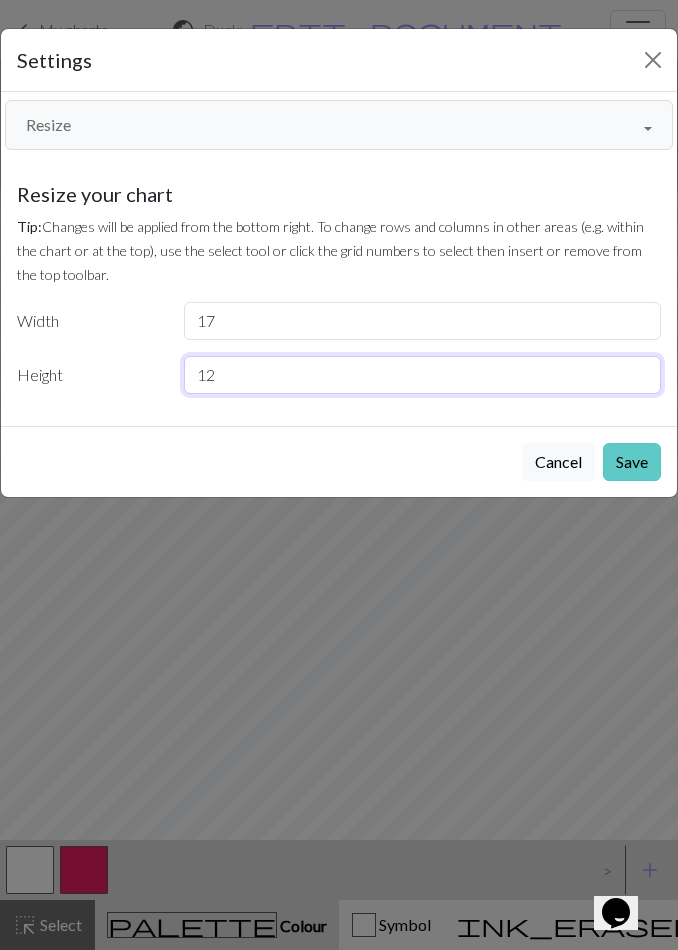 type on "12" 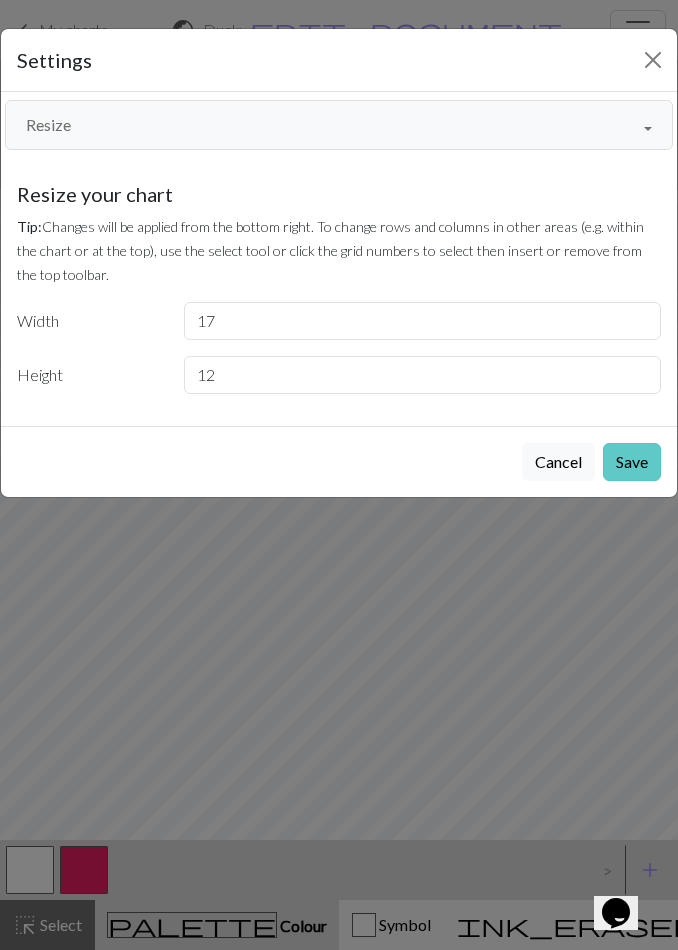 click on "Save" at bounding box center (632, 462) 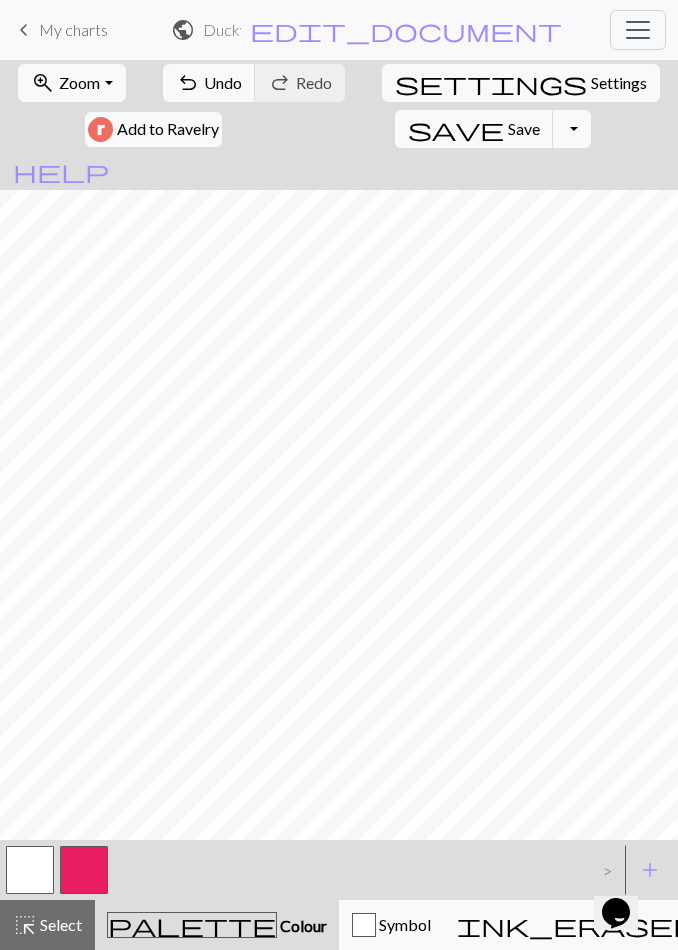 click at bounding box center (84, 870) 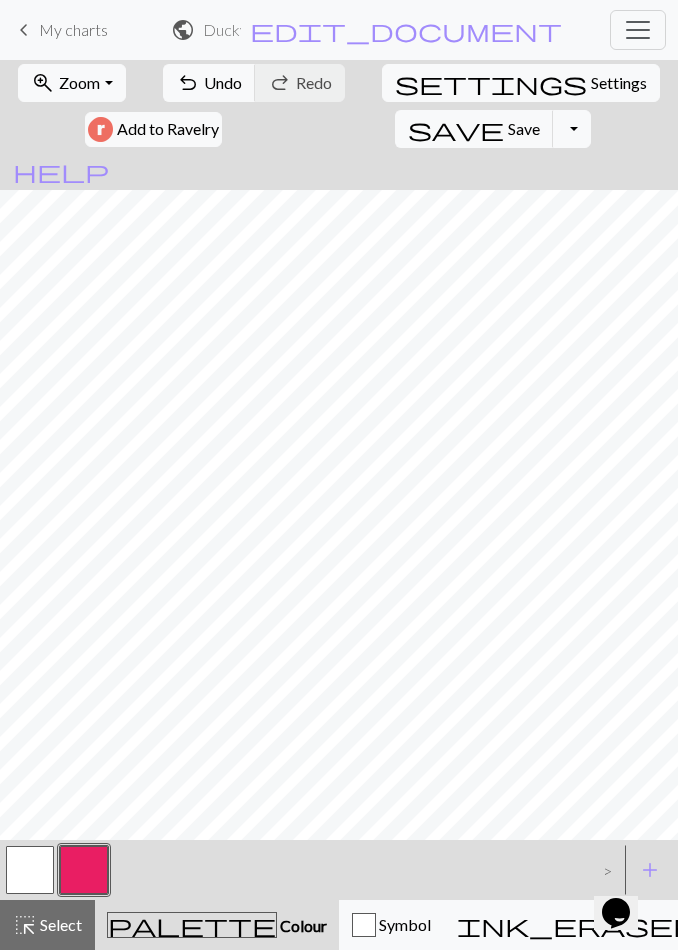click at bounding box center [84, 870] 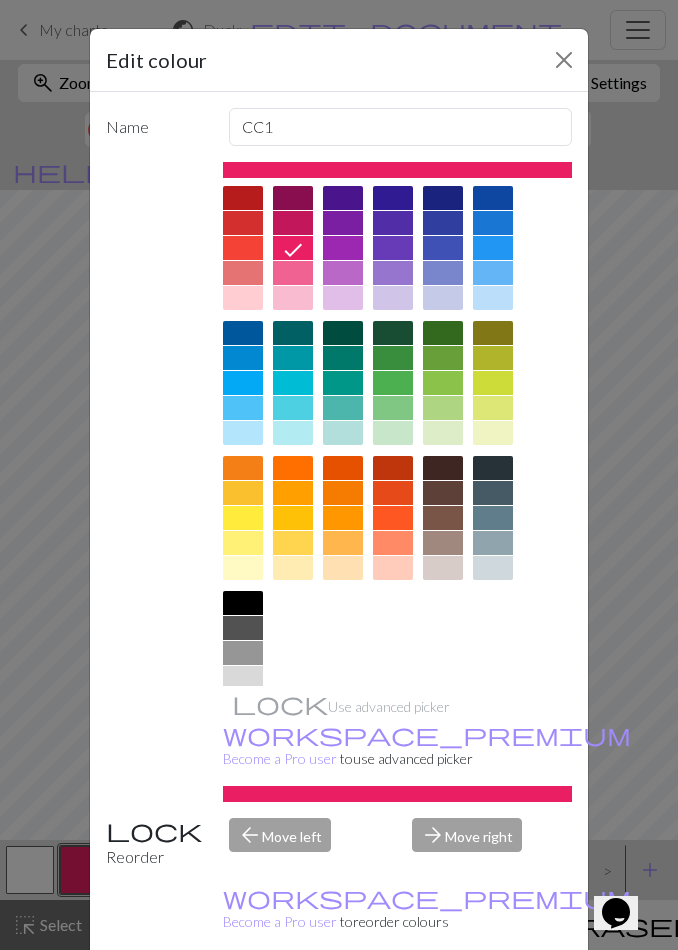 click at bounding box center (243, 518) 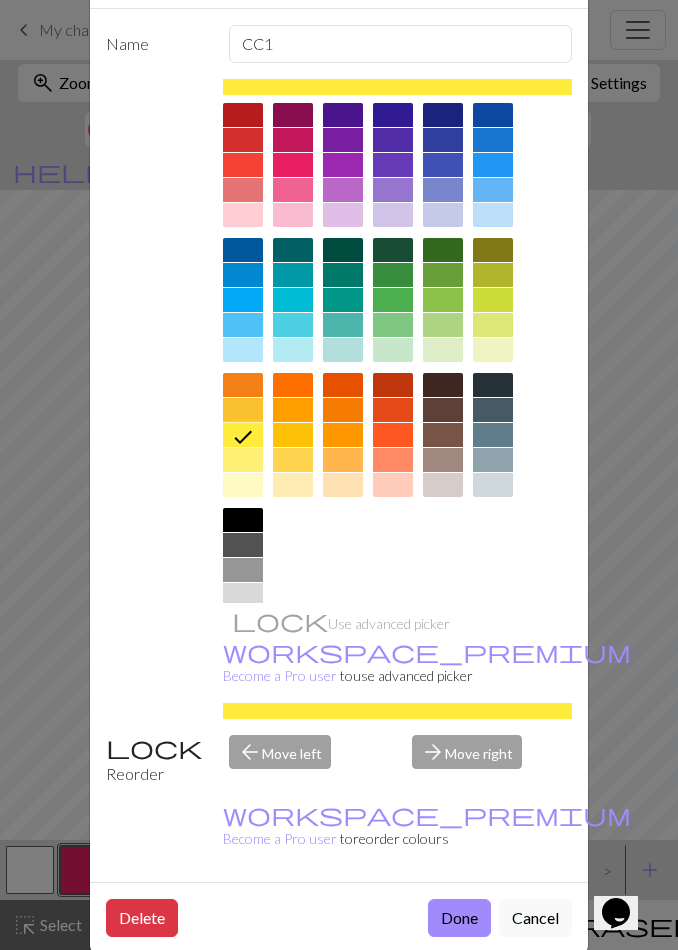 scroll, scrollTop: 82, scrollLeft: 0, axis: vertical 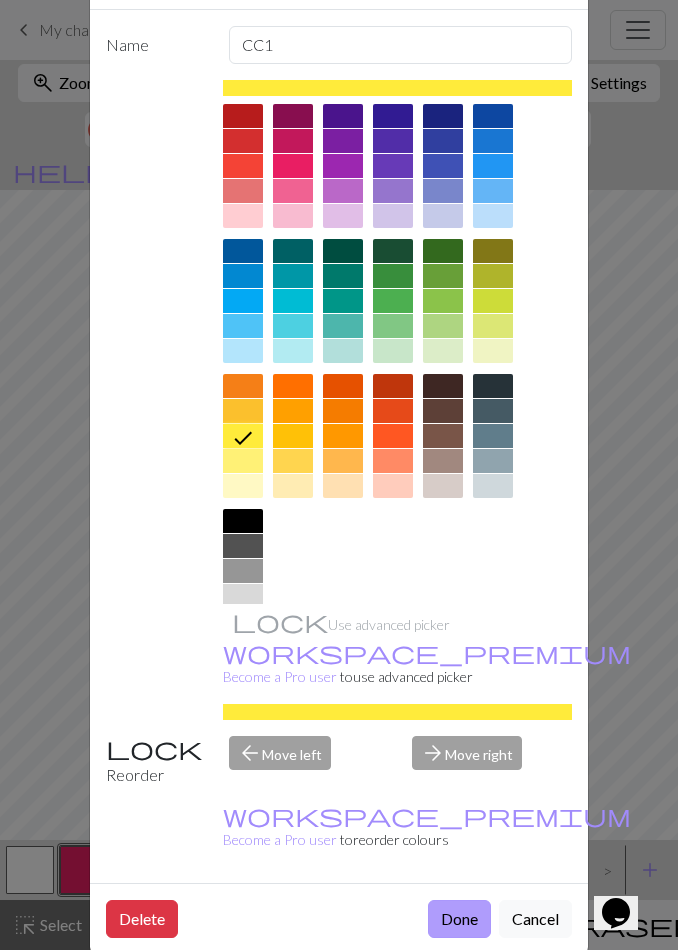 click on "Done" at bounding box center (459, 919) 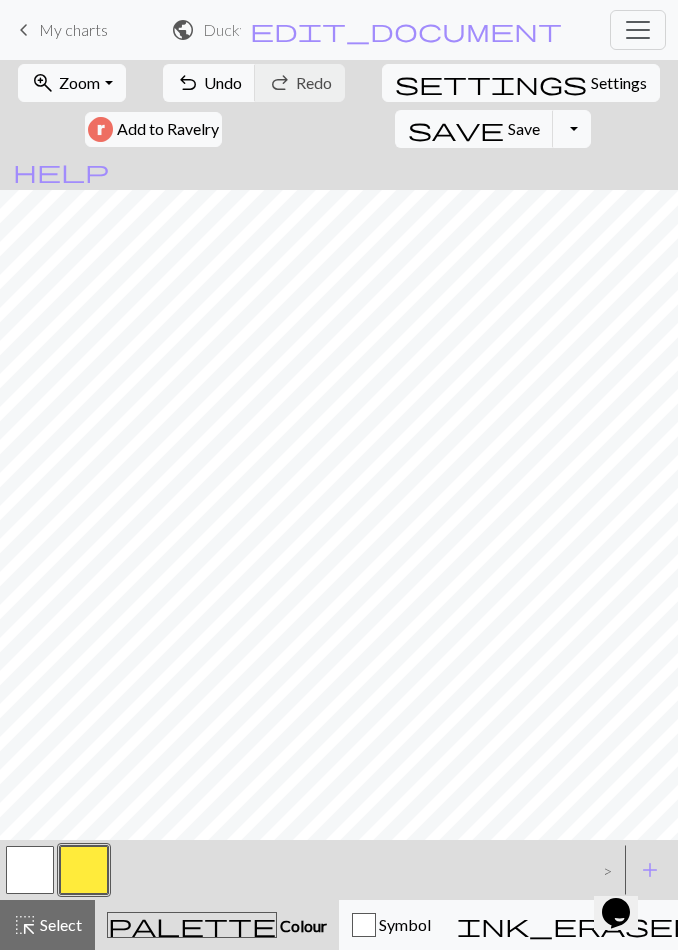 click at bounding box center (30, 870) 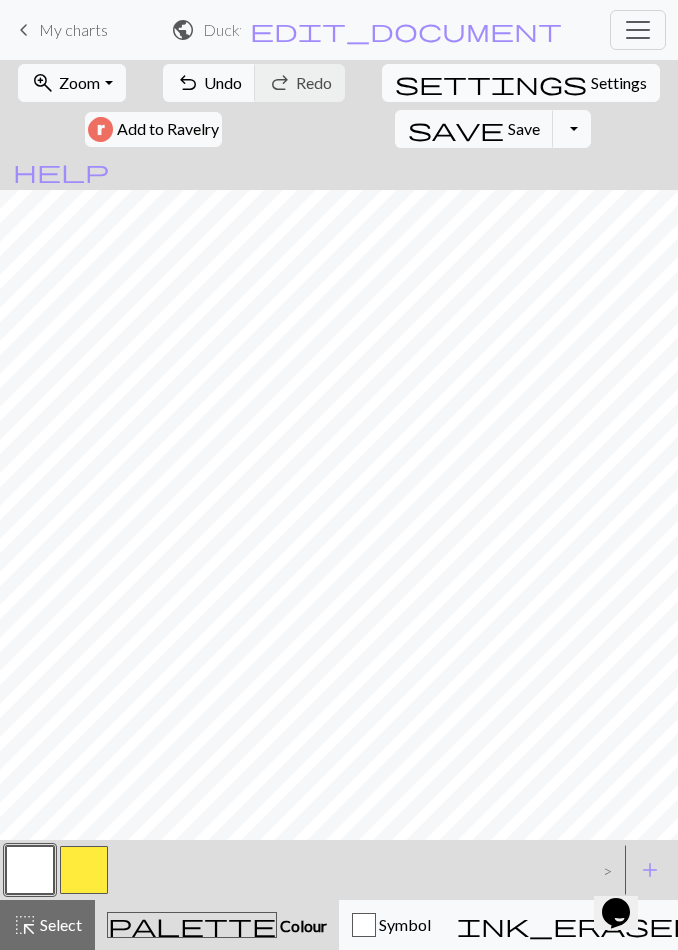 click on "Settings" at bounding box center [619, 83] 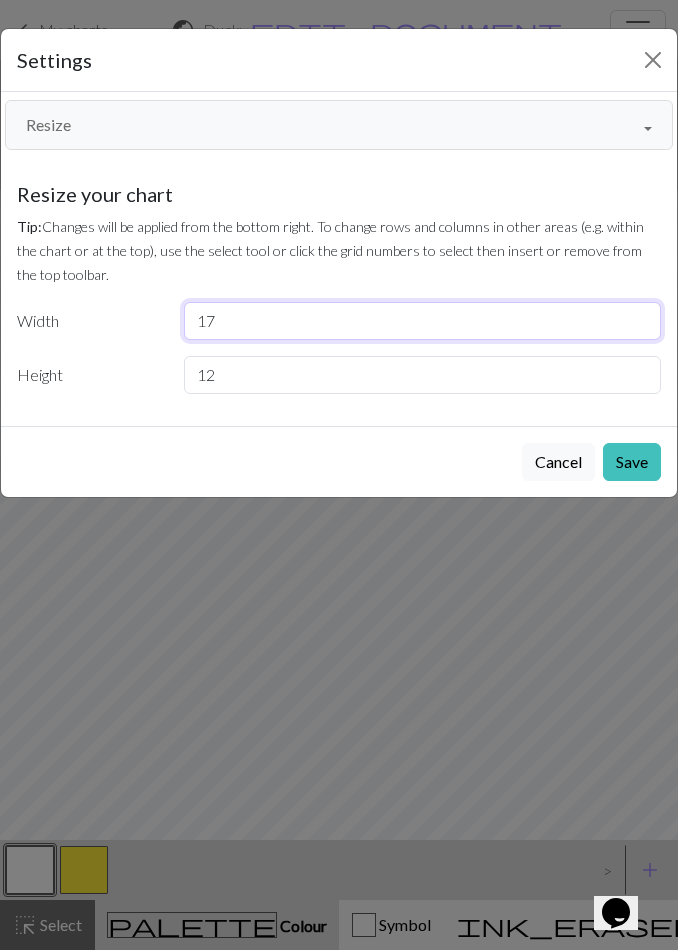 click on "17" at bounding box center (422, 321) 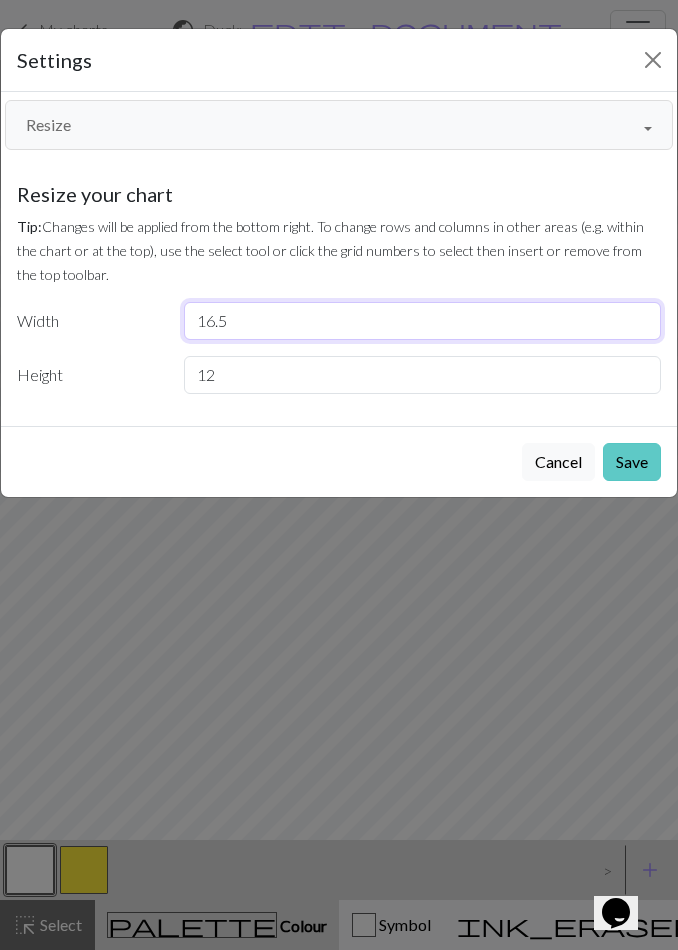 type on "16.5" 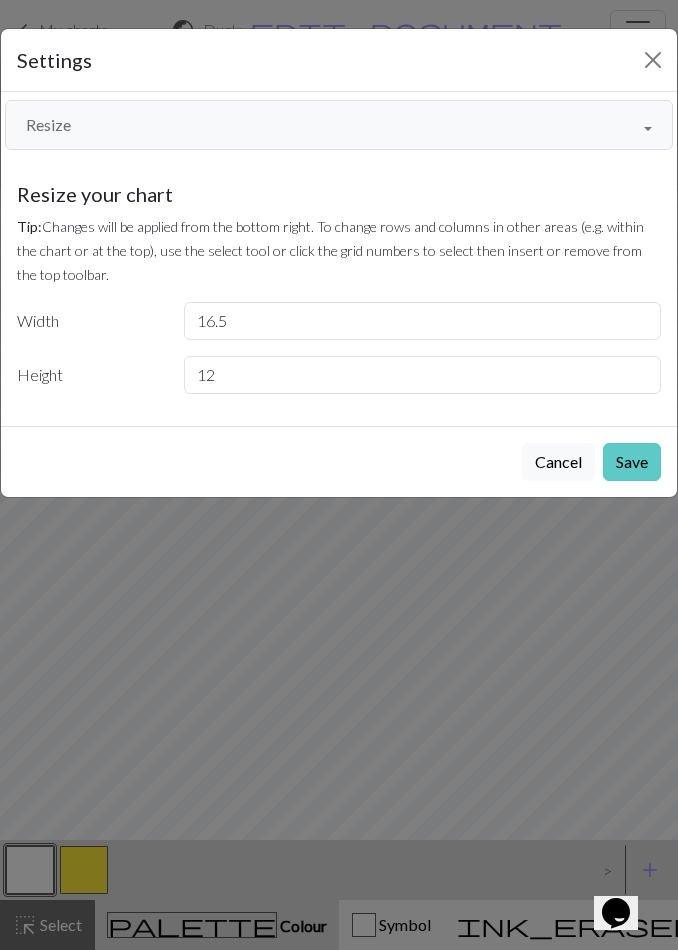 click on "Save" at bounding box center (632, 462) 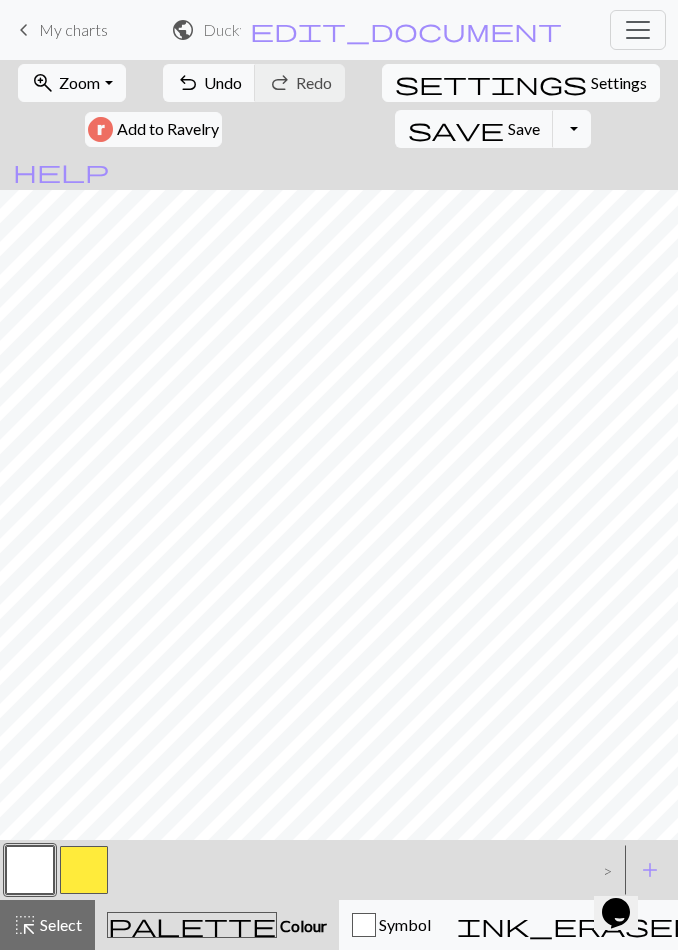click on "Settings" at bounding box center (619, 83) 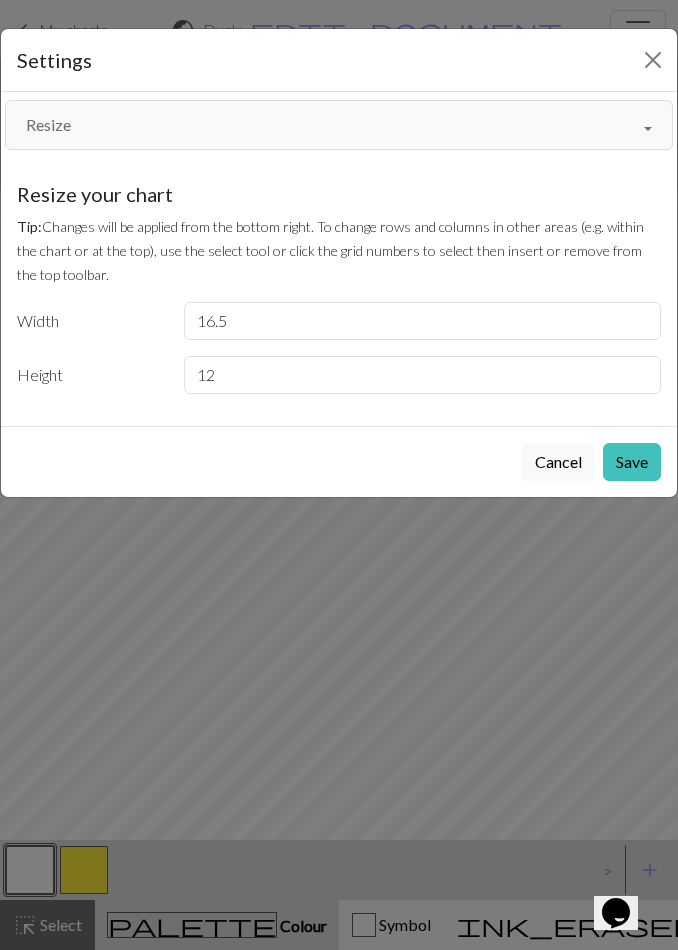 click on "Resize" at bounding box center (339, 125) 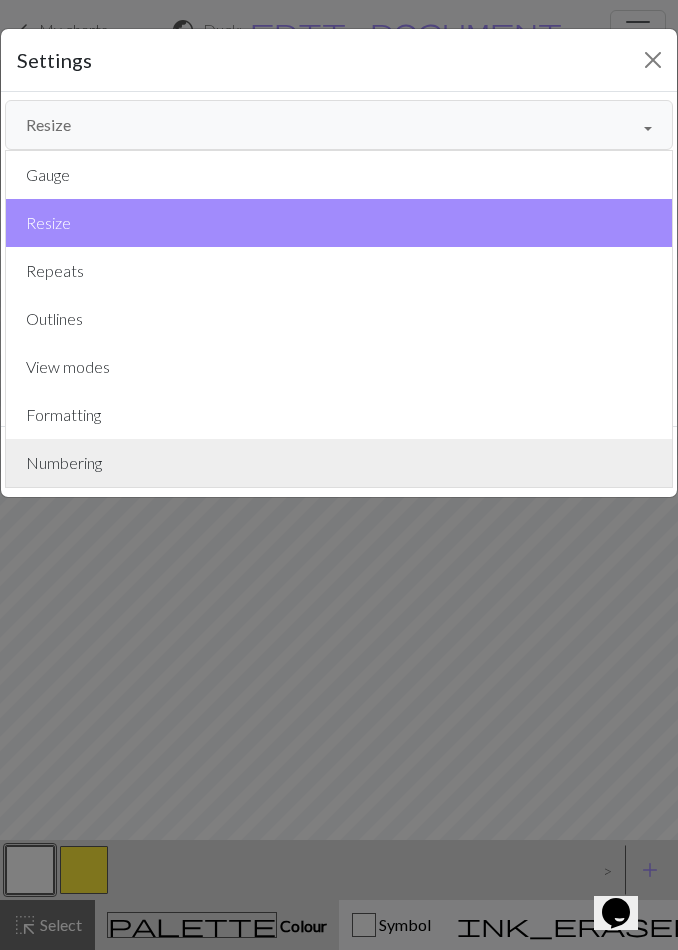 click on "Numbering" at bounding box center (339, 463) 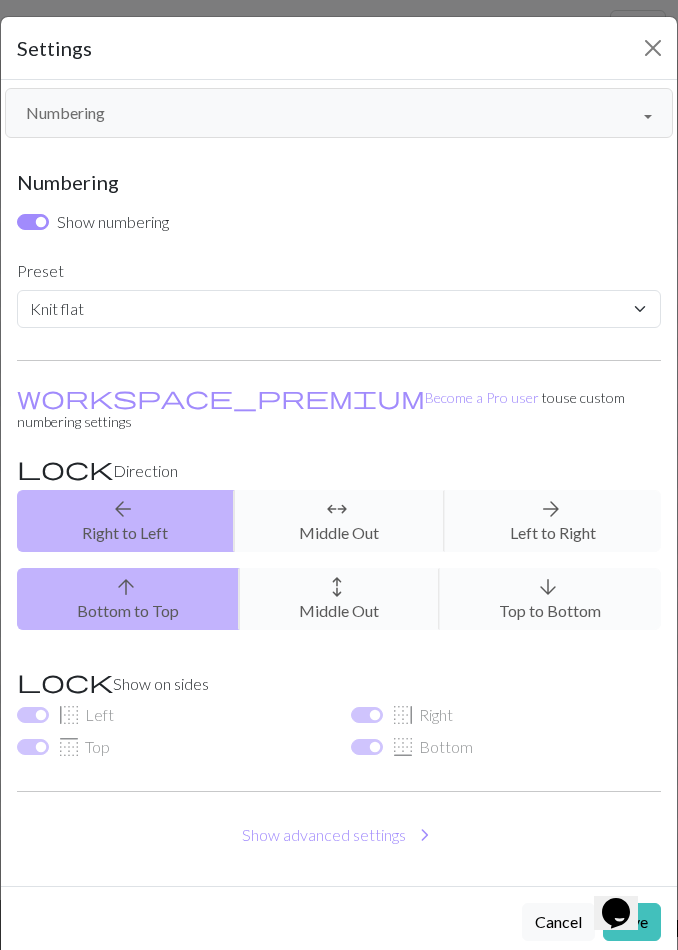 scroll, scrollTop: 1, scrollLeft: 0, axis: vertical 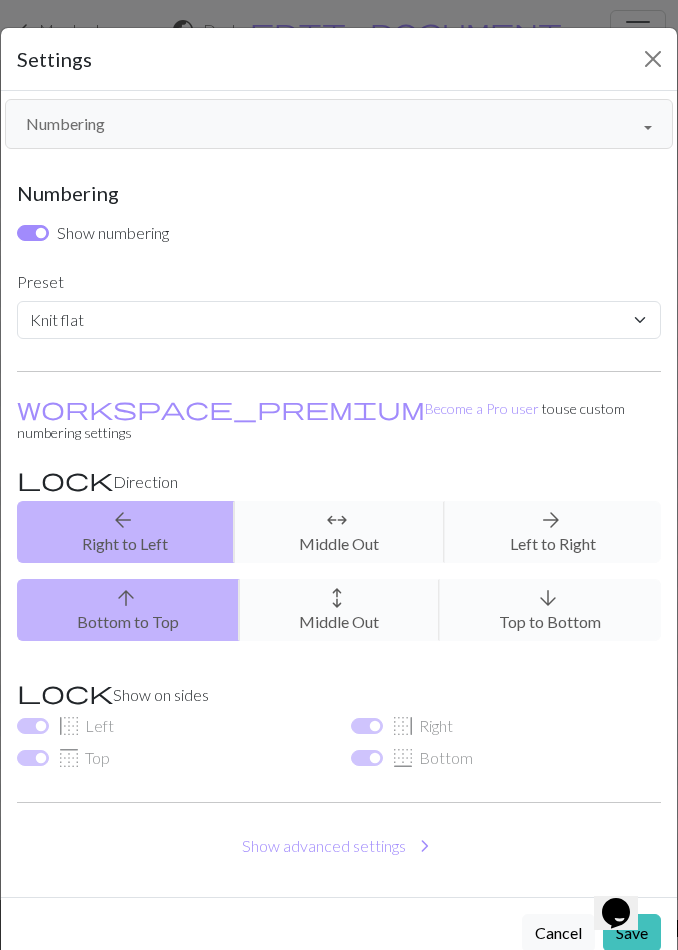 click on "Settings" at bounding box center (339, 59) 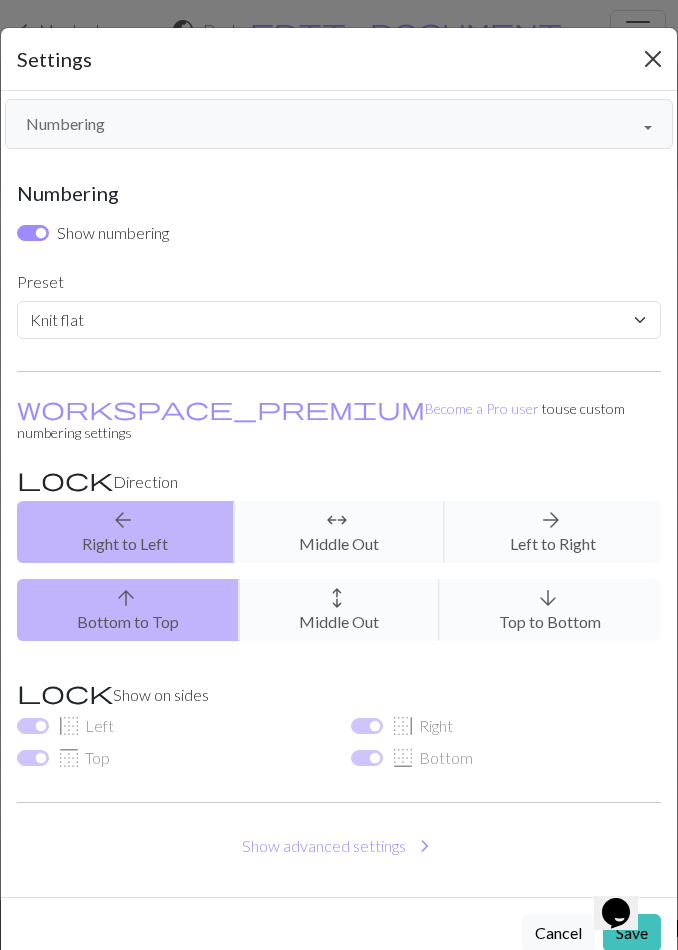 click at bounding box center (653, 59) 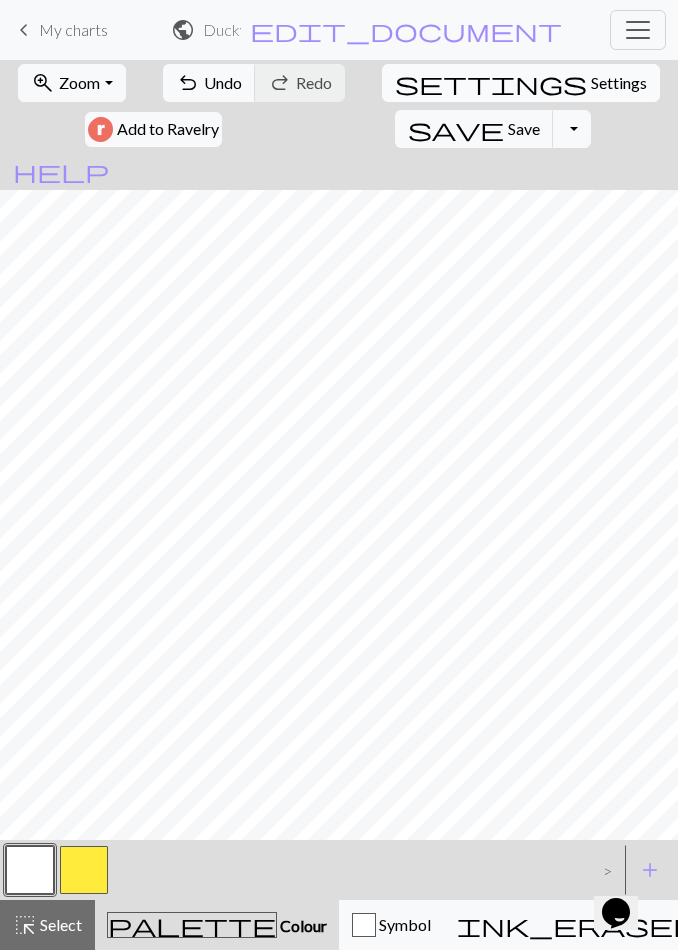click on "Settings" at bounding box center (619, 83) 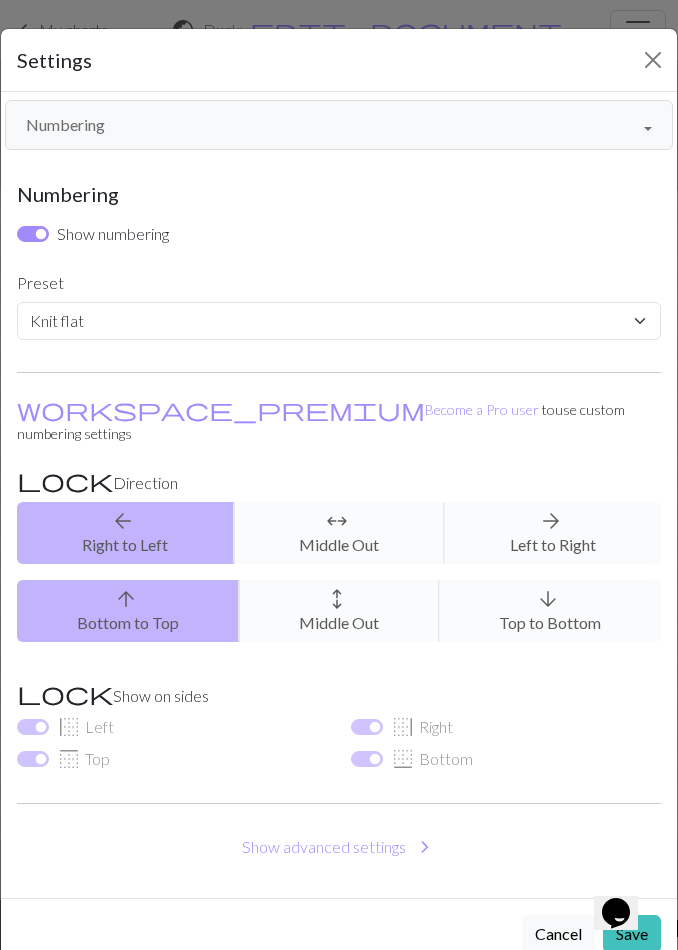 click on "Numbering" at bounding box center (339, 125) 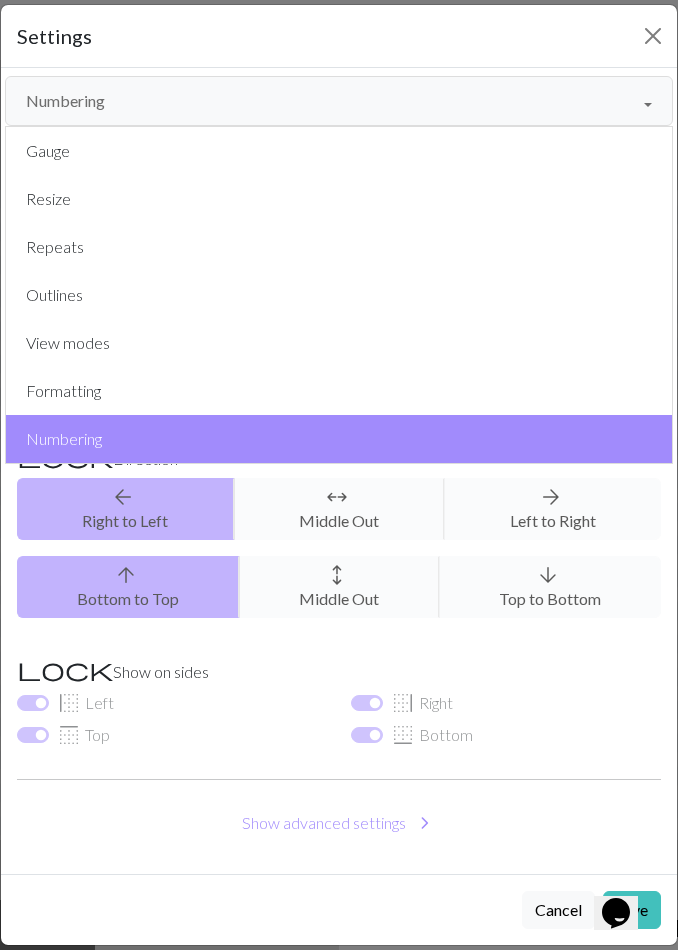 scroll, scrollTop: 22, scrollLeft: 0, axis: vertical 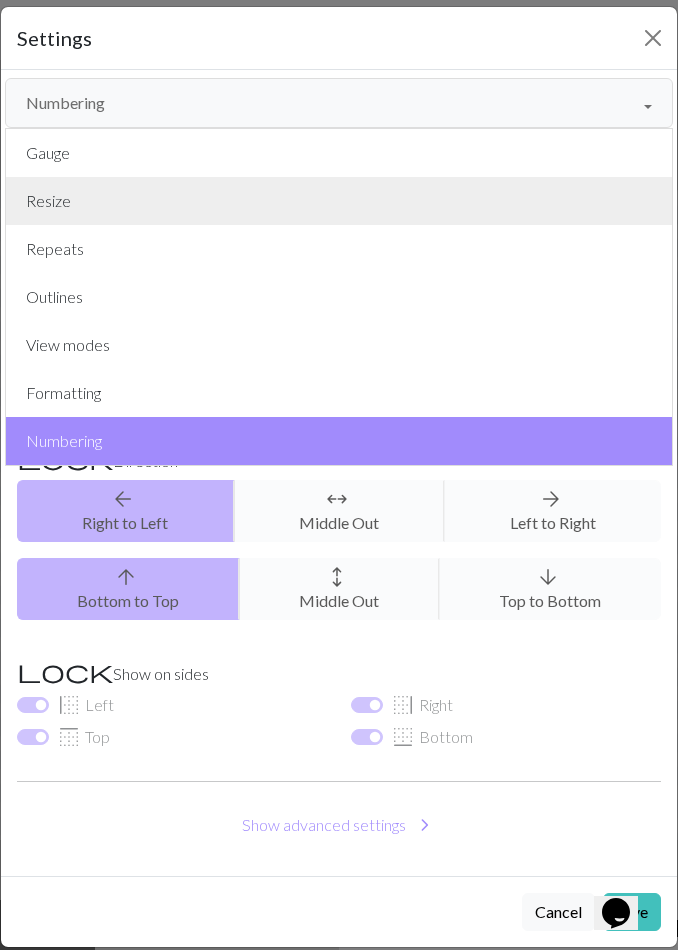 click on "Resize" at bounding box center (339, 201) 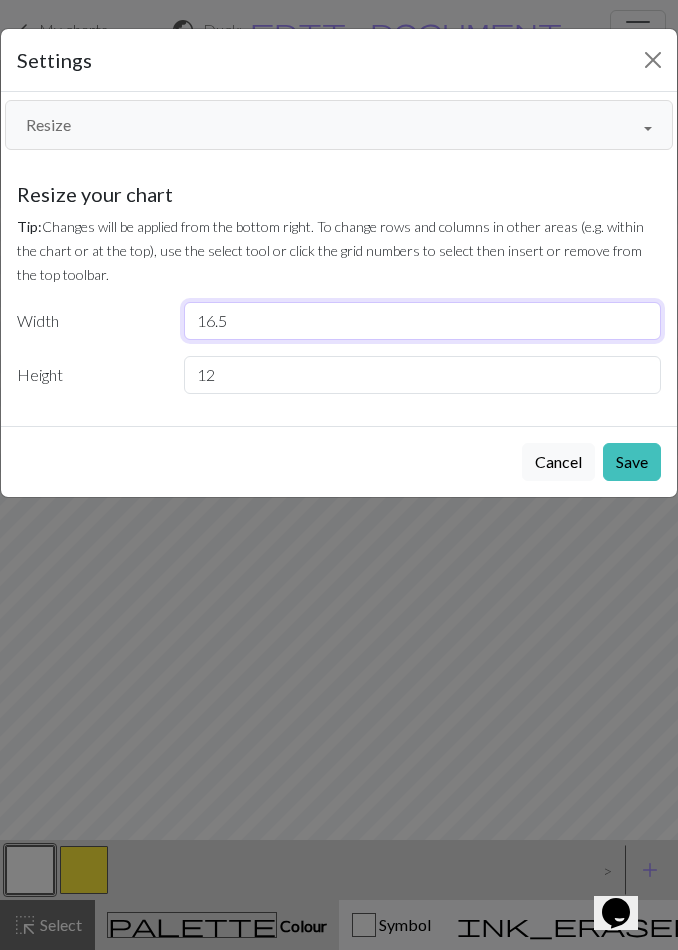 click on "16.5" at bounding box center (422, 321) 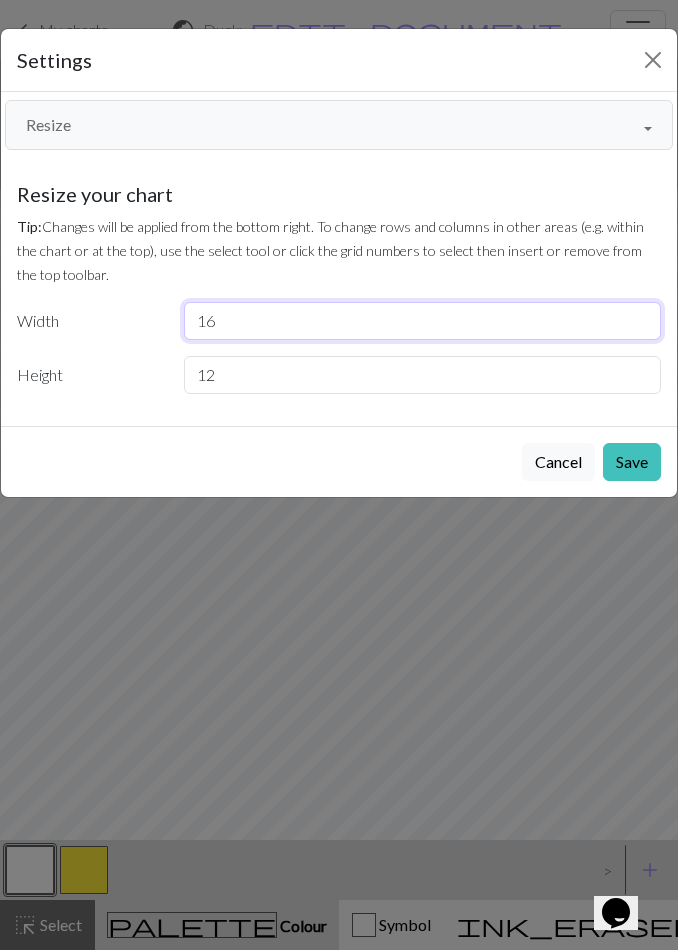 type on "1" 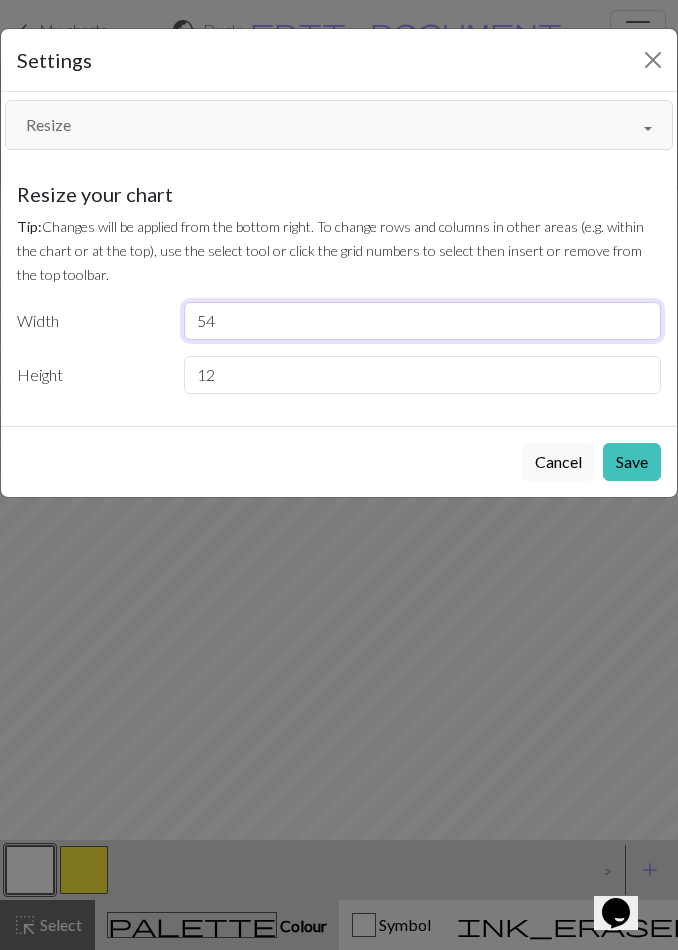 type on "54" 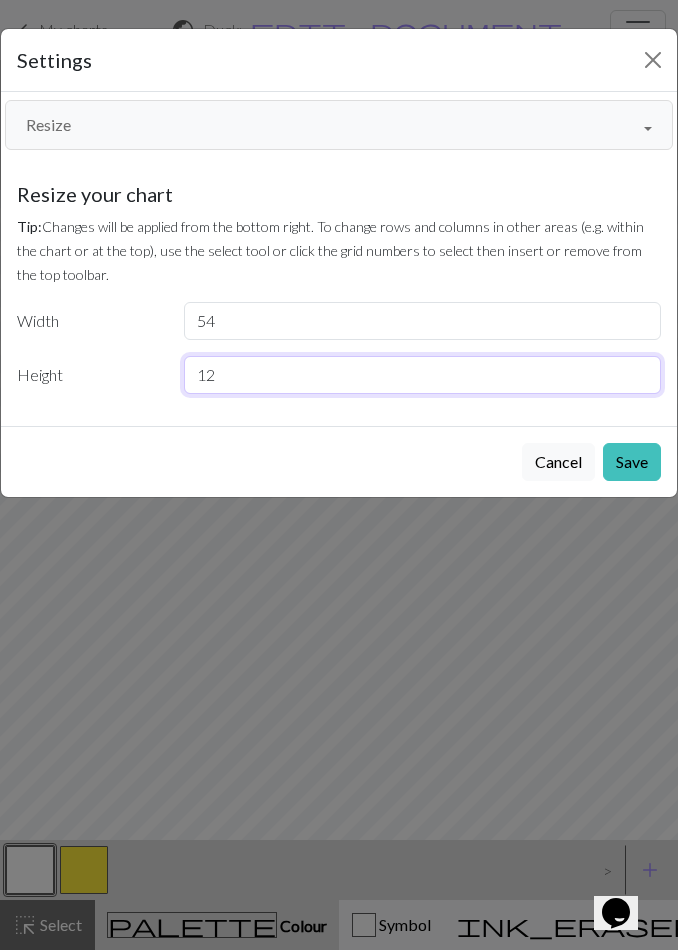 click on "12" at bounding box center [422, 375] 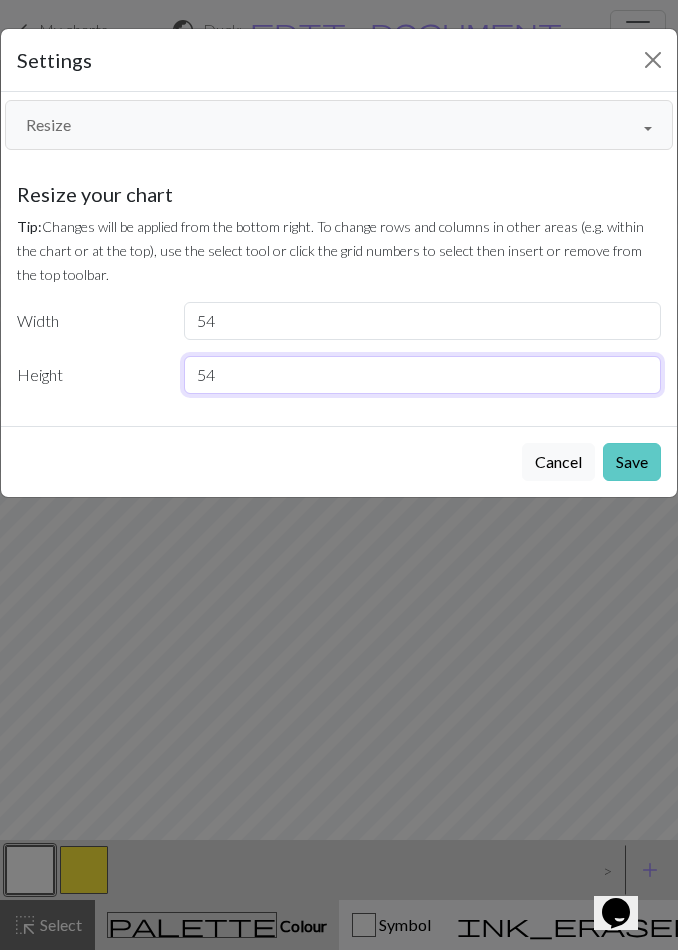 type on "54" 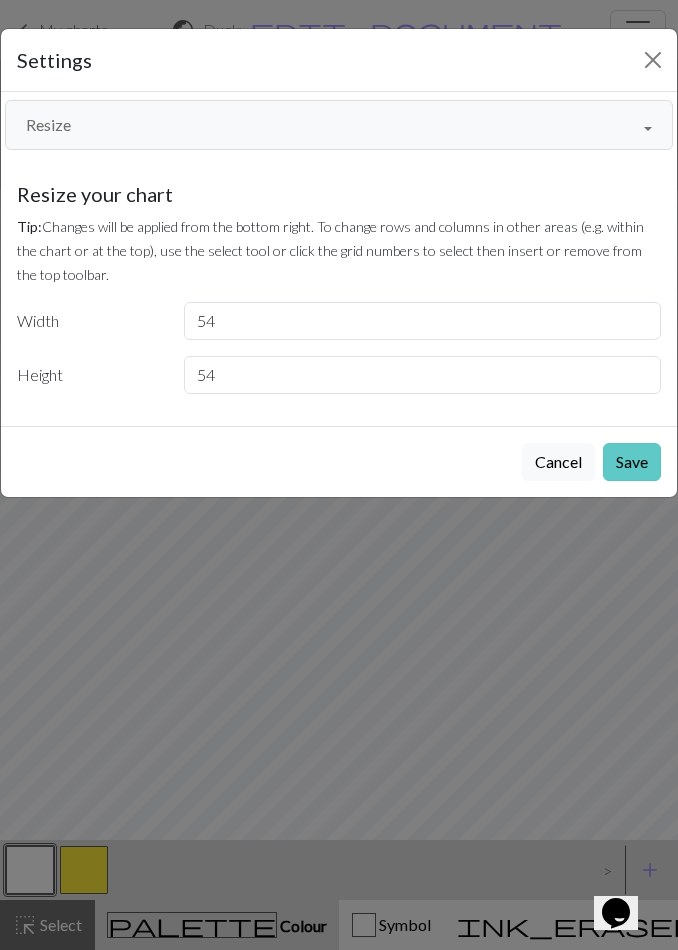 click on "Save" at bounding box center [632, 462] 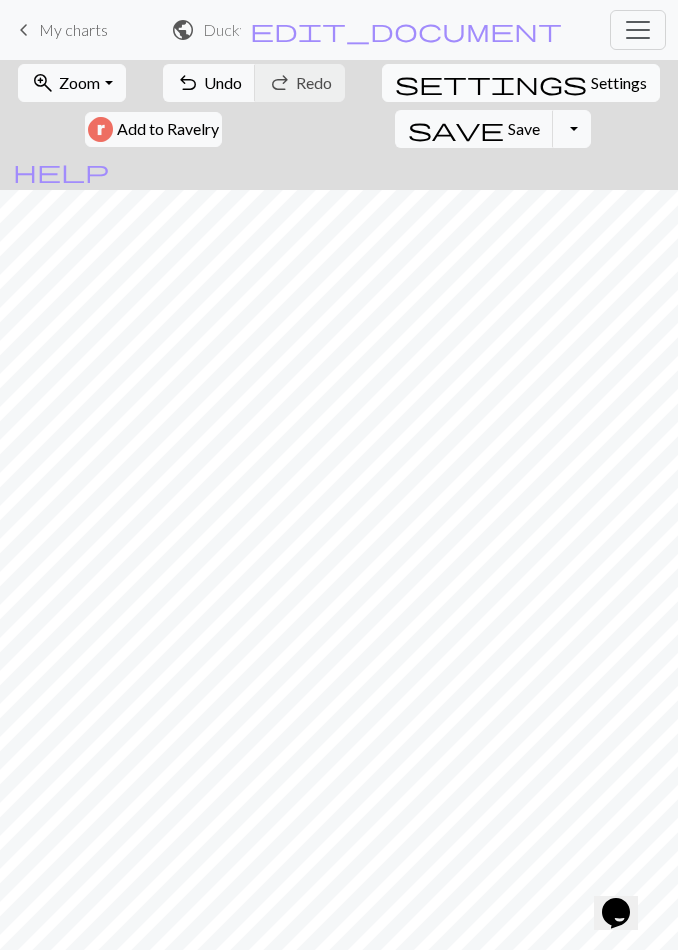 click on "Settings" at bounding box center (619, 83) 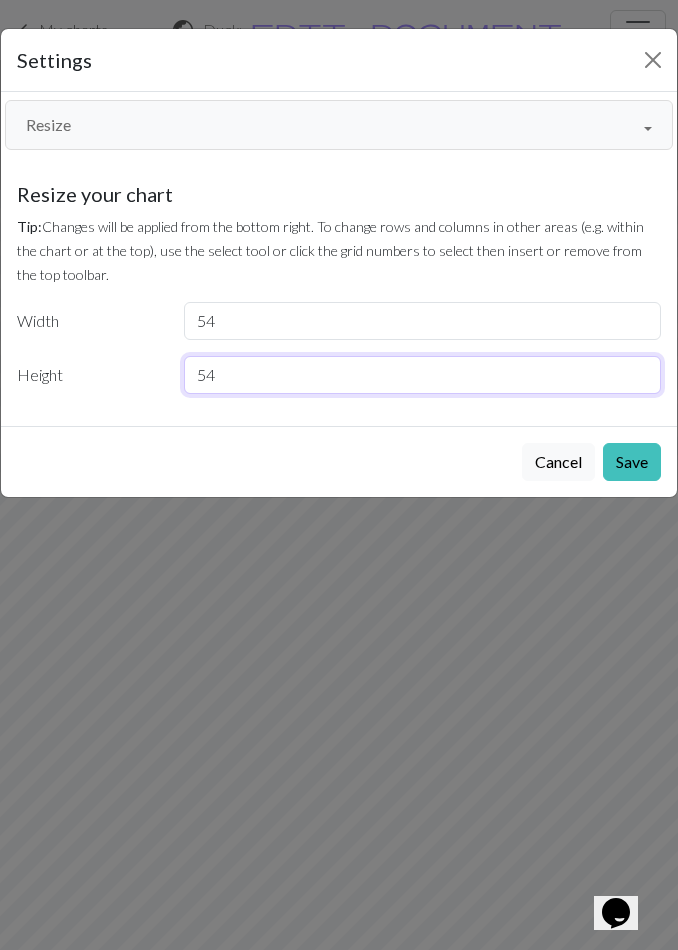click on "54" at bounding box center [422, 375] 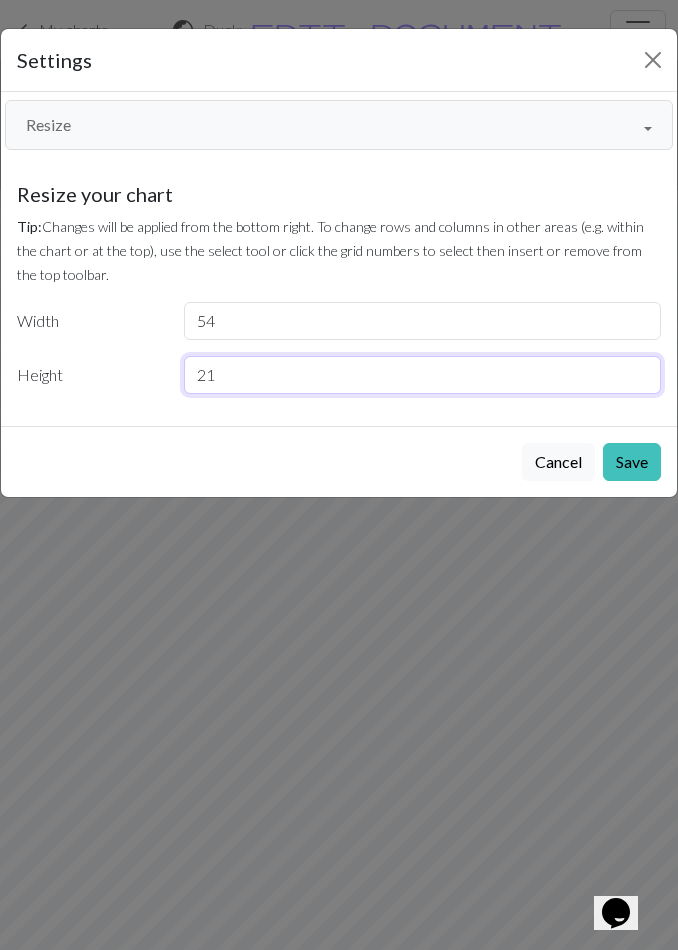 type on "2" 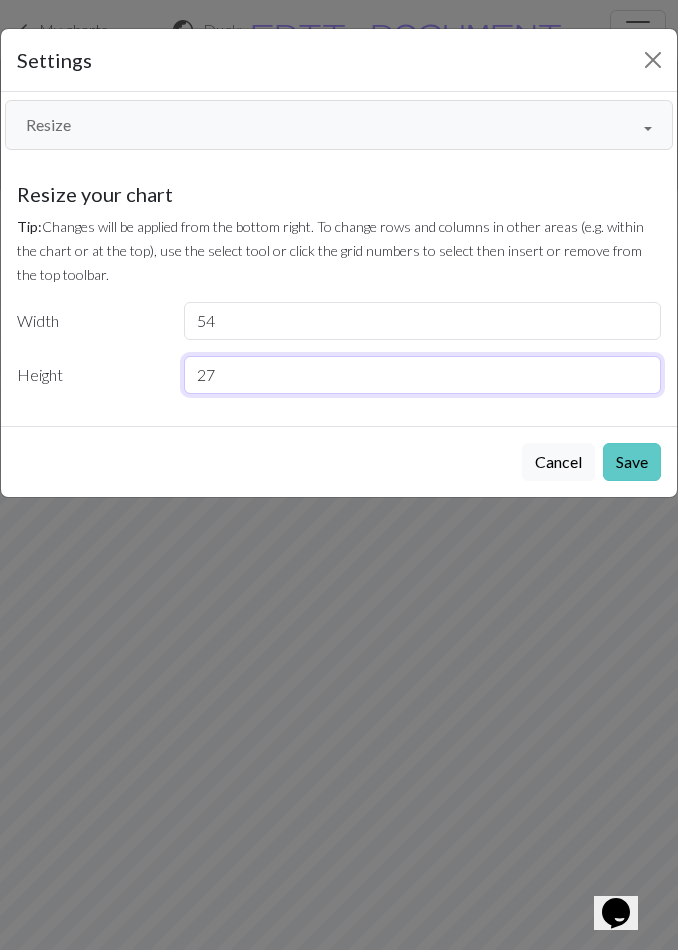 type on "27" 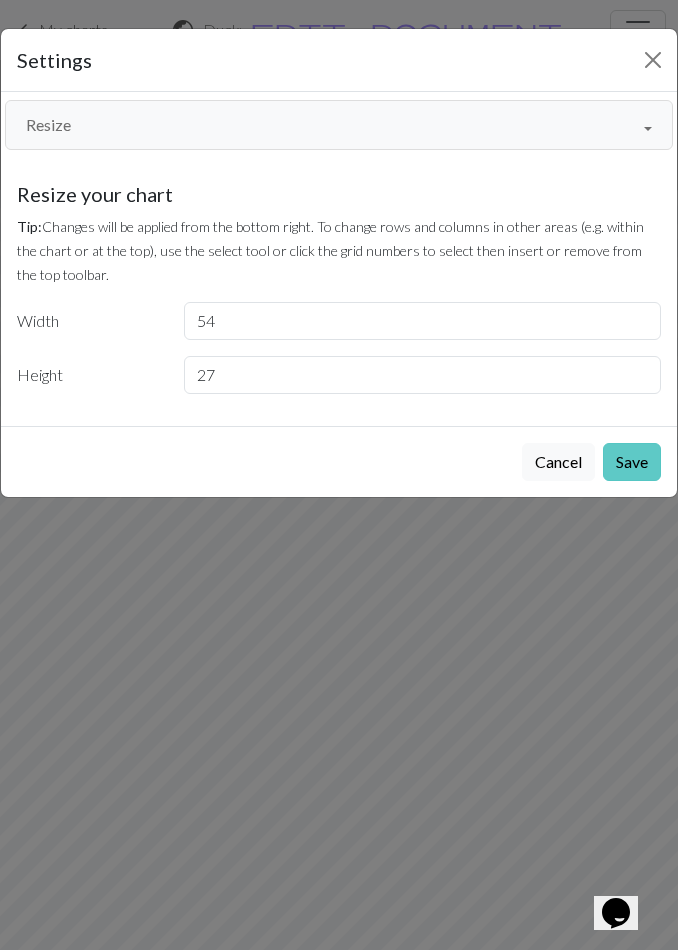 click on "Save" at bounding box center [632, 462] 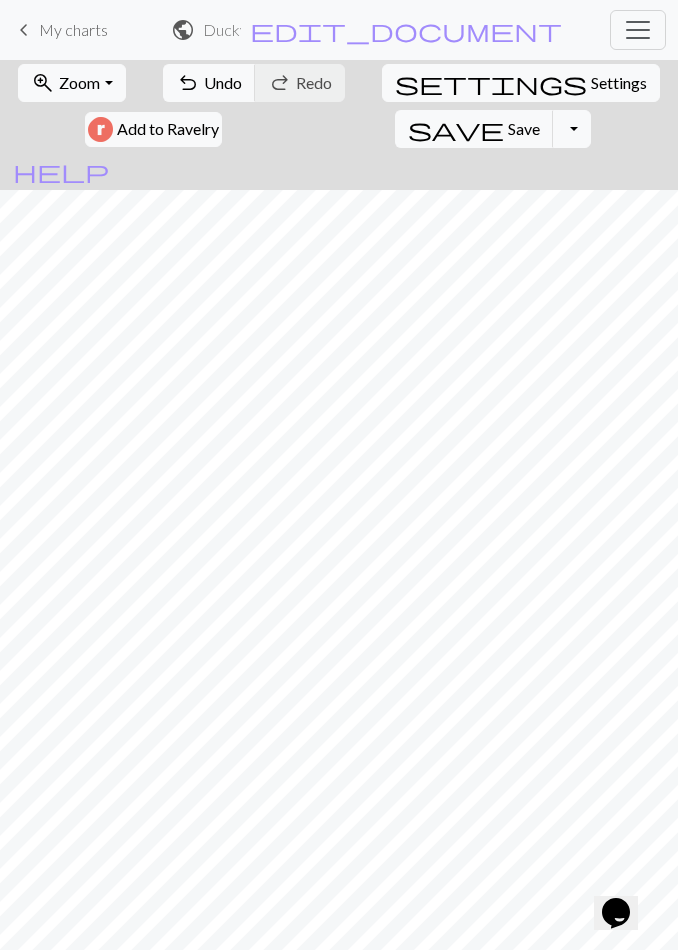 click 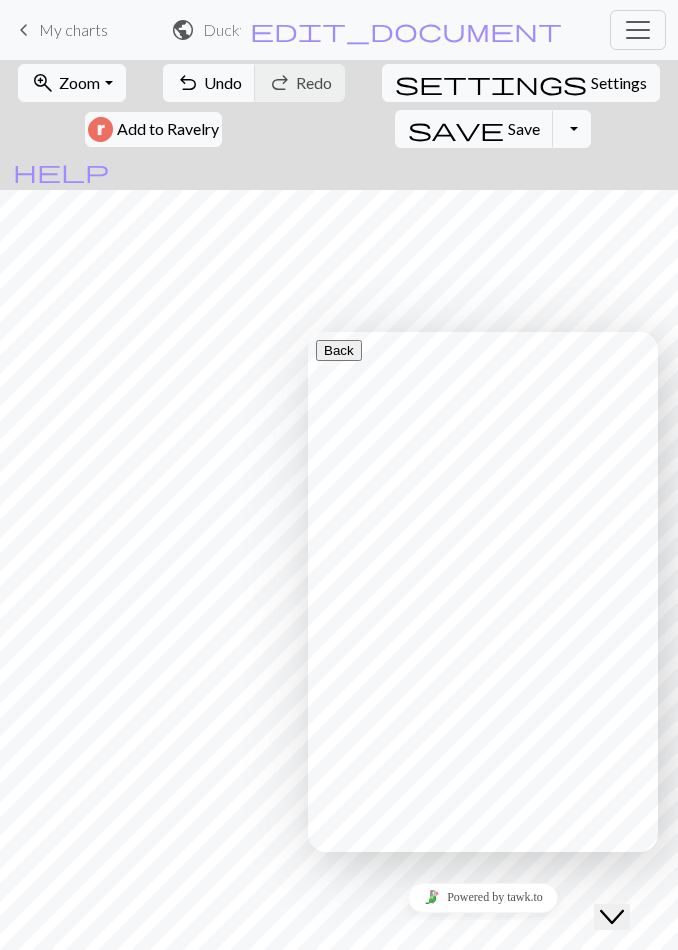 click on "Close Chat This icon closes the chat window." at bounding box center [612, 917] 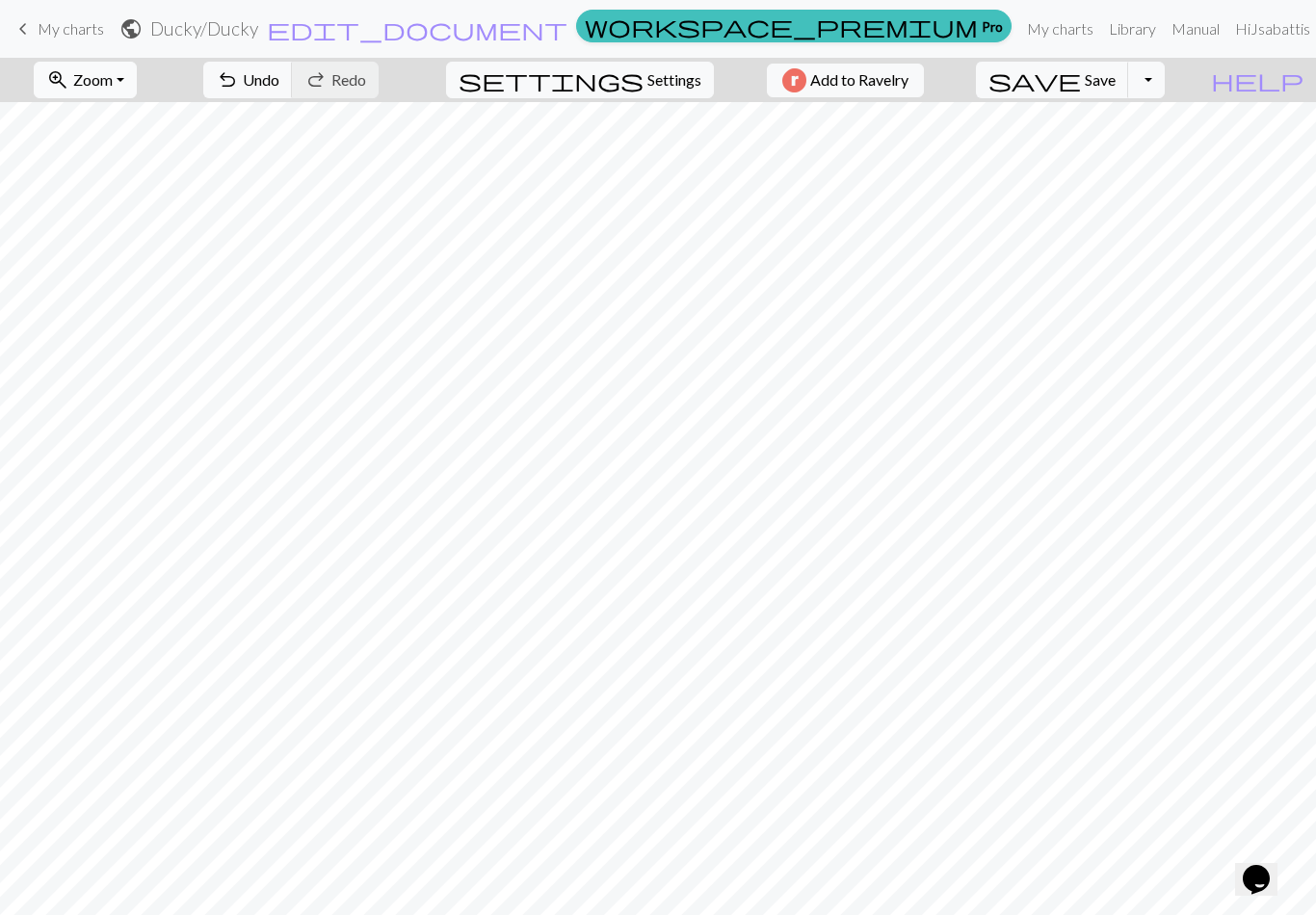 click on "zoom_in Zoom Zoom" at bounding box center (85, 80) 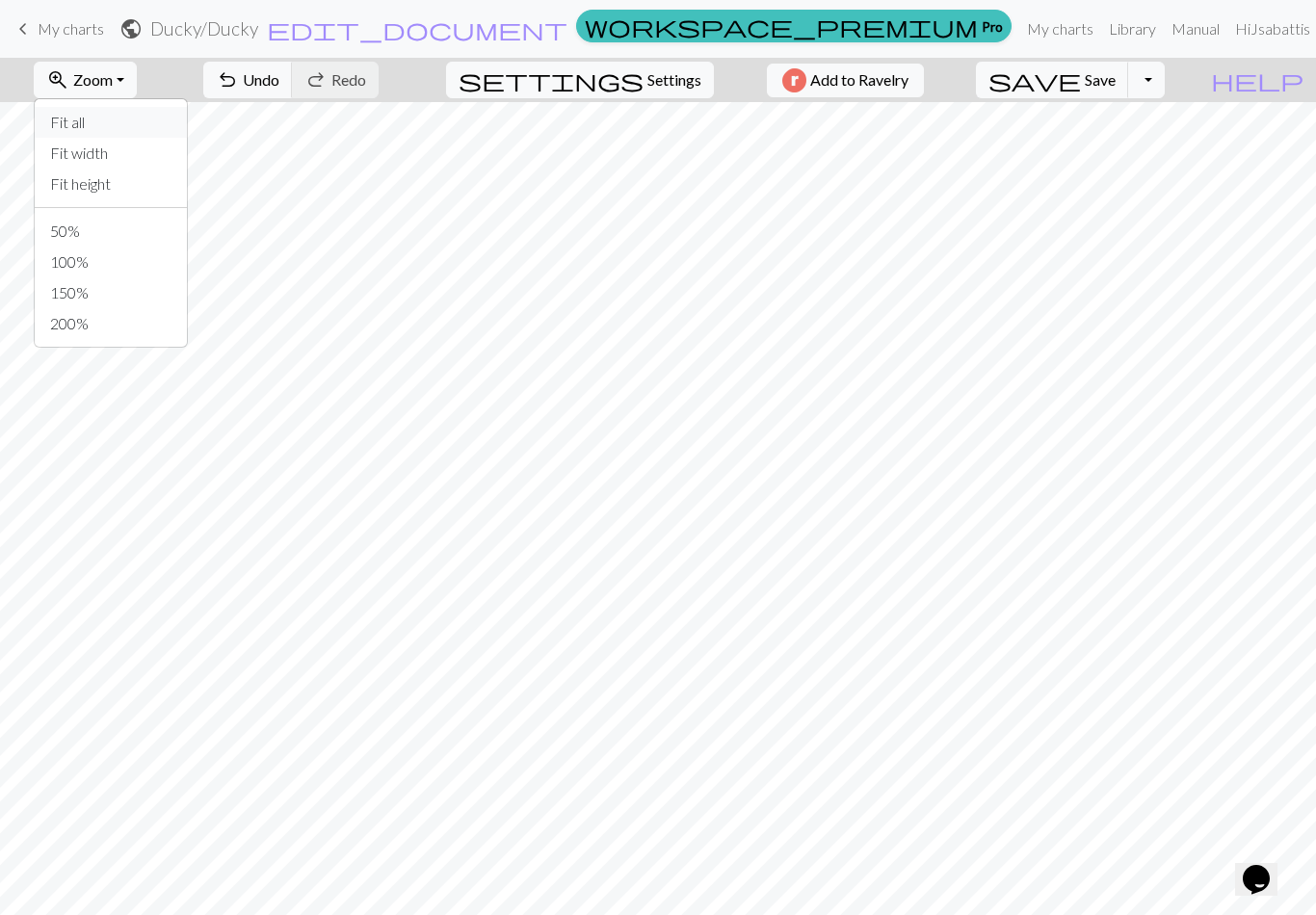click on "Fit all" at bounding box center (111, 122) 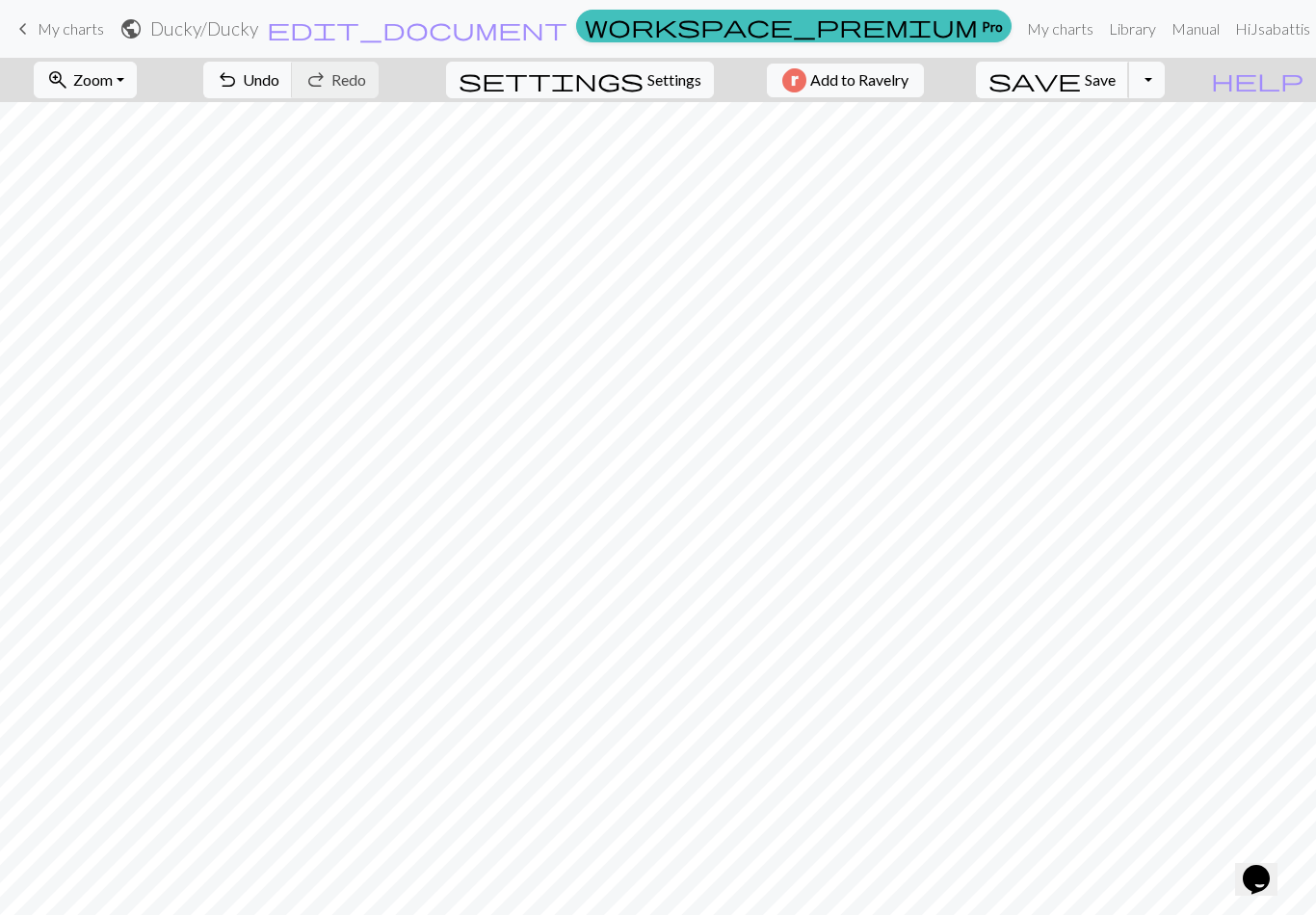 click on "save" at bounding box center (1035, 80) 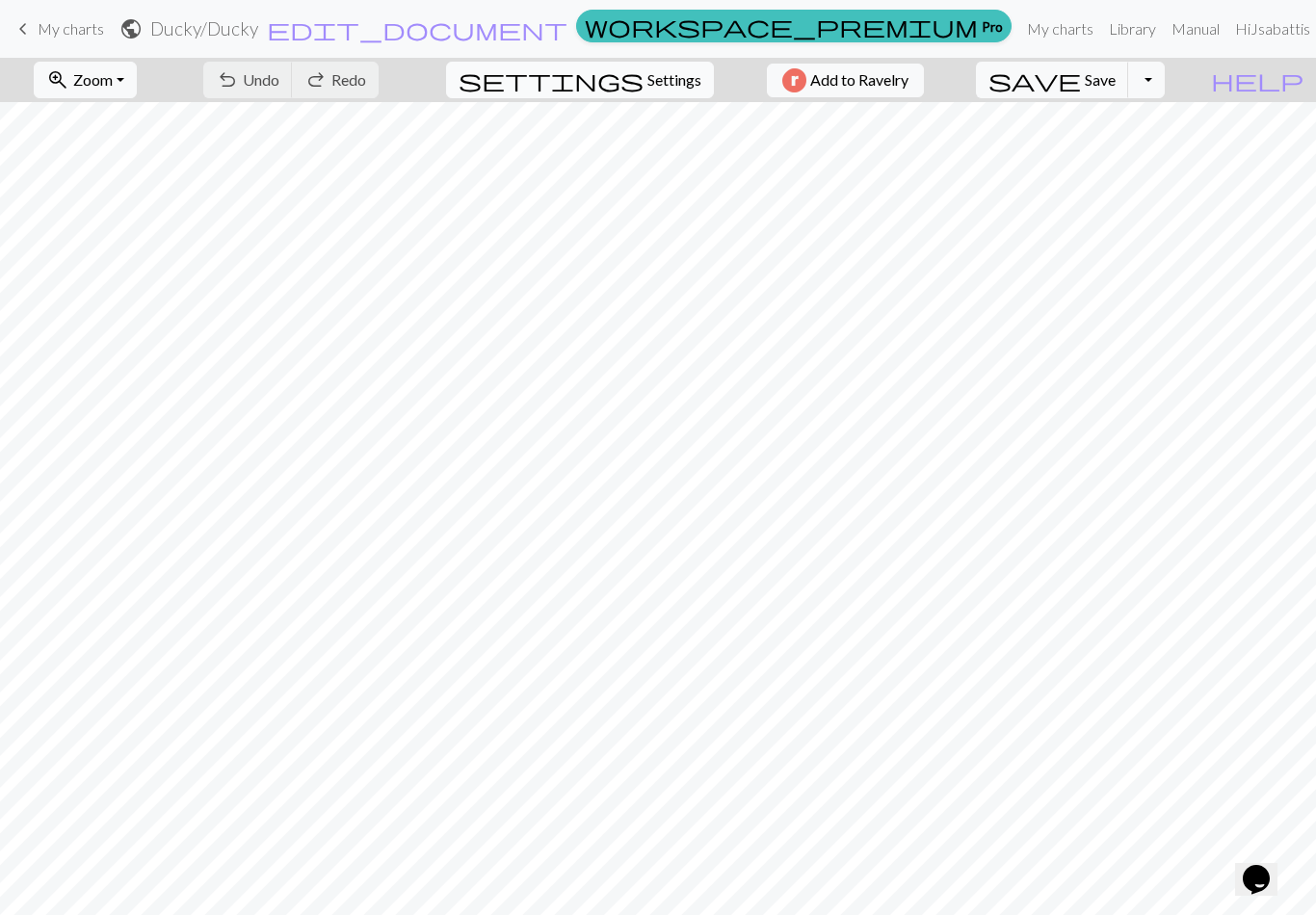 click on "Settings" at bounding box center [674, 80] 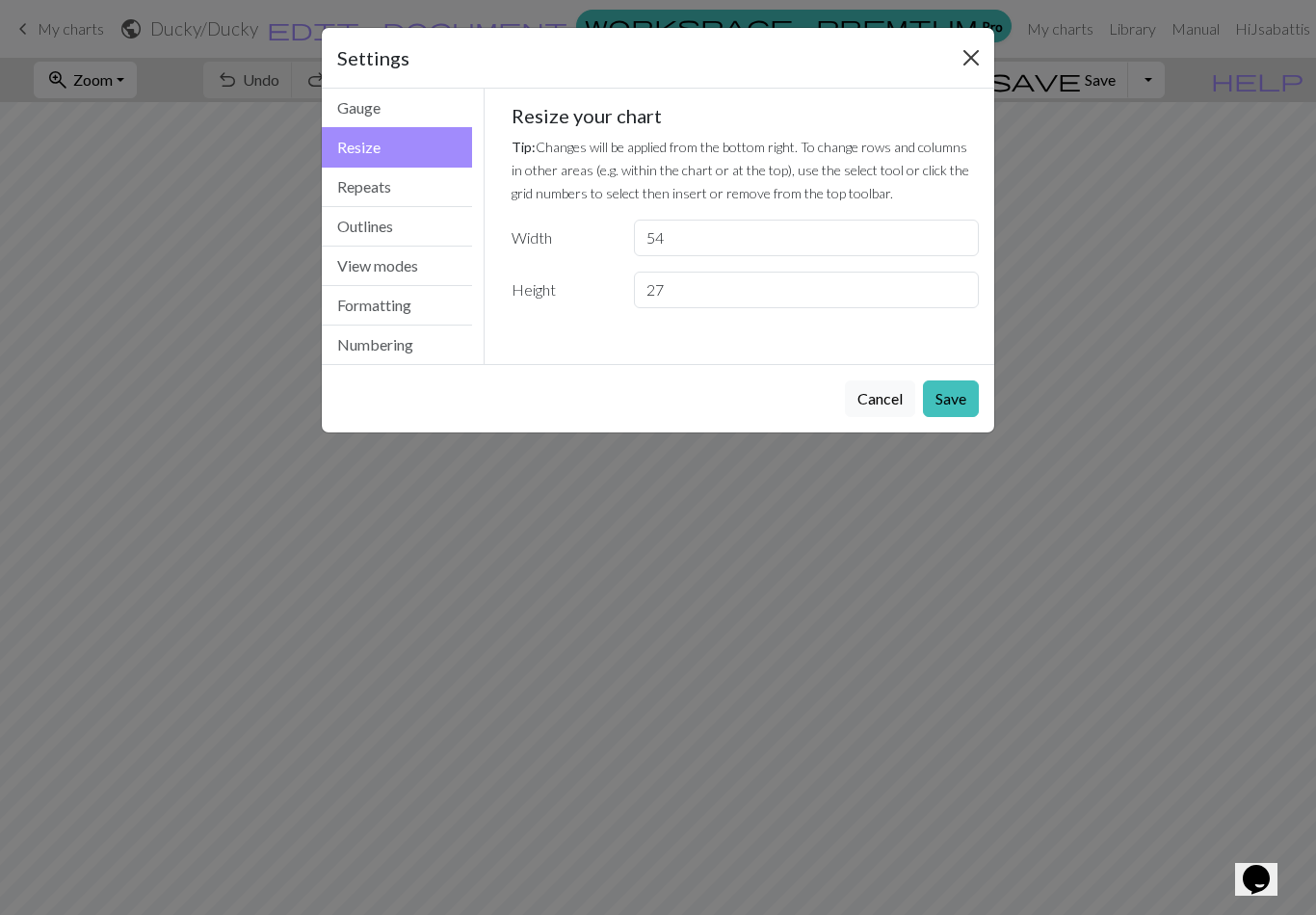 click at bounding box center [971, 58] 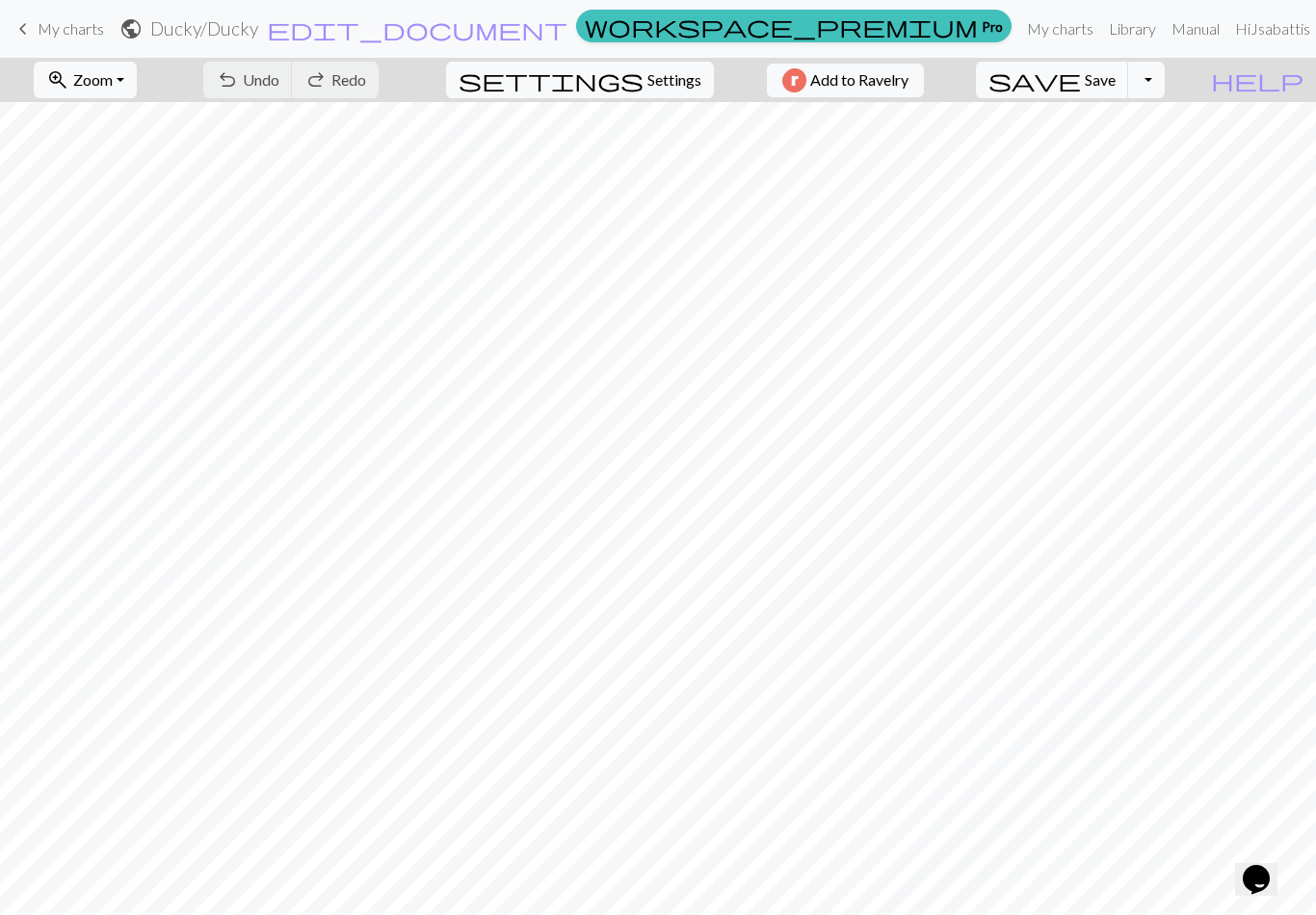 click on "keyboard_arrow_left   My charts" at bounding box center [58, 29] 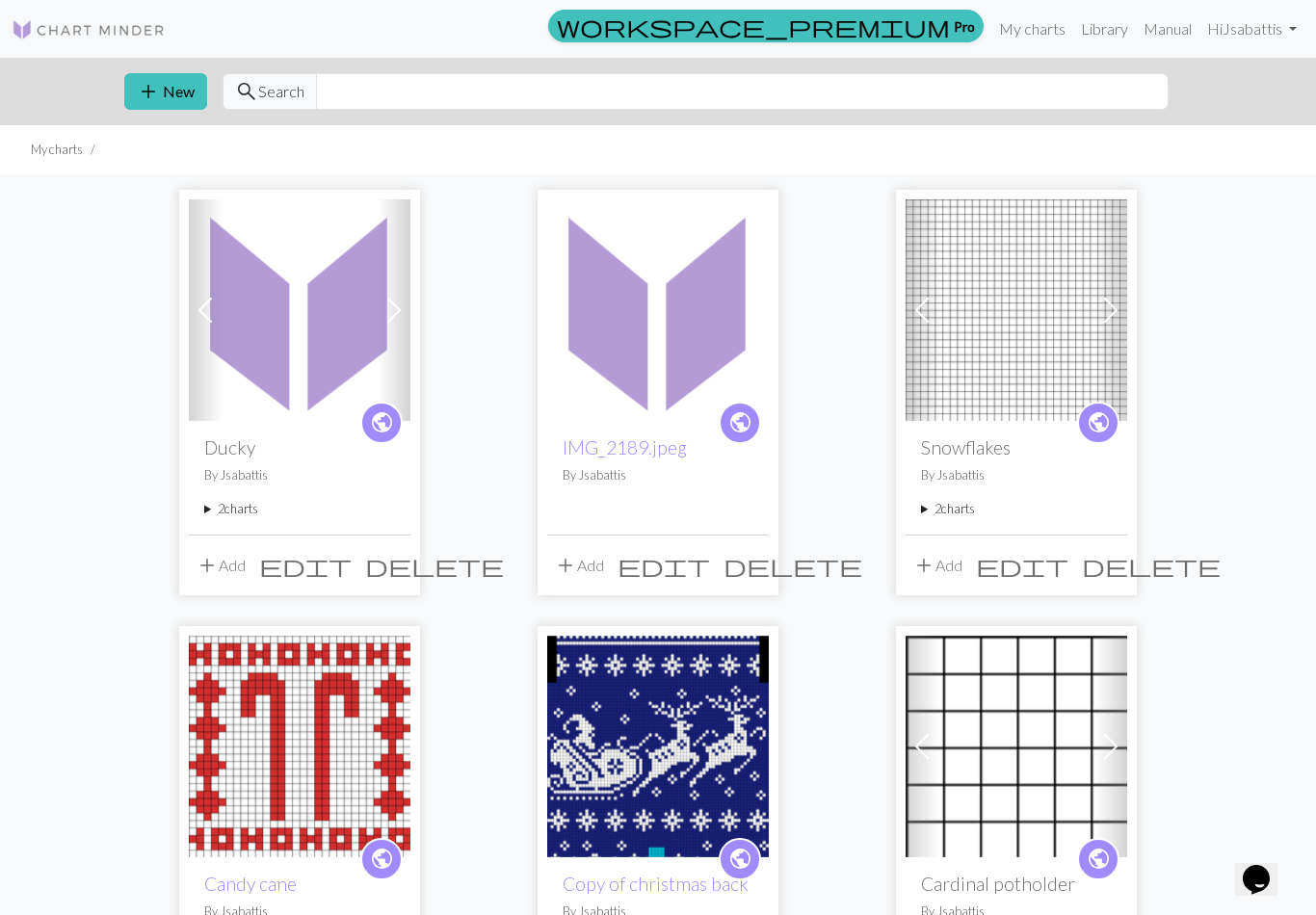 click at bounding box center (300, 310) 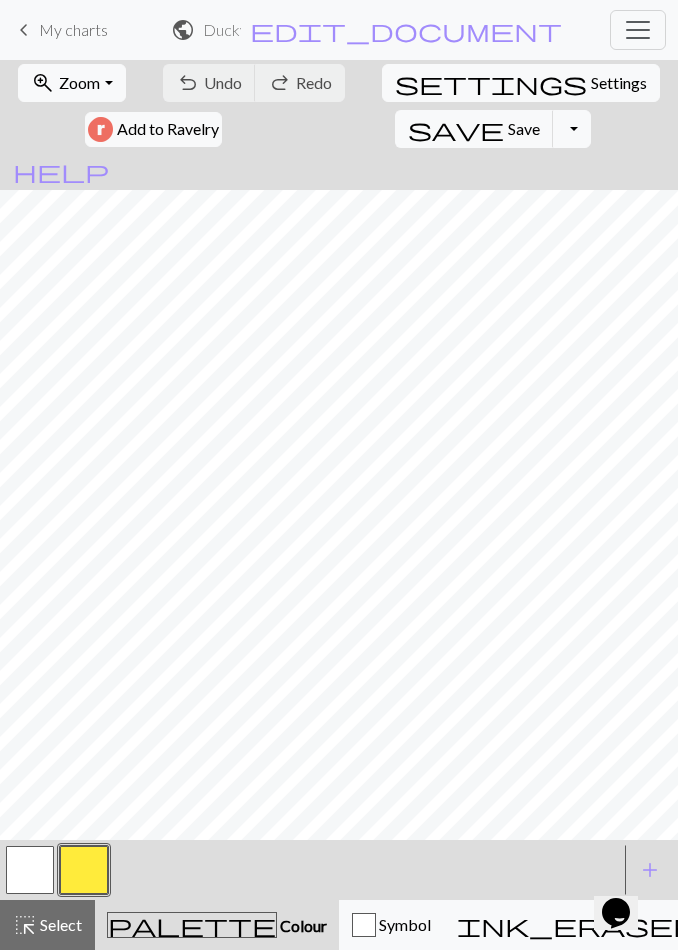 click on "Colour" at bounding box center [302, 925] 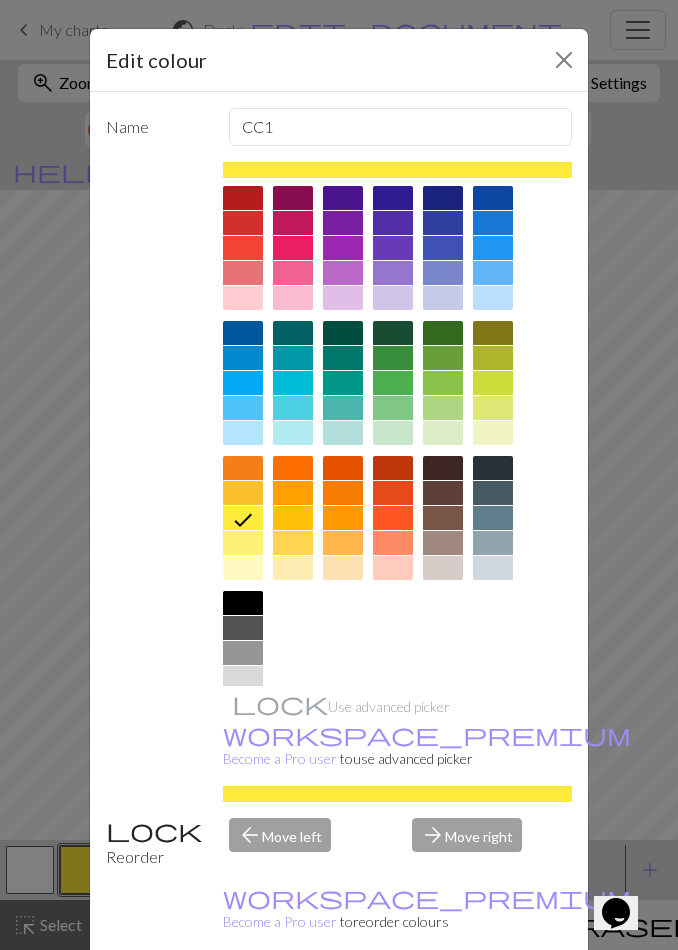 click on "Edit colour Name CC1 Use advanced picker workspace_premium Become a Pro user   to  use advanced picker Reorder arrow_back Move left arrow_forward Move right workspace_premium Become a Pro user   to  reorder colours Delete Done Cancel" at bounding box center [339, 475] 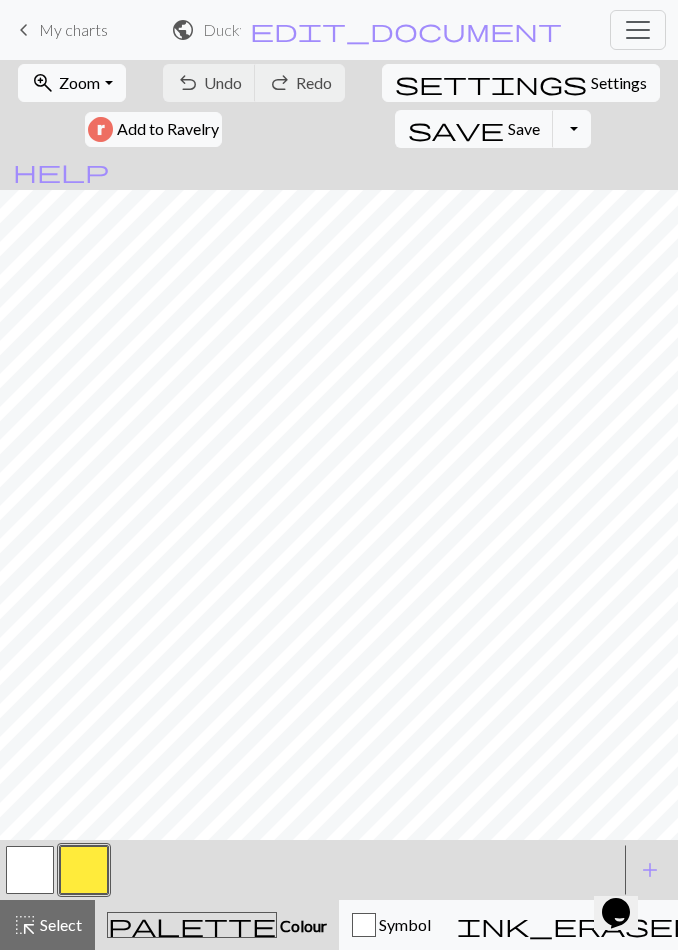 click on "Colour" at bounding box center (302, 925) 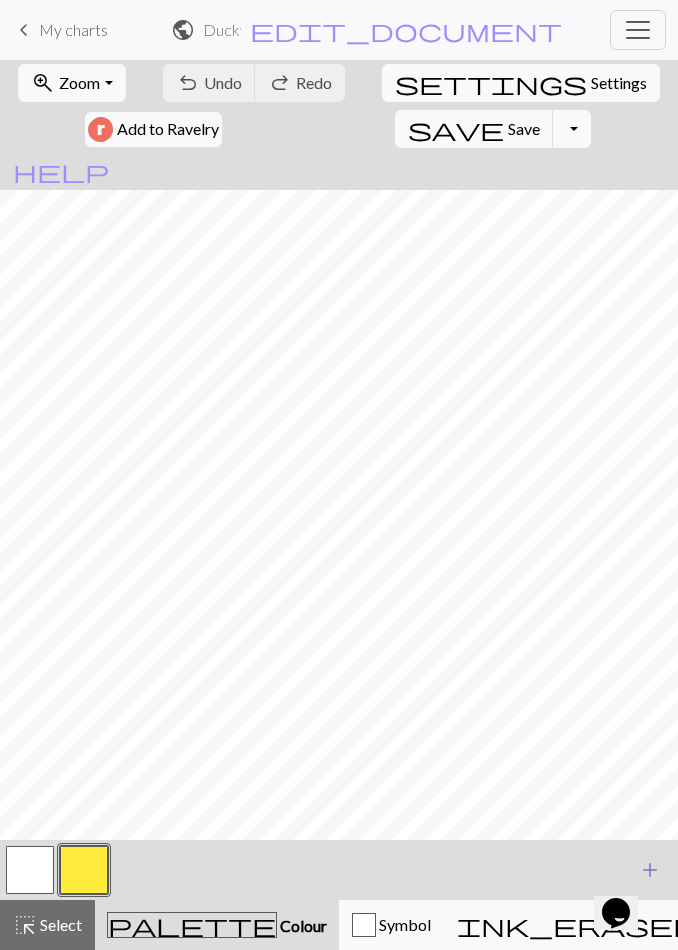 click on "add" at bounding box center [650, 870] 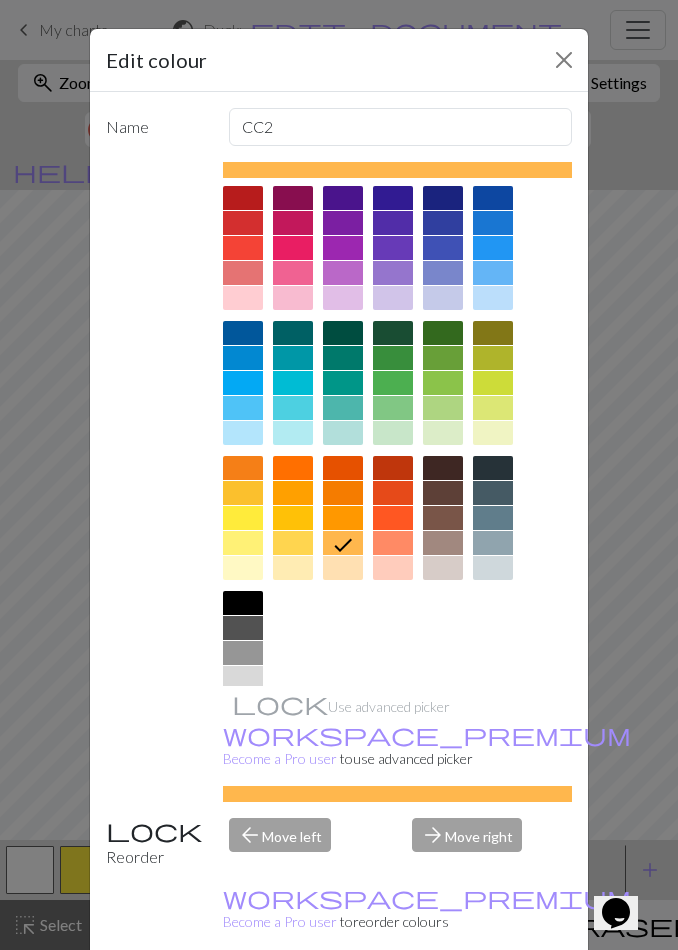 click at bounding box center [343, 493] 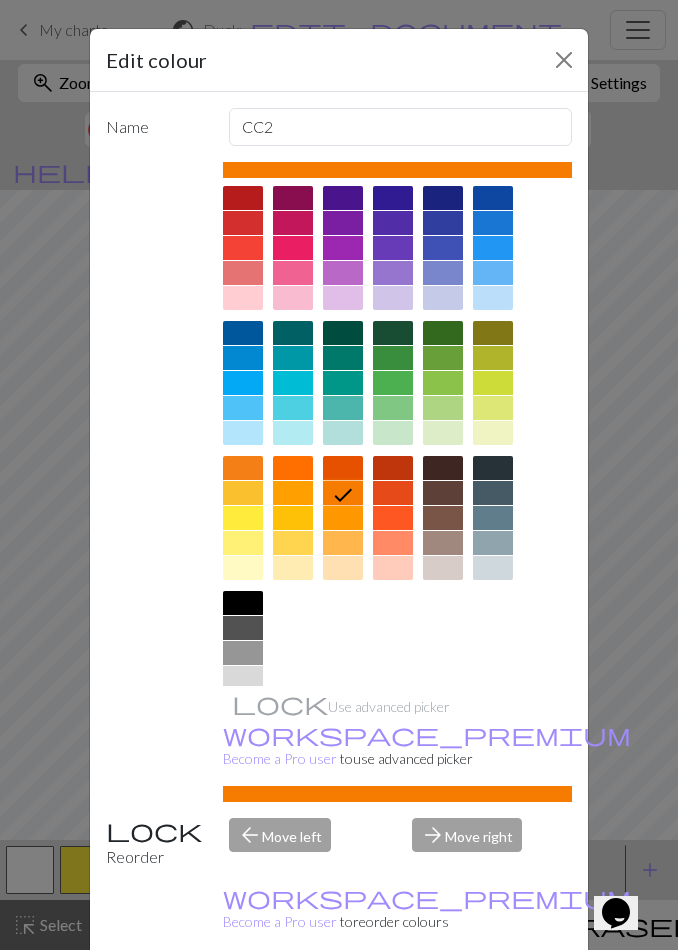 click at bounding box center (343, 518) 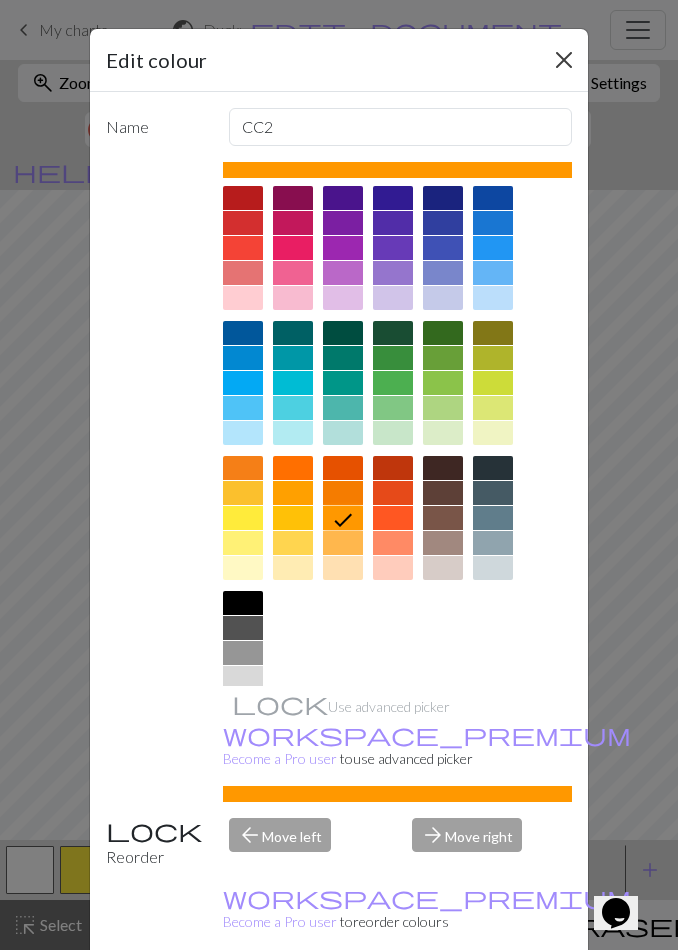 click at bounding box center [564, 60] 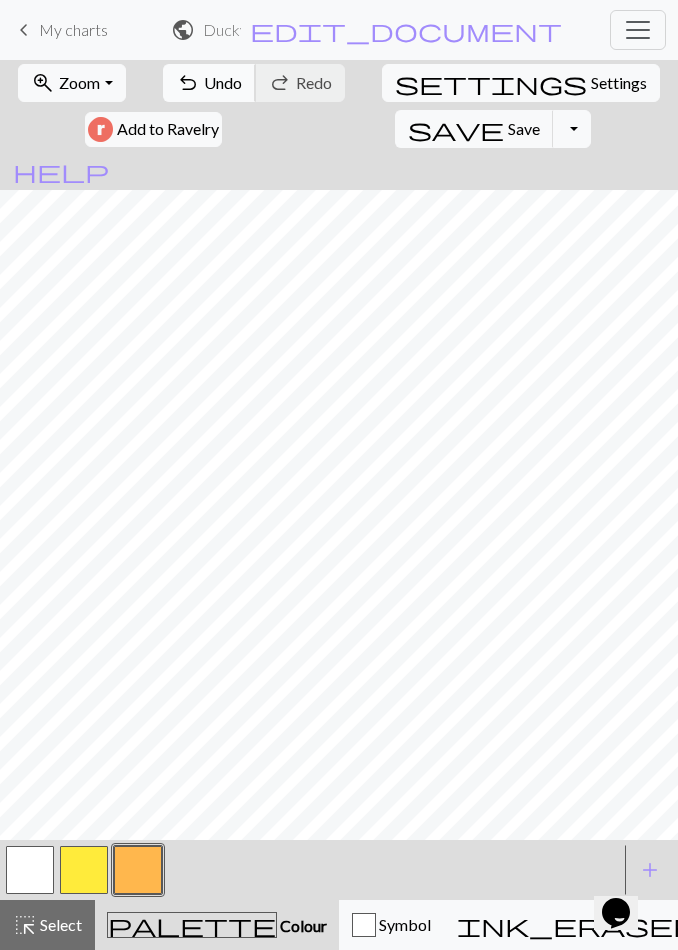 click on "undo Undo Undo" at bounding box center [209, 83] 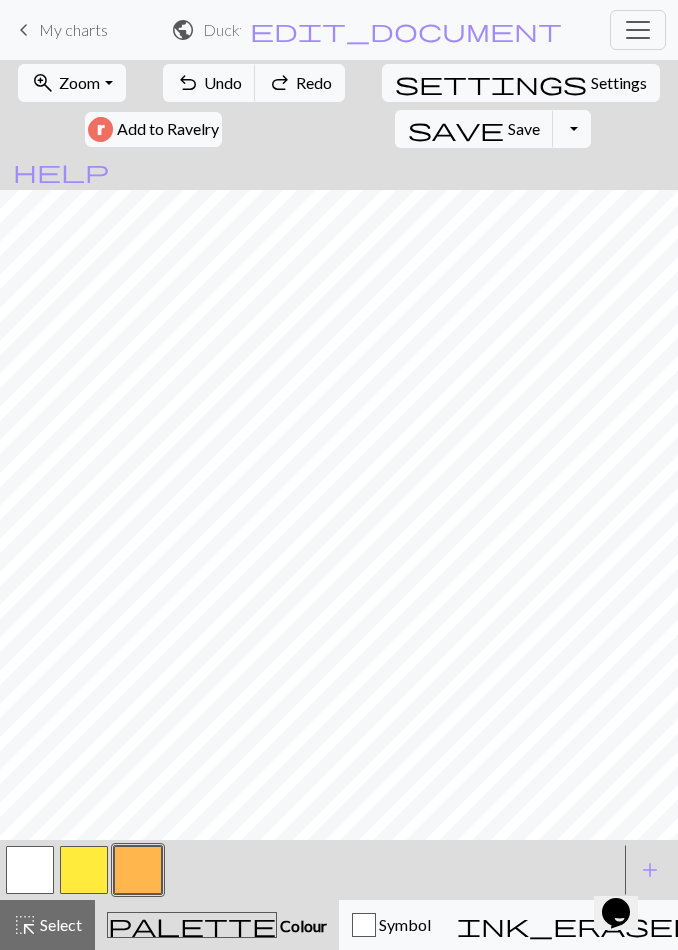 click at bounding box center [138, 870] 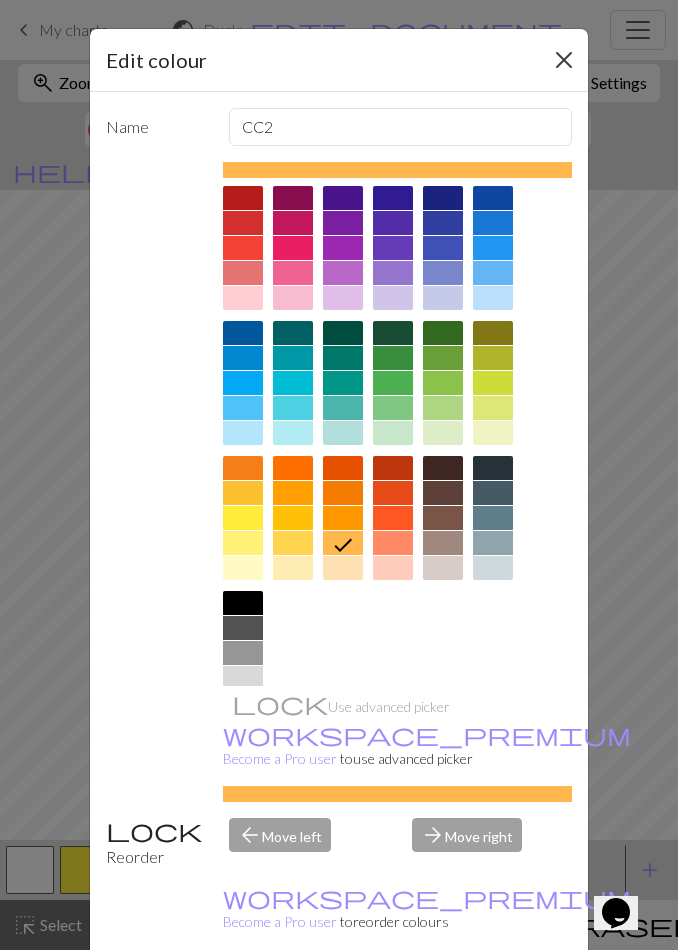 click at bounding box center (564, 60) 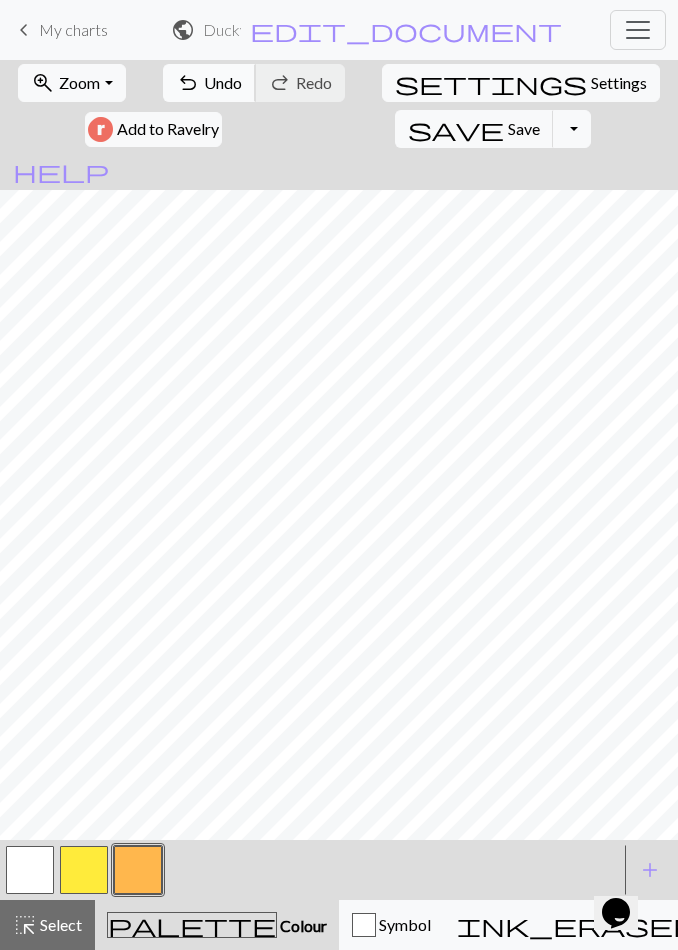 click on "Undo" at bounding box center (223, 82) 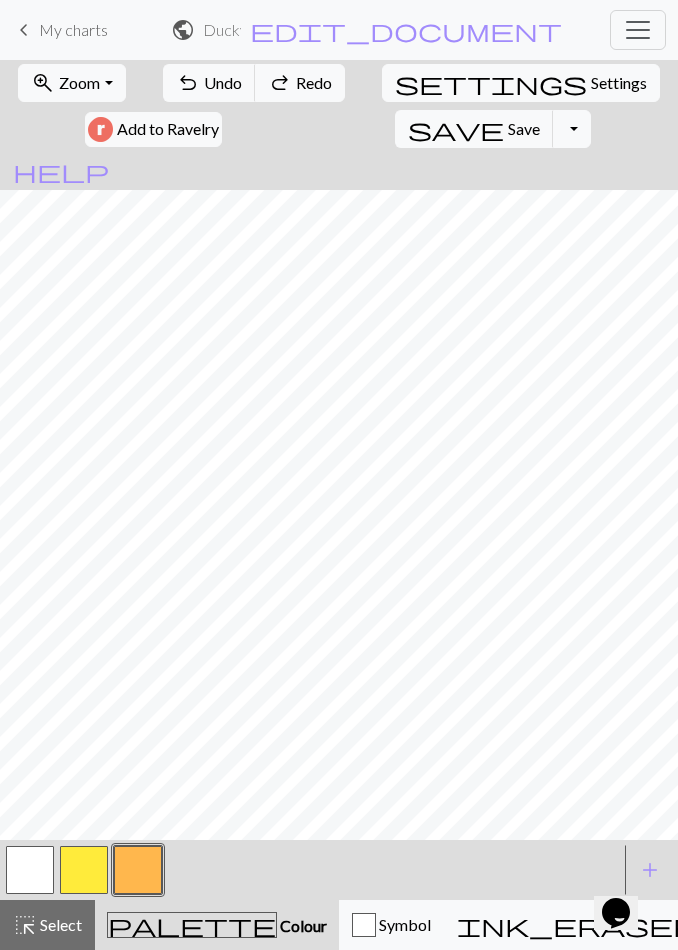 click at bounding box center (138, 870) 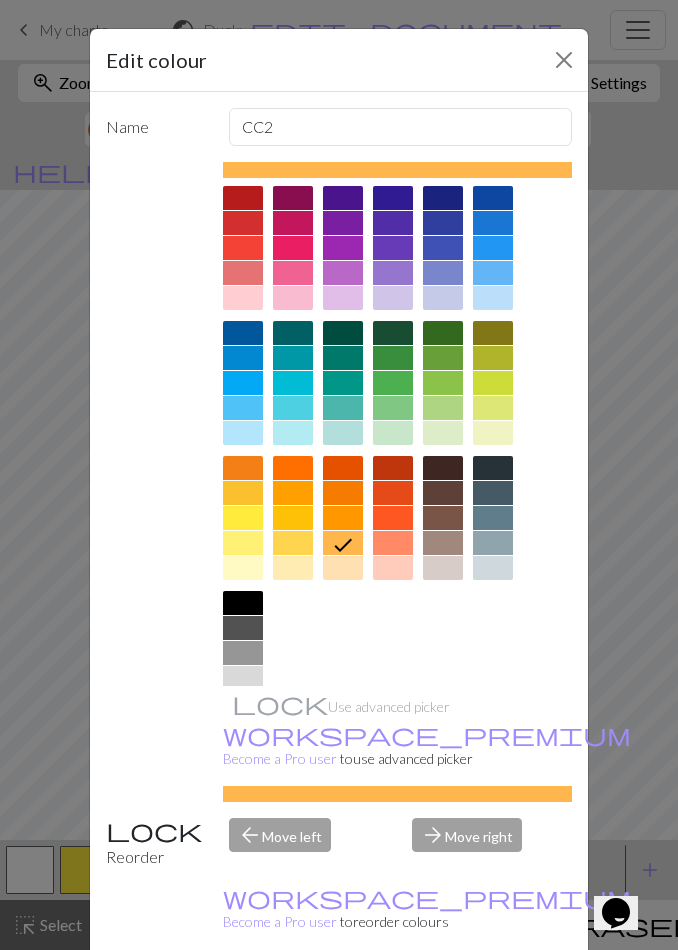 click on "Edit colour Name CC2 Use advanced picker workspace_premium Become a Pro user   to  use advanced picker Reorder arrow_back Move left arrow_forward Move right workspace_premium Become a Pro user   to  reorder colours Delete Done Cancel" at bounding box center (339, 475) 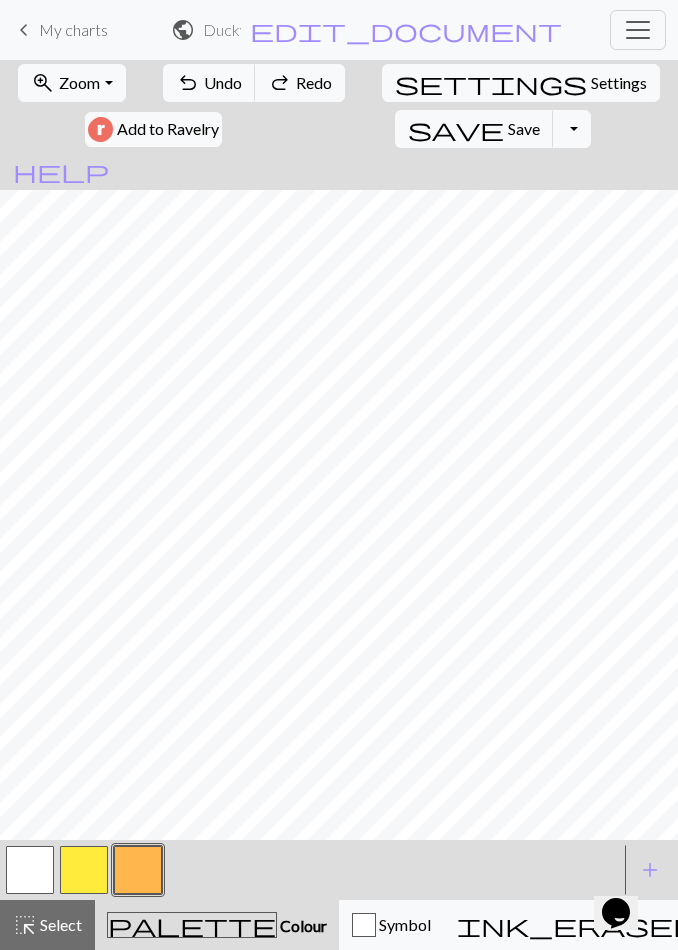 click at bounding box center (138, 870) 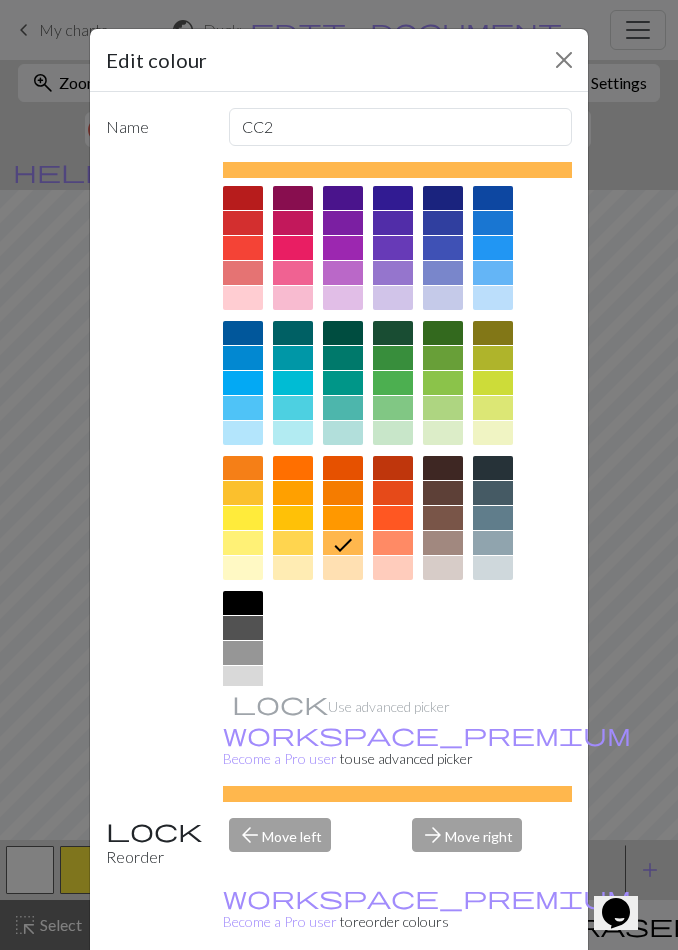 click on "Edit colour Name CC2 Use advanced picker workspace_premium Become a Pro user   to  use advanced picker Reorder arrow_back Move left arrow_forward Move right workspace_premium Become a Pro user   to  reorder colours Delete Done Cancel" at bounding box center (339, 475) 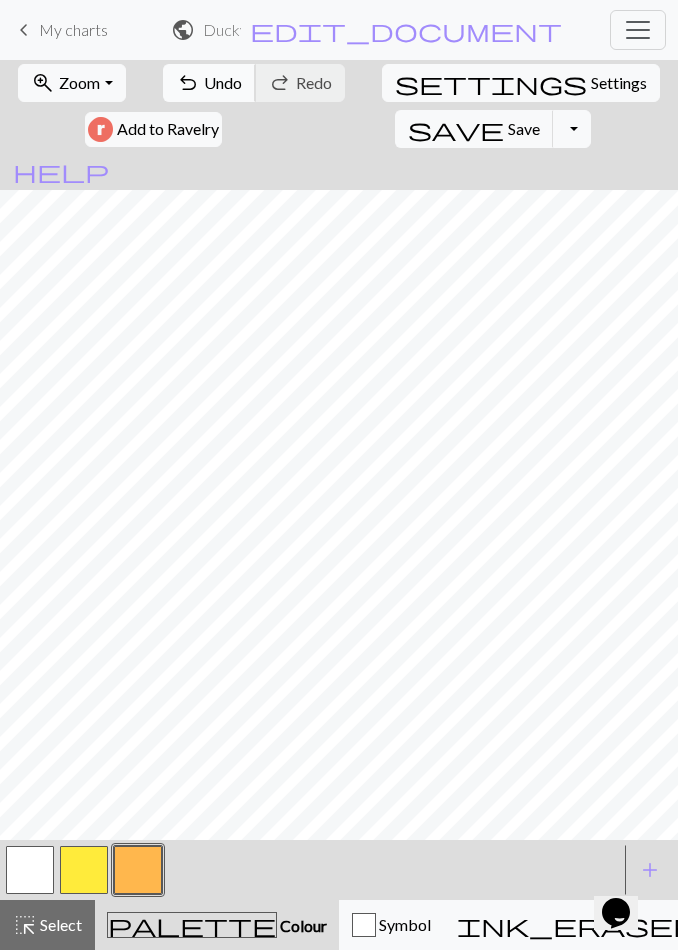 click on "undo" at bounding box center (188, 83) 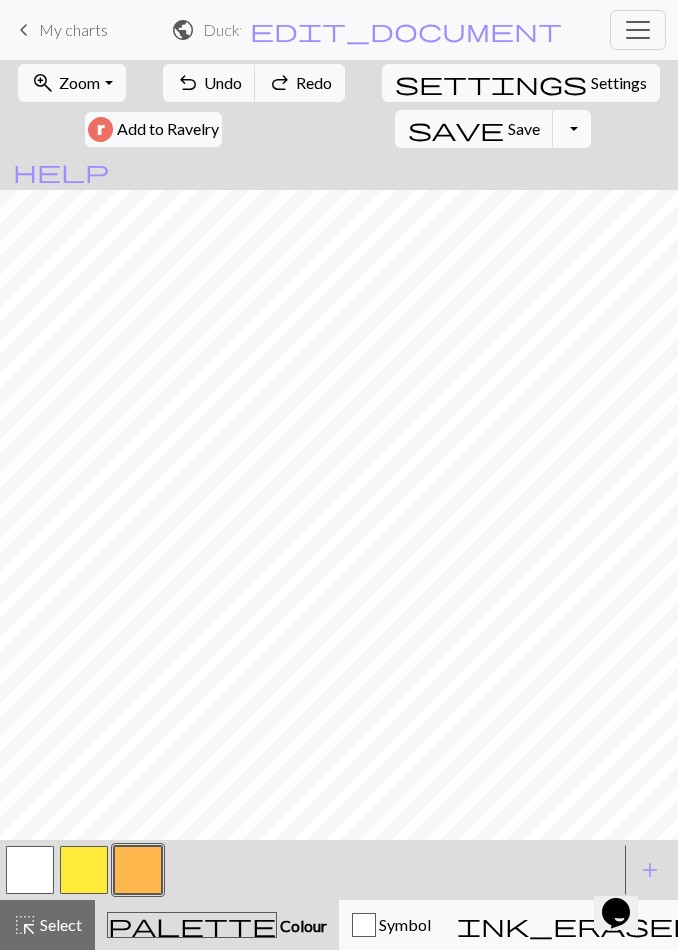 click on "palette" at bounding box center (192, 925) 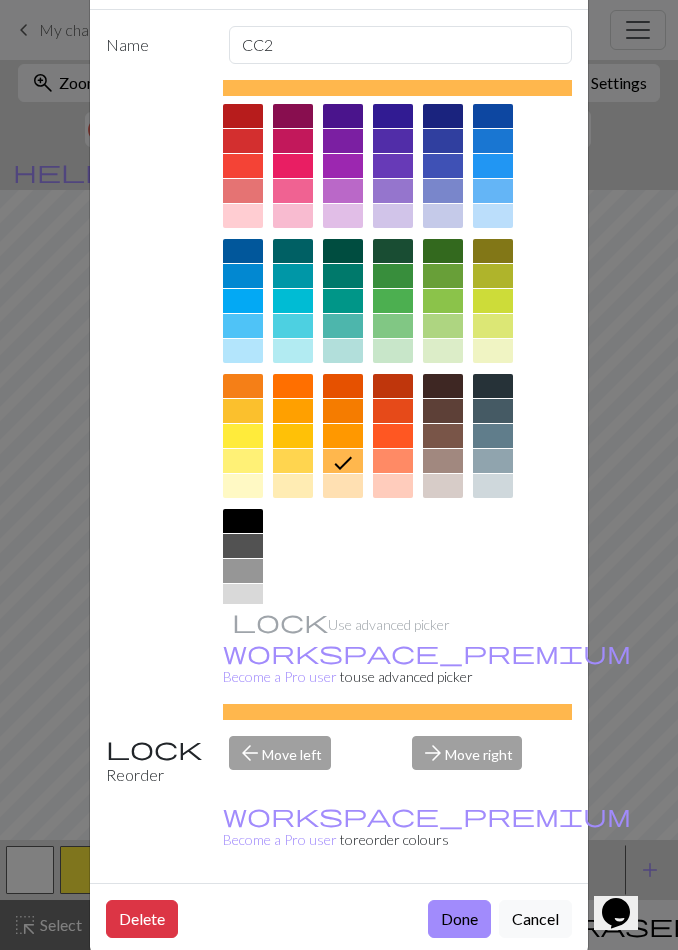 scroll, scrollTop: 81, scrollLeft: 0, axis: vertical 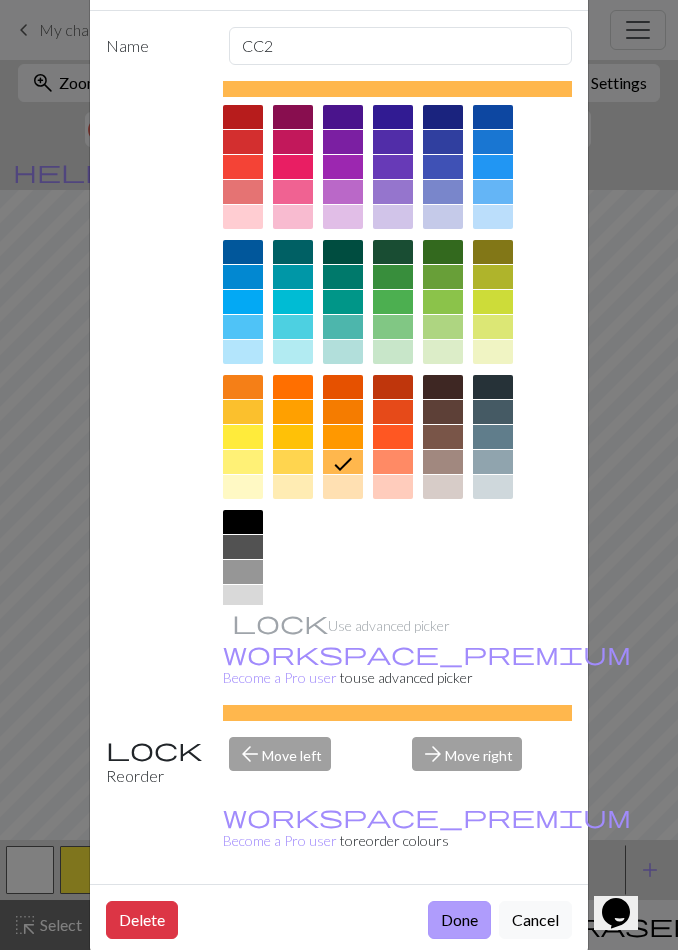 click on "Done" at bounding box center [459, 920] 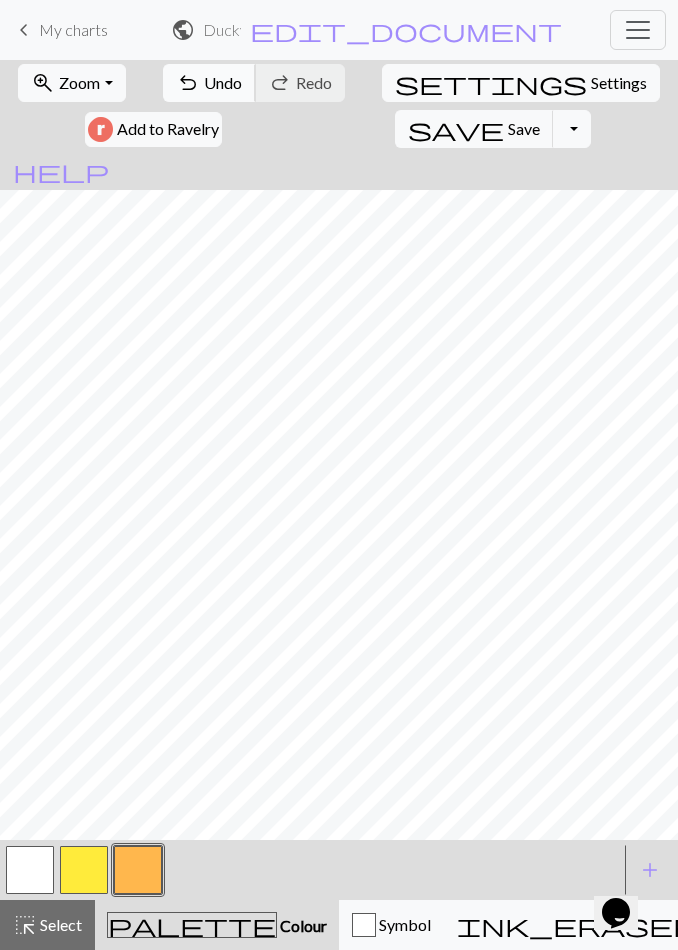 click on "Undo" at bounding box center (223, 82) 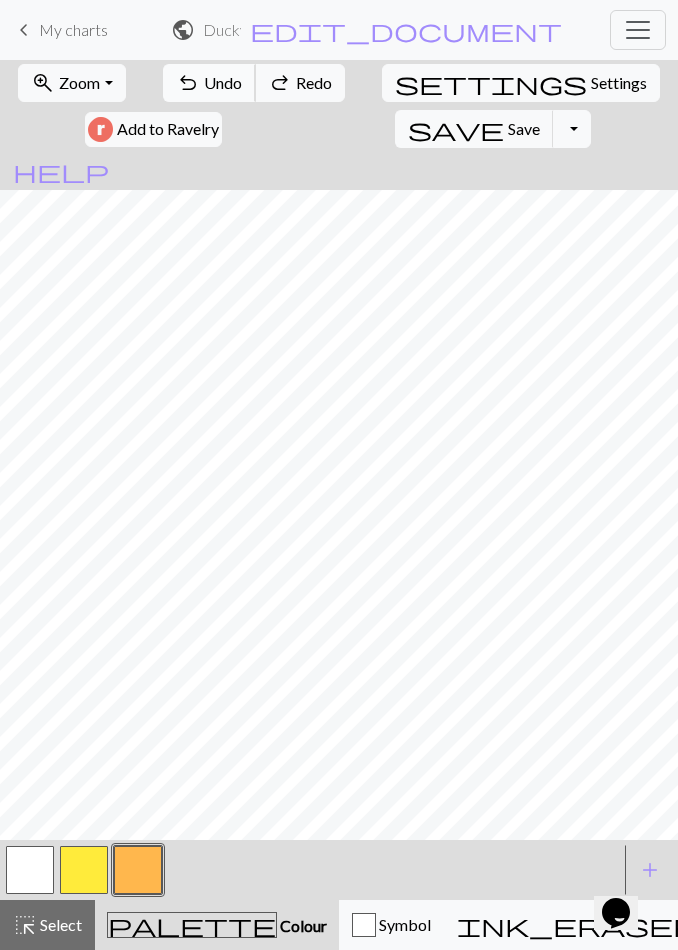 click on "undo Undo Undo" at bounding box center [209, 83] 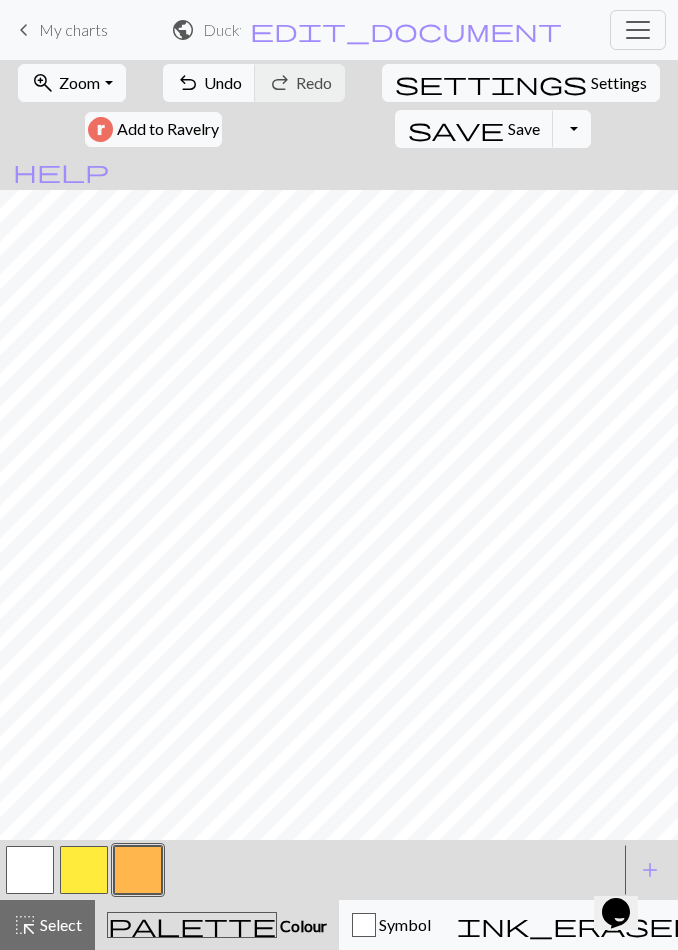 click at bounding box center (84, 870) 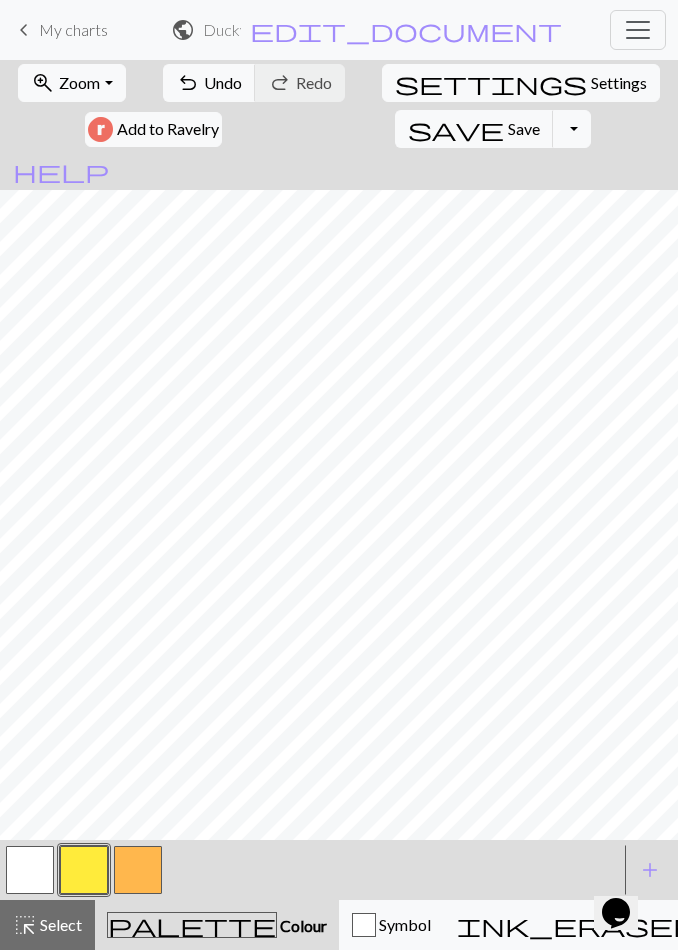 click on "undo Undo Undo" at bounding box center (209, 83) 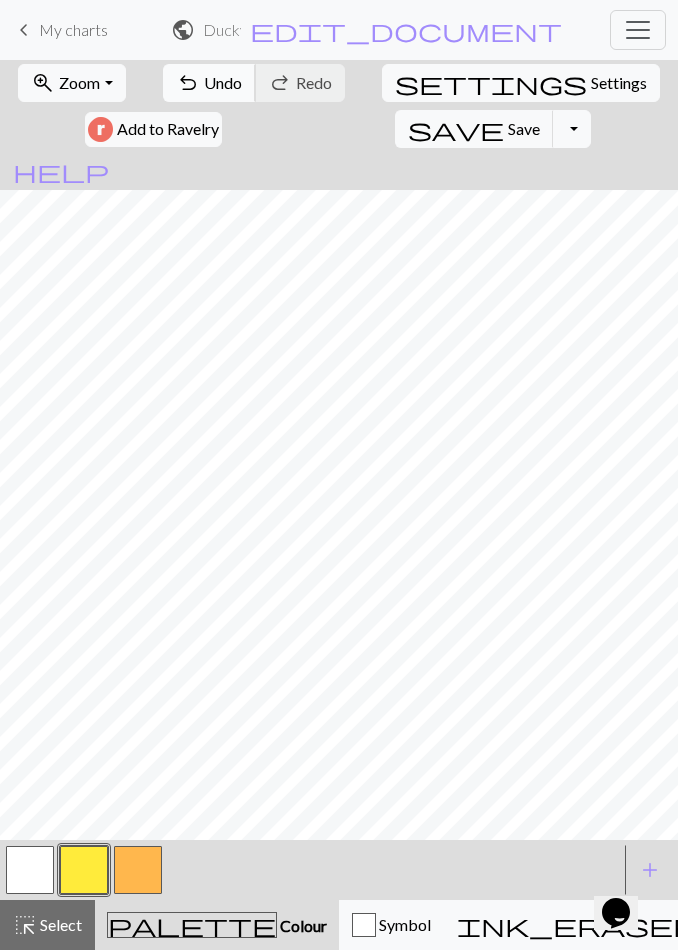 click on "Undo" at bounding box center [223, 82] 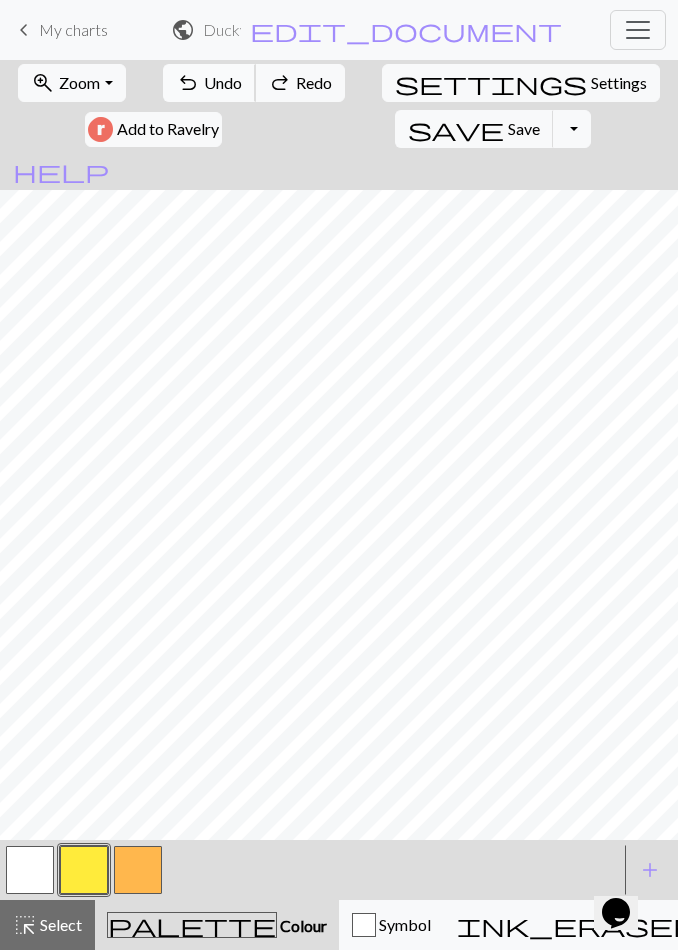 click on "Undo" at bounding box center (223, 82) 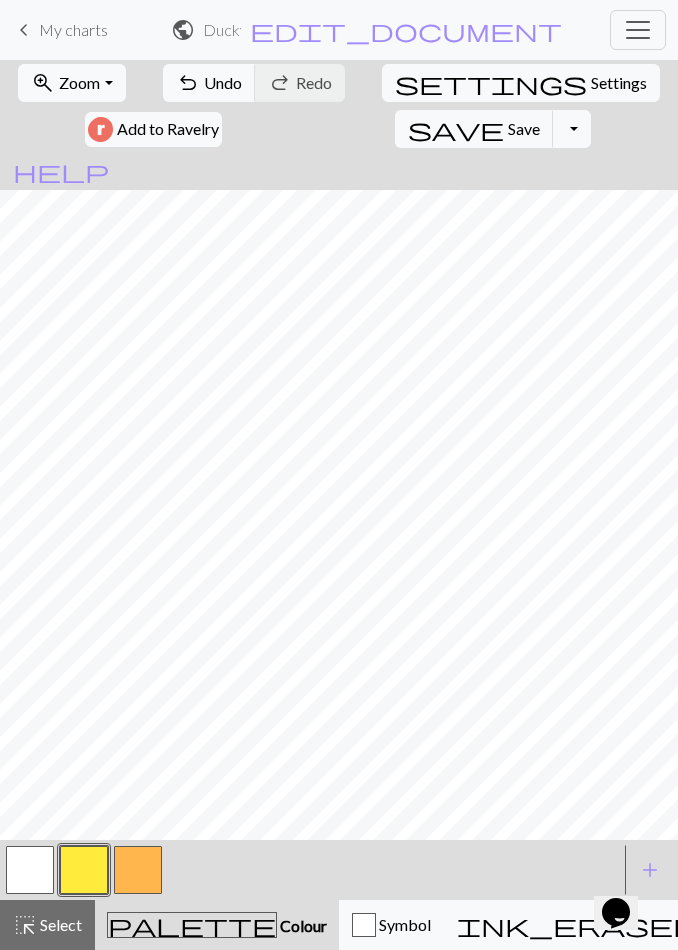 click at bounding box center [30, 870] 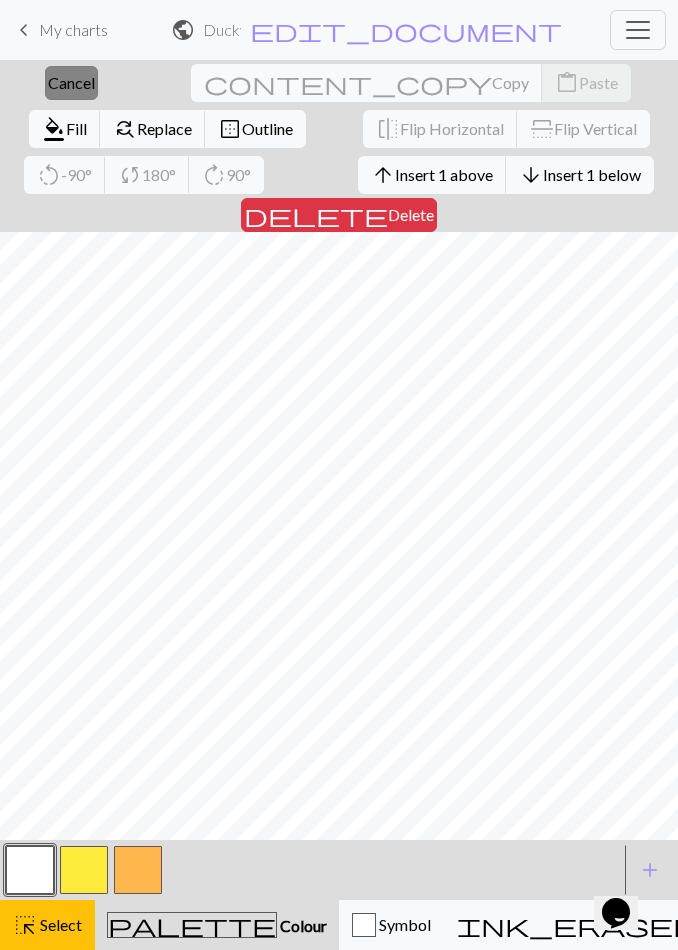 click on "close Cancel" at bounding box center (71, 83) 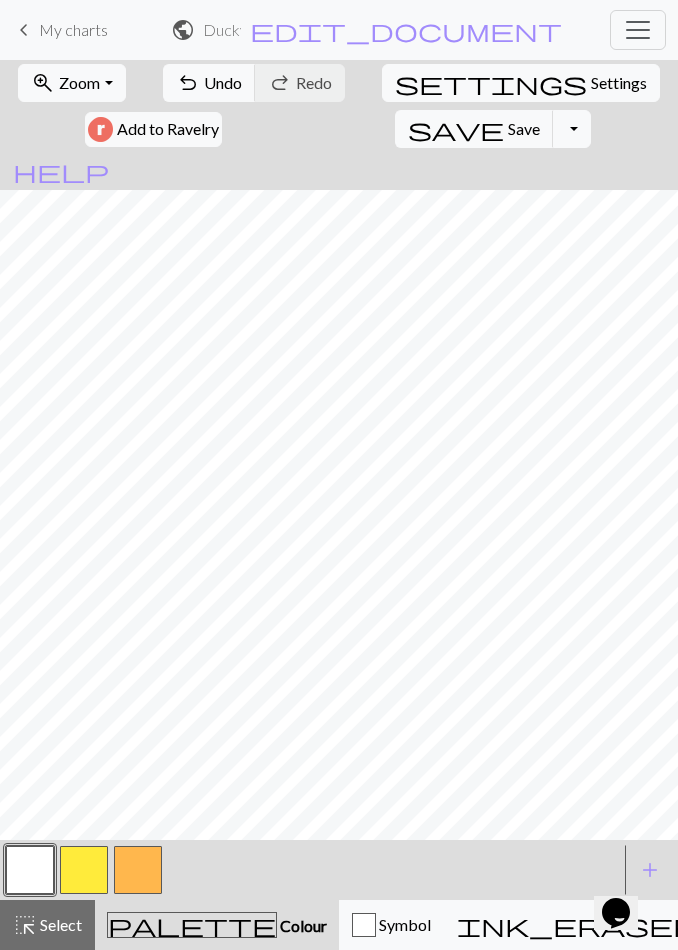 click at bounding box center [84, 870] 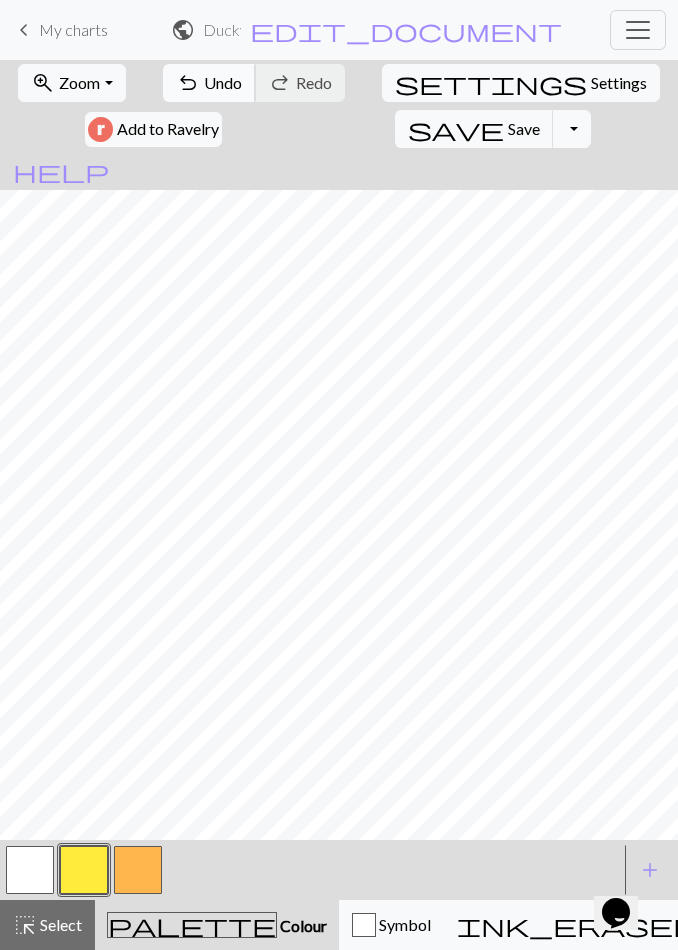 click on "undo" at bounding box center (188, 83) 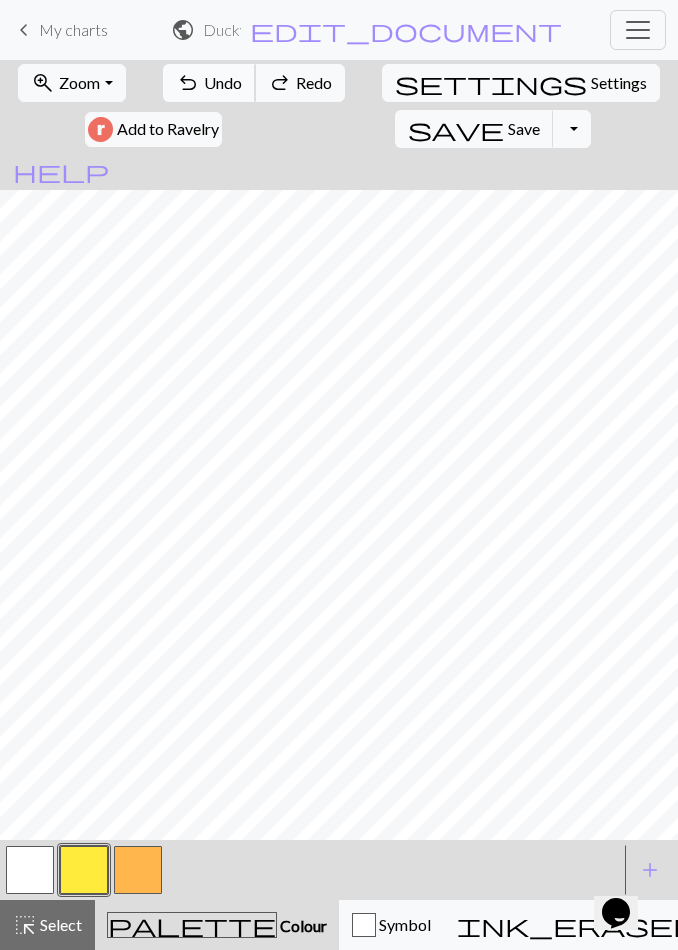 click on "undo" at bounding box center [188, 83] 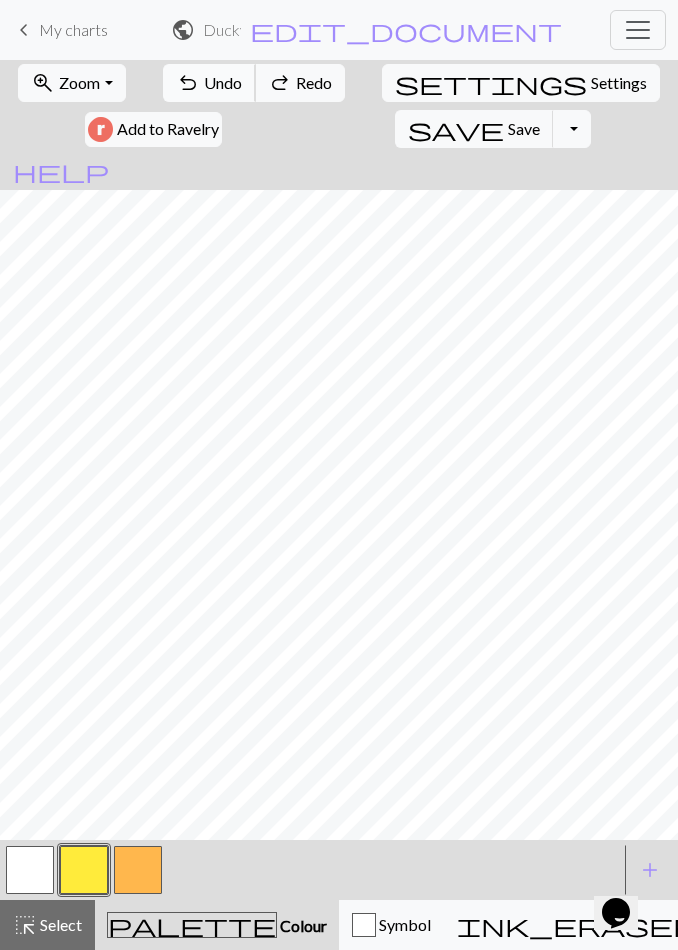 click on "Undo" at bounding box center (223, 82) 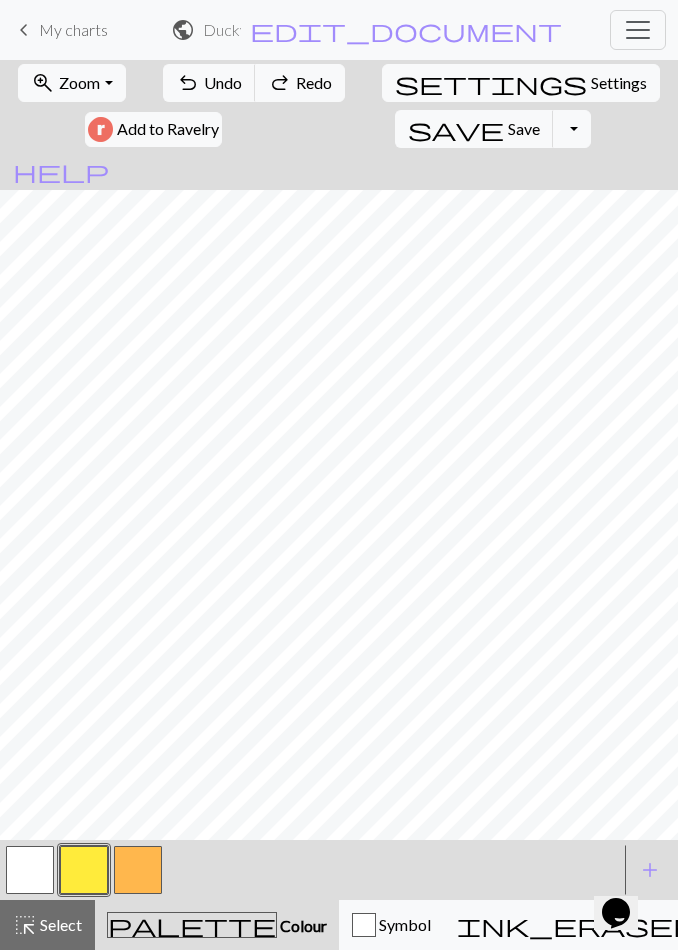 click on "undo Undo Undo redo Redo Redo" at bounding box center (254, 83) 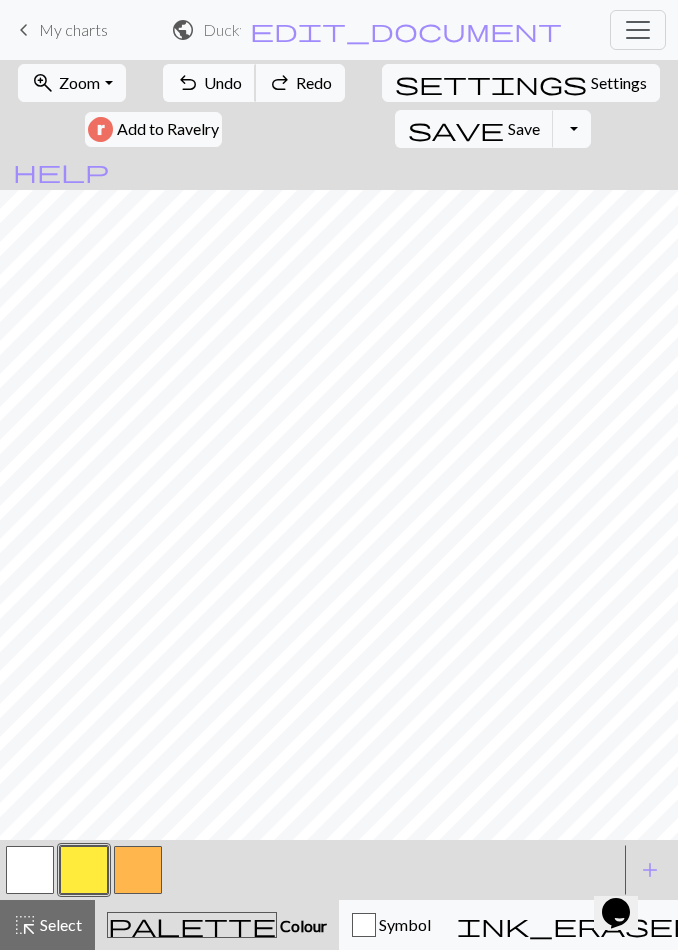 click on "Undo" at bounding box center [223, 82] 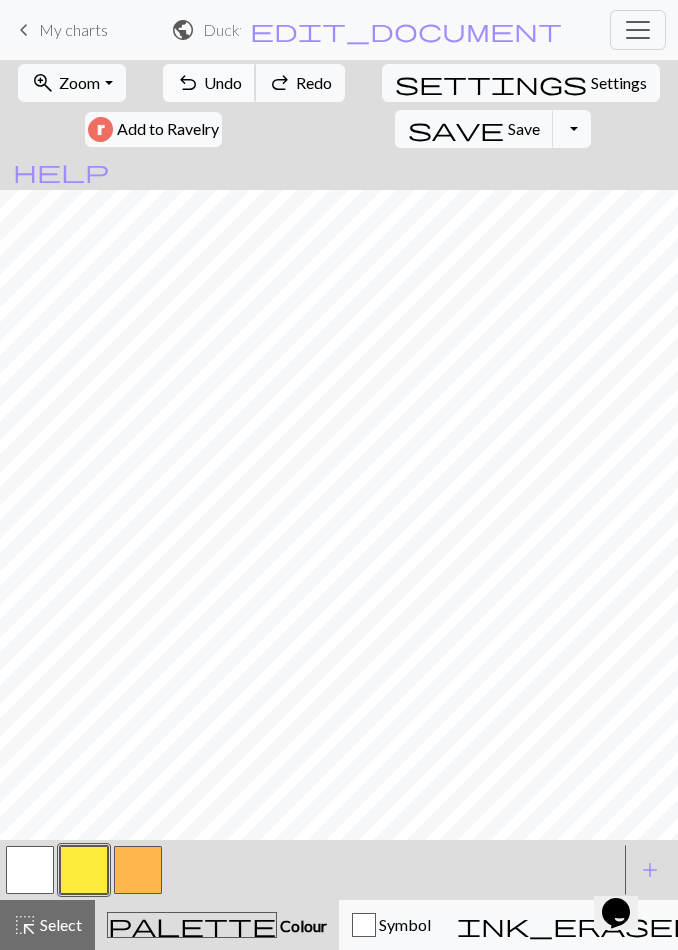 click on "Undo" at bounding box center (223, 82) 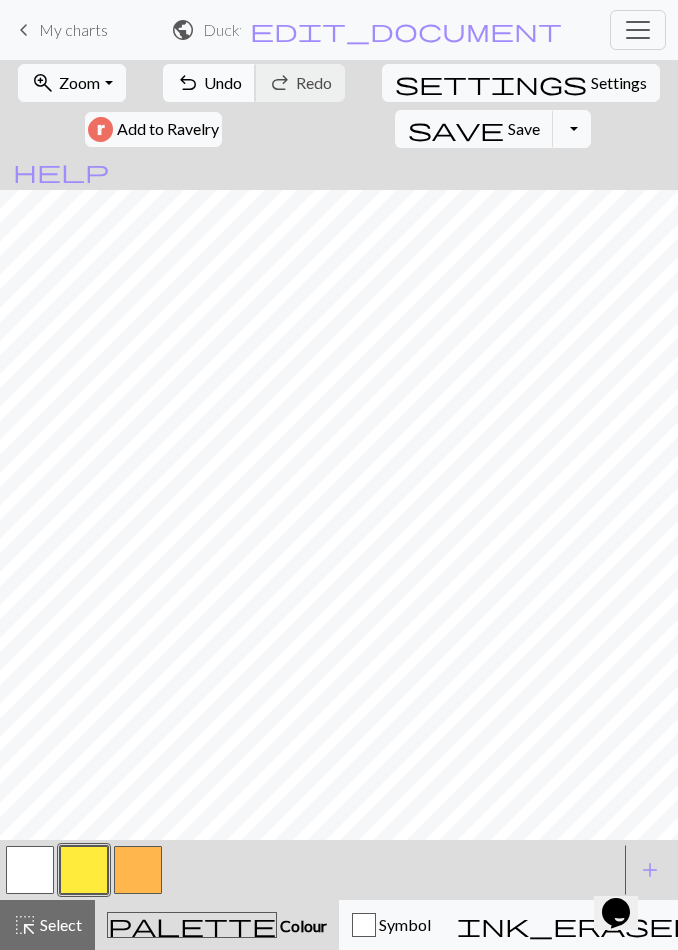 click on "undo" at bounding box center (188, 83) 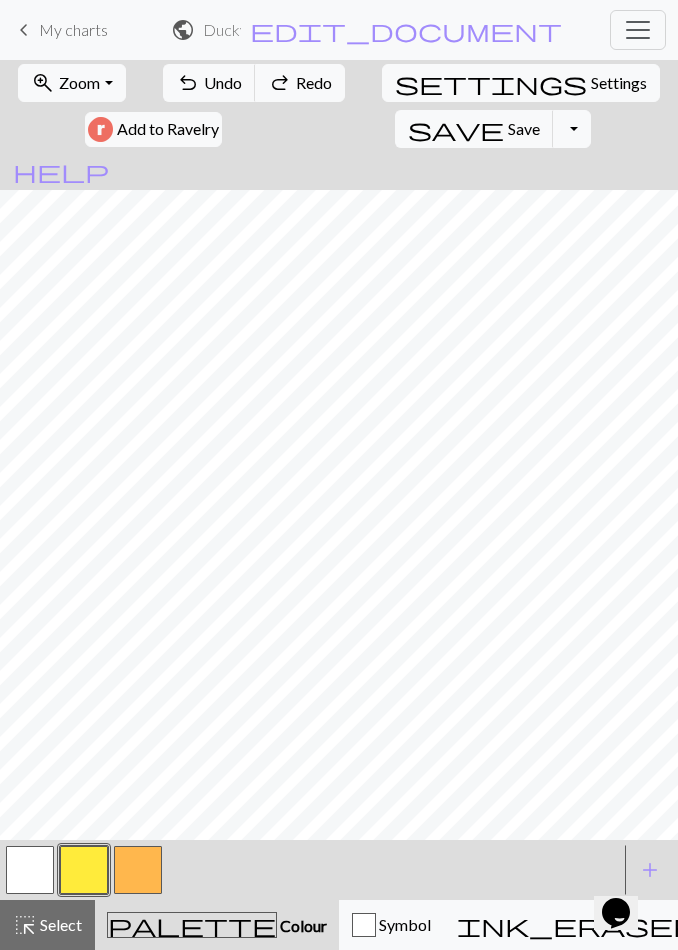 click on "keyboard_arrow_left   My charts public Ducky  /  Ducky edit_document Edit settings workspace_premium  Pro My charts Library Manual Hi  [NAME]   Account settings Logout" at bounding box center [339, 30] 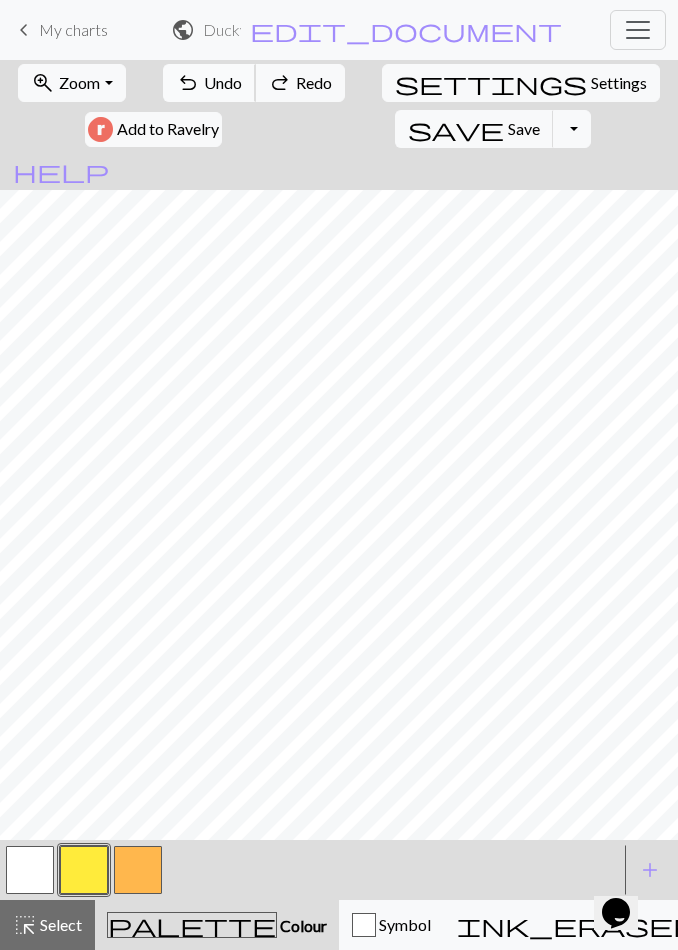 click on "Undo" at bounding box center (223, 82) 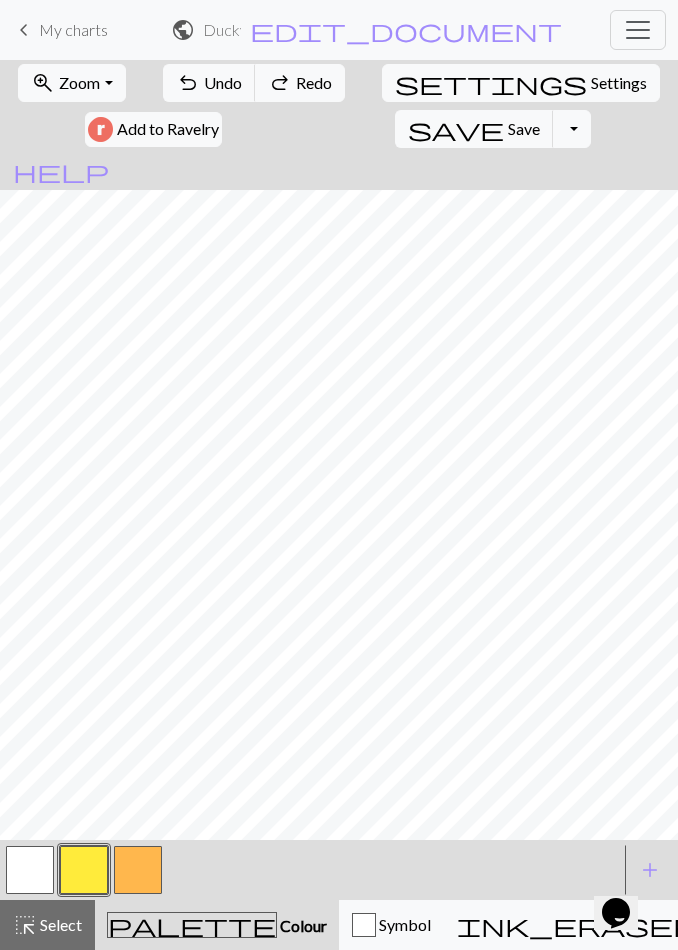click at bounding box center (30, 870) 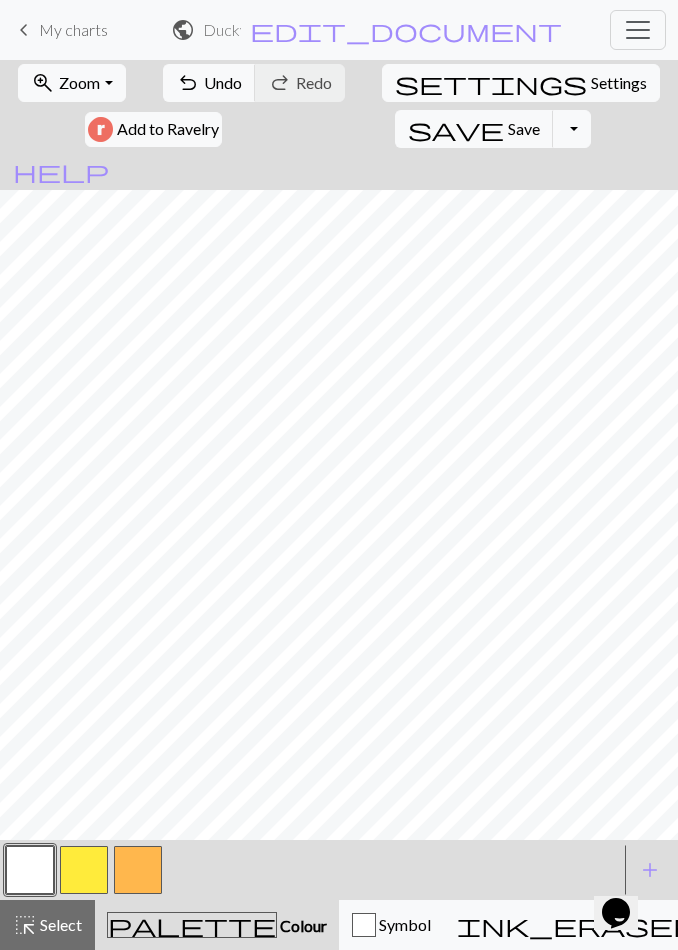 click at bounding box center [84, 870] 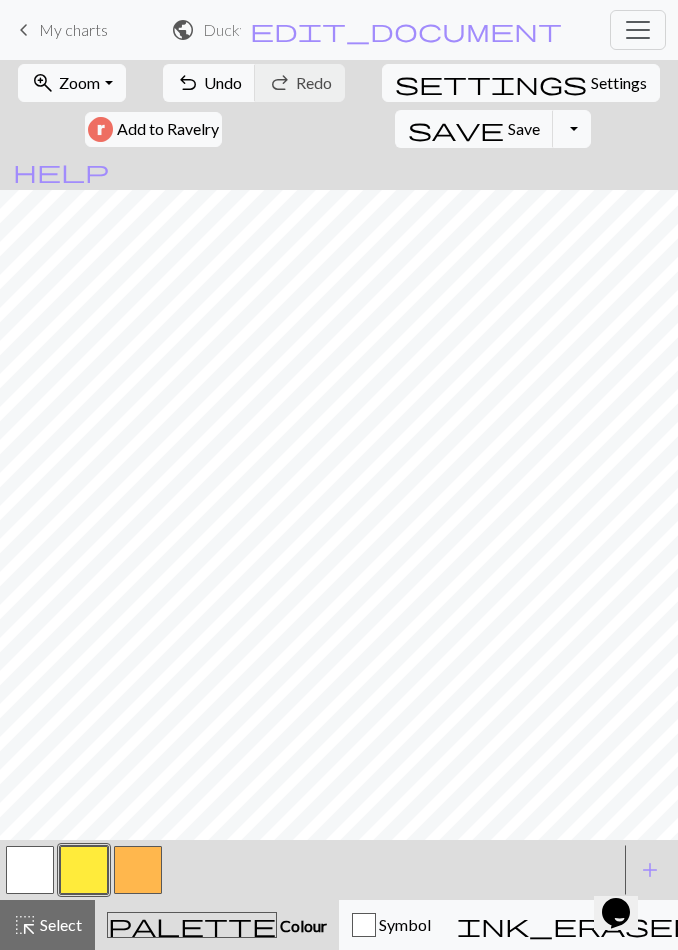 click at bounding box center [30, 870] 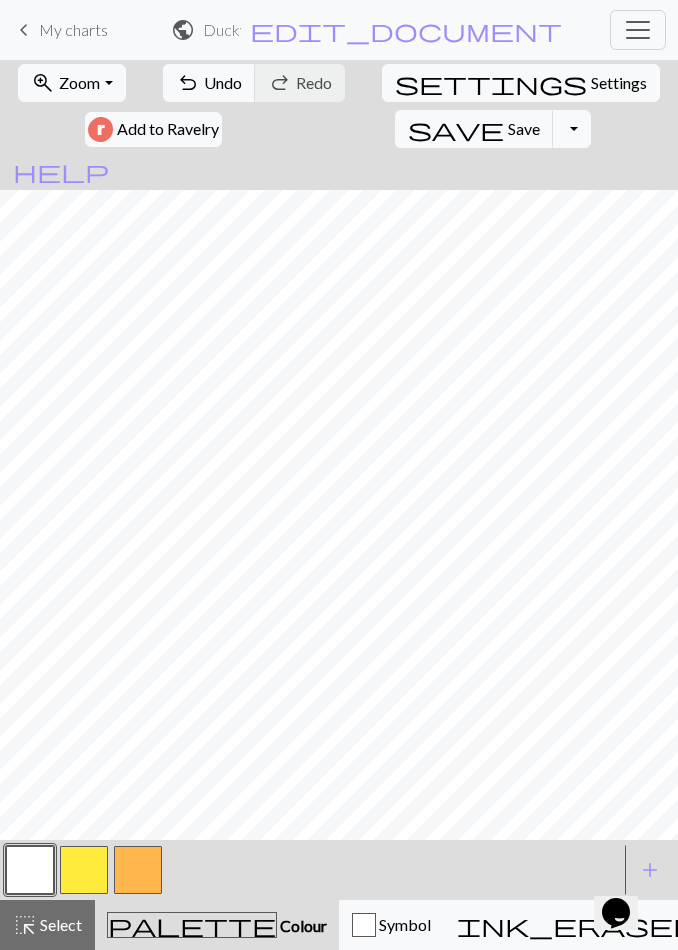 click at bounding box center (138, 870) 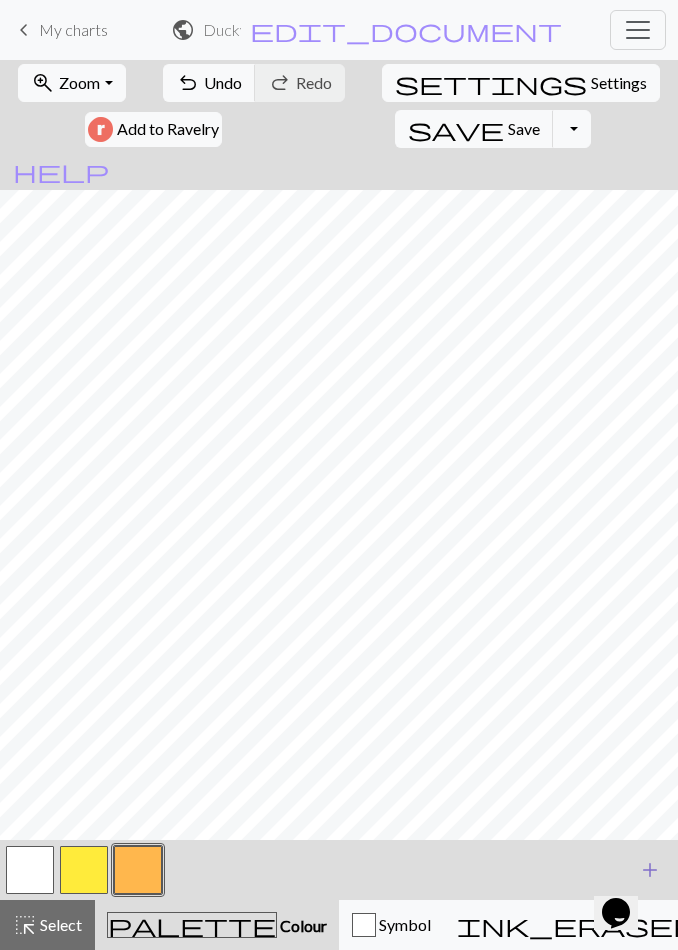 click on "add Add a  colour" at bounding box center [650, 870] 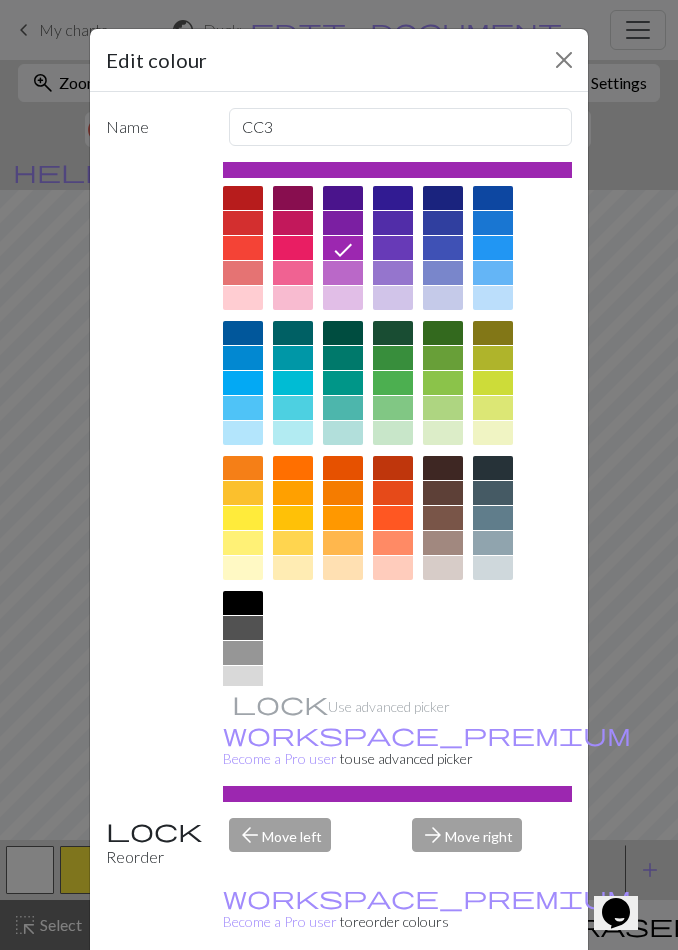click at bounding box center (243, 603) 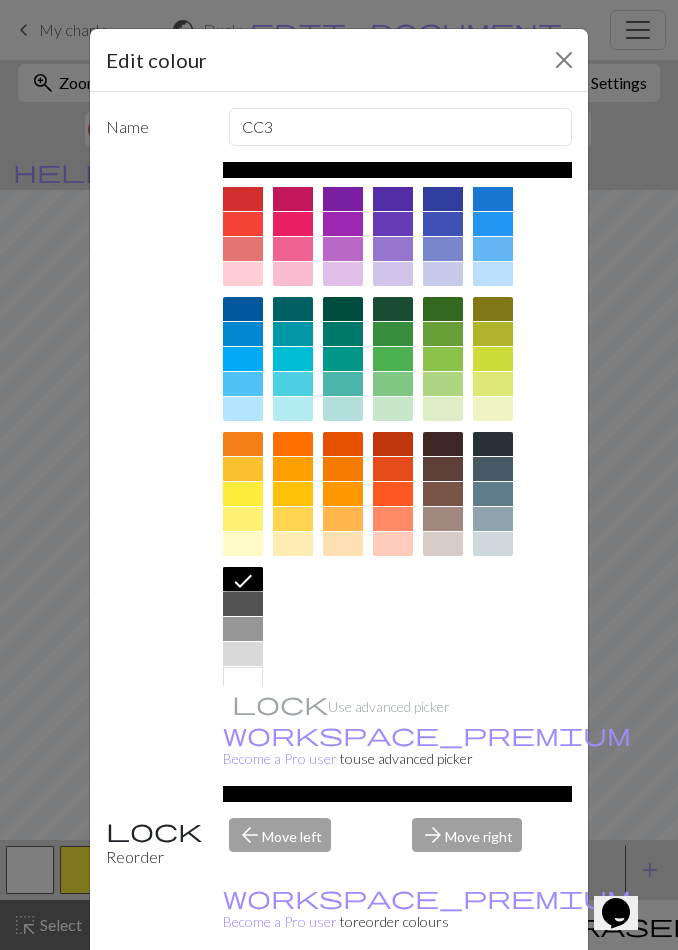 scroll, scrollTop: 17, scrollLeft: 0, axis: vertical 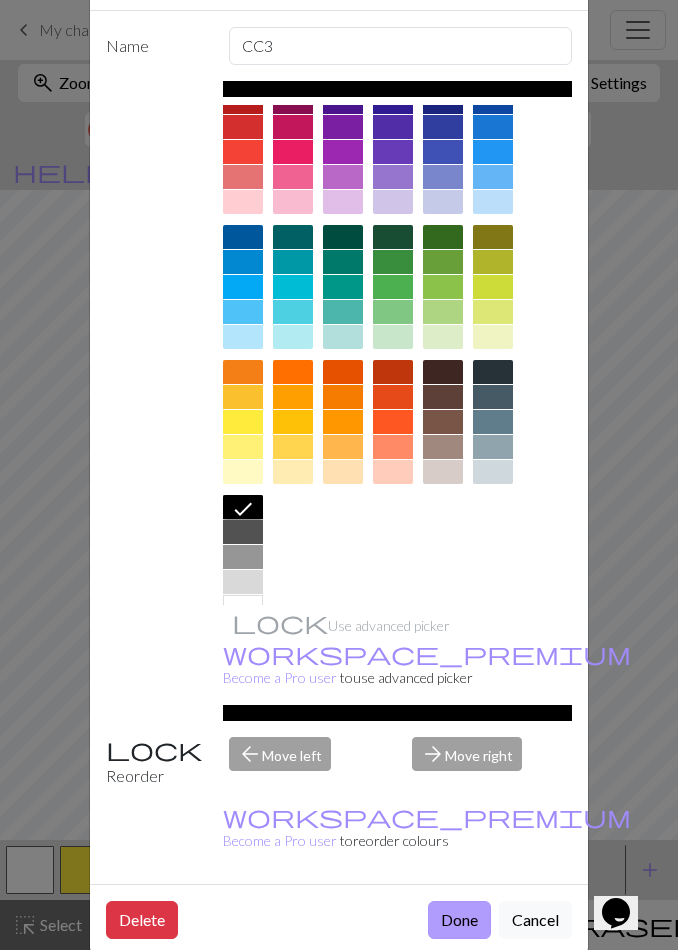 click on "Done" at bounding box center [459, 920] 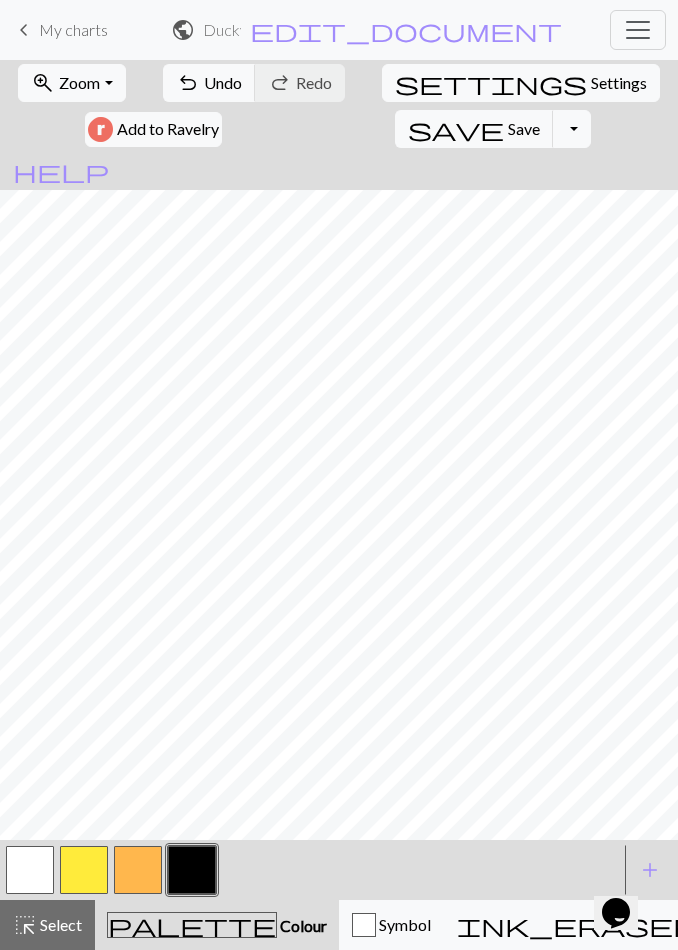 click at bounding box center [30, 870] 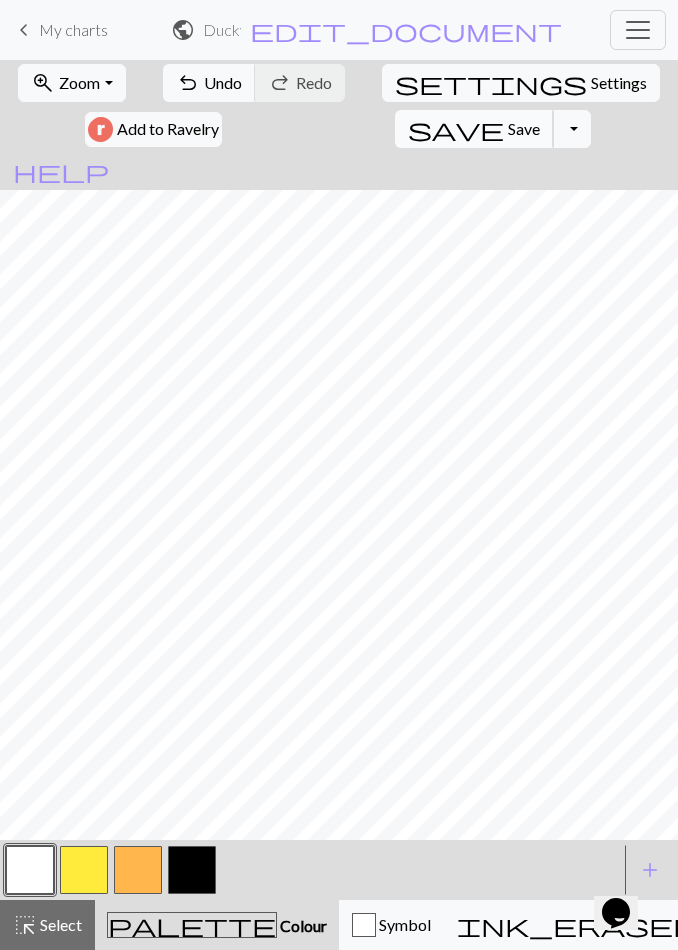 click on "save Save Save" at bounding box center (474, 129) 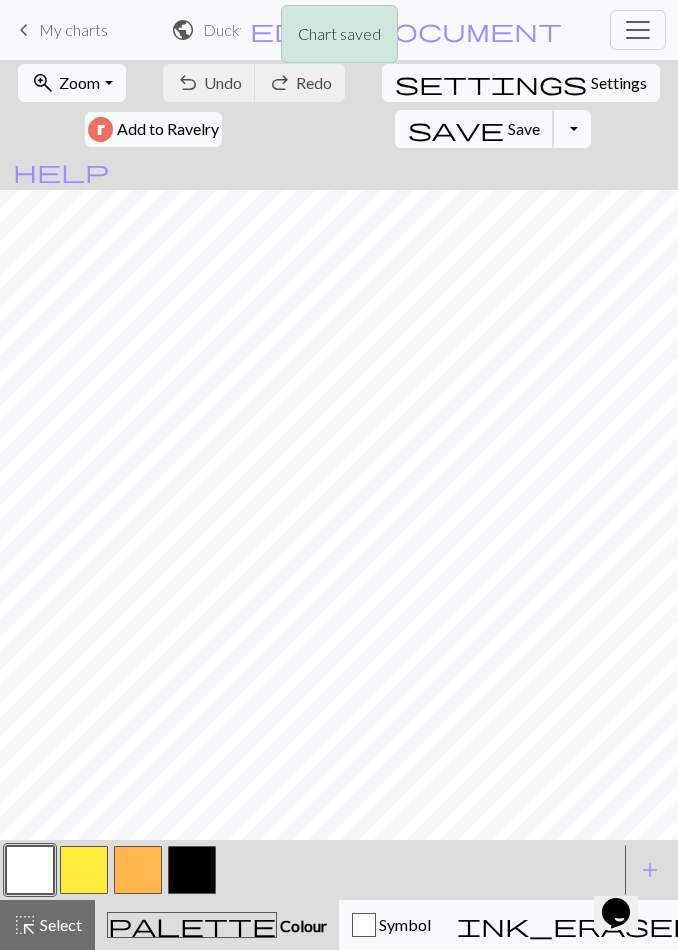 click on "save" at bounding box center [456, 129] 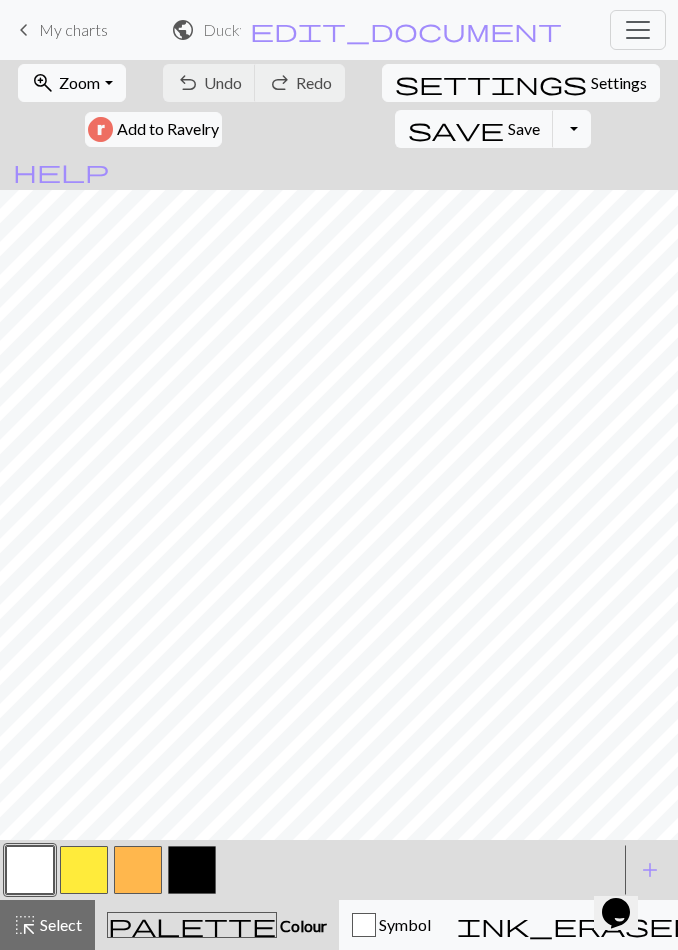 click at bounding box center [84, 870] 